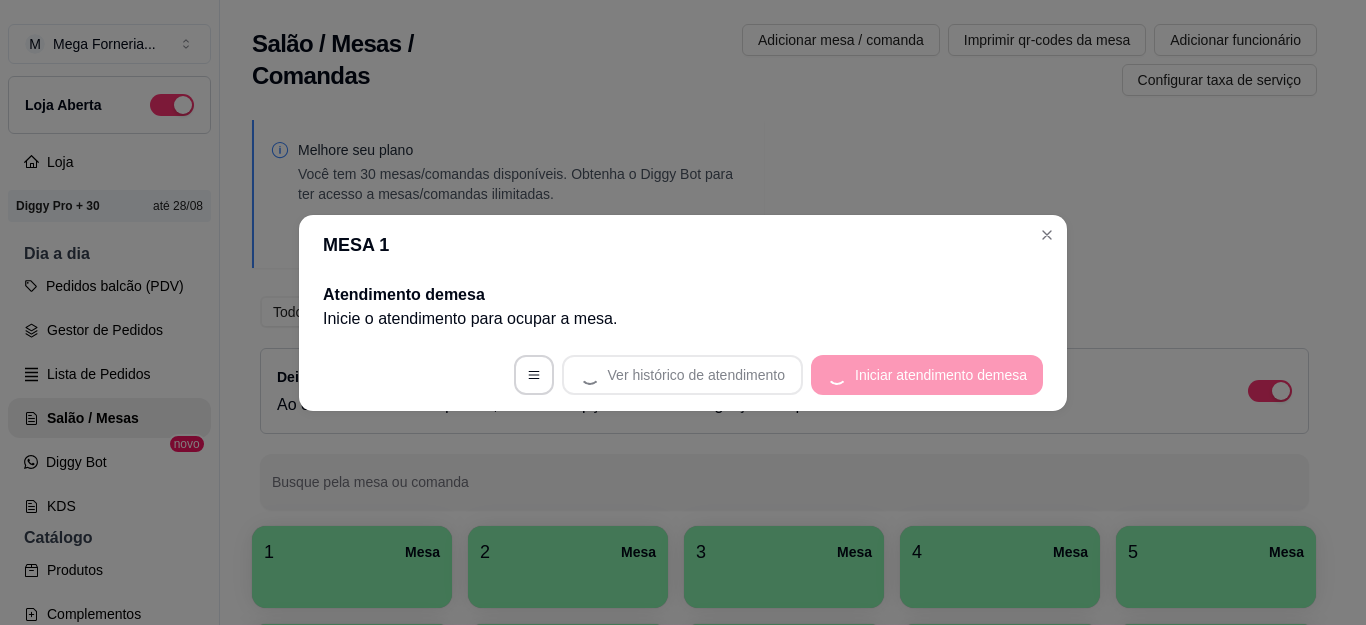 scroll, scrollTop: 0, scrollLeft: 0, axis: both 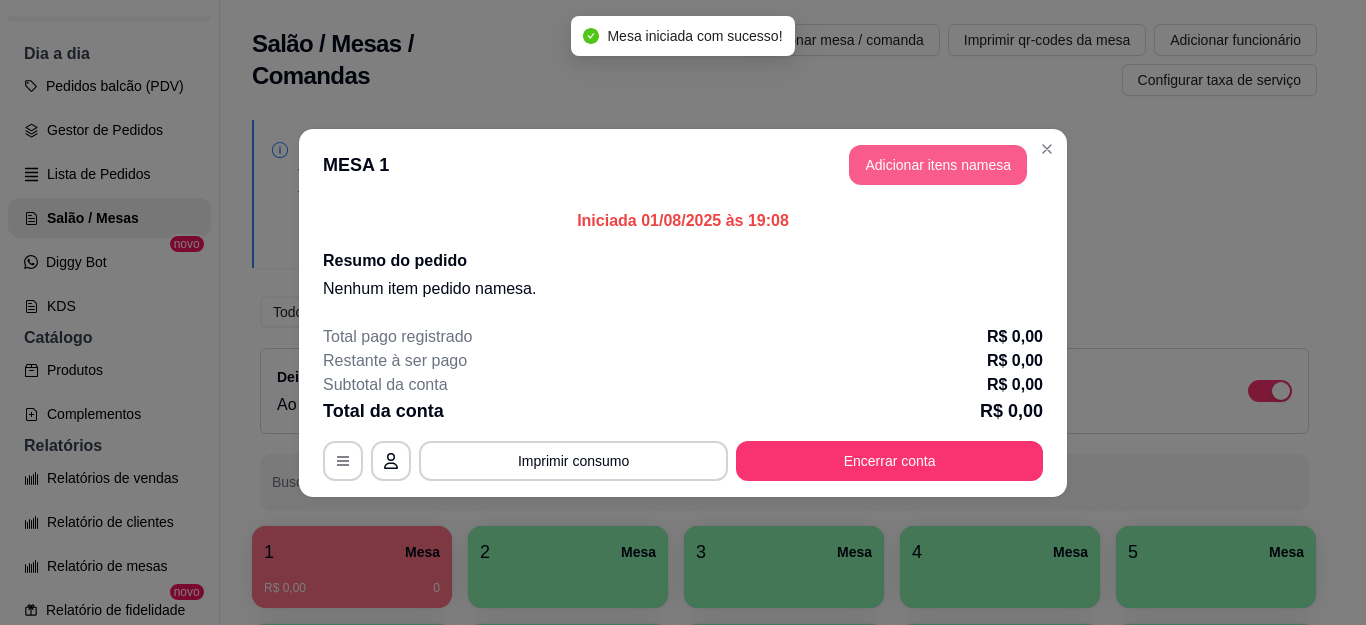 click on "Adicionar itens na  mesa" at bounding box center (938, 165) 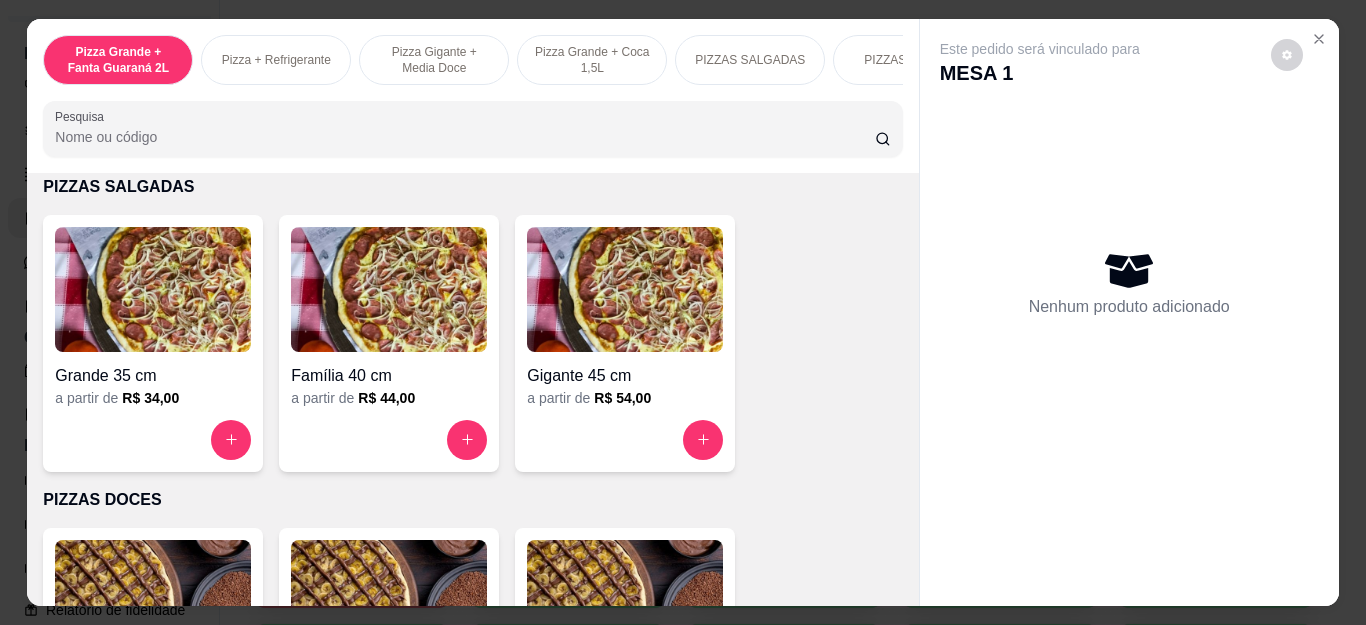 scroll, scrollTop: 1400, scrollLeft: 0, axis: vertical 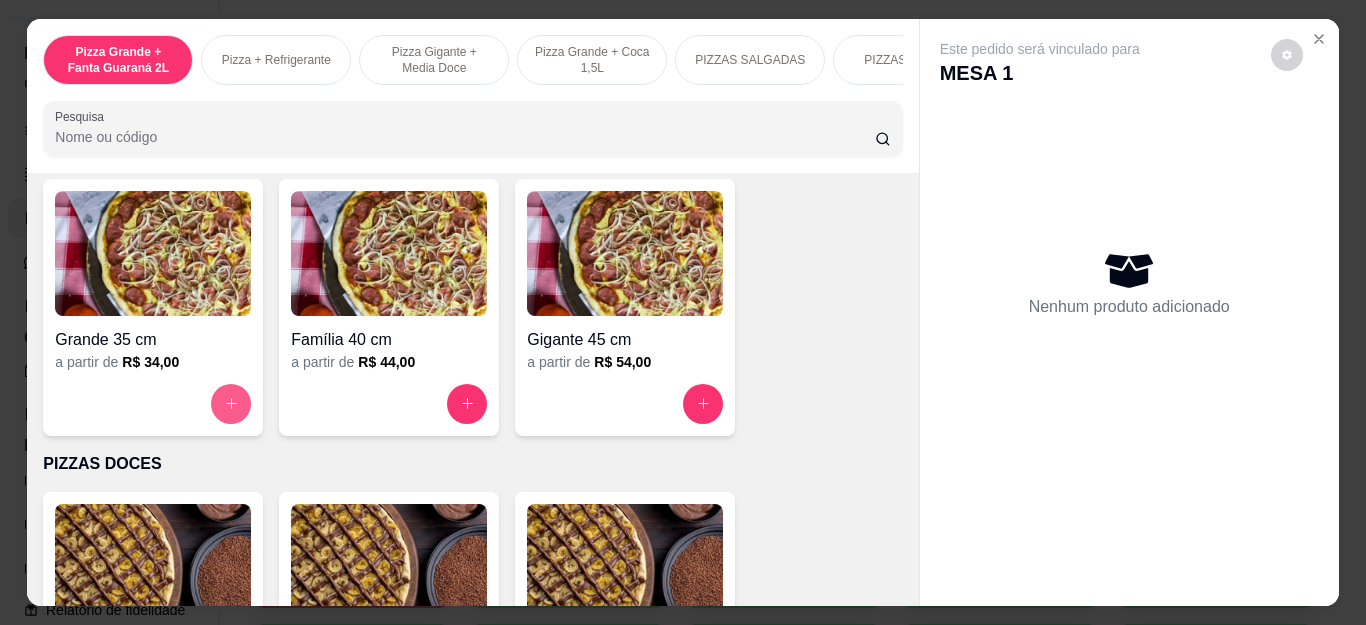 click 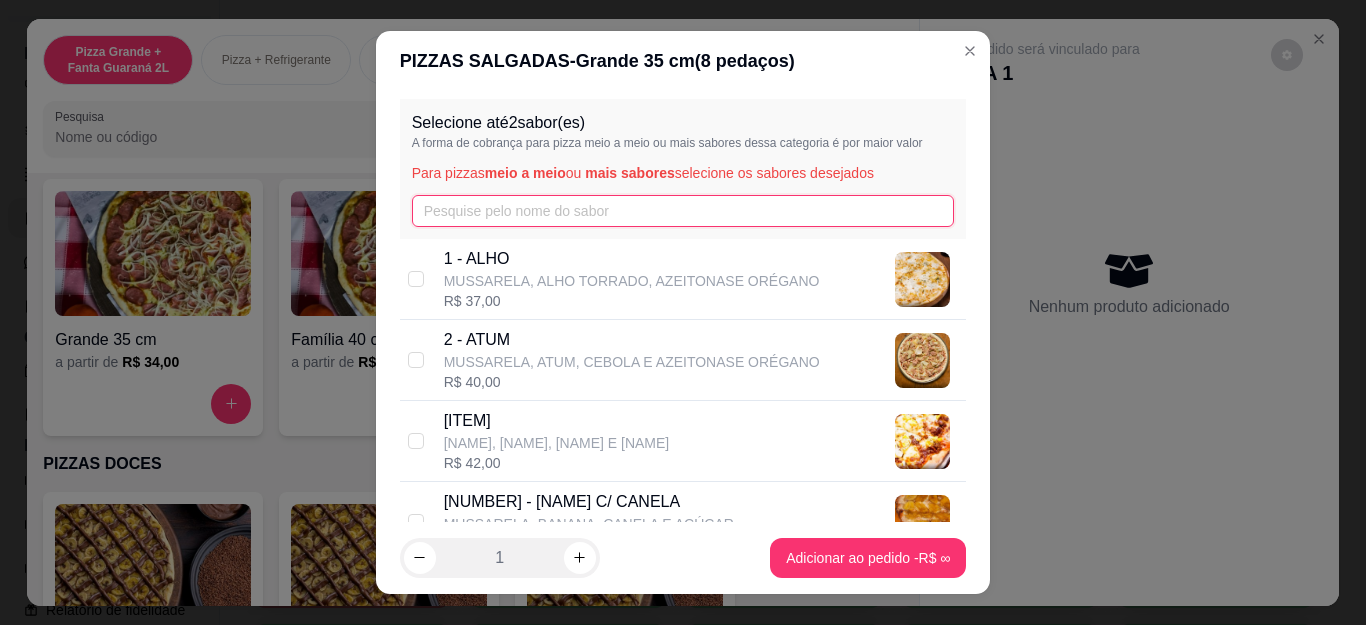 click at bounding box center [683, 211] 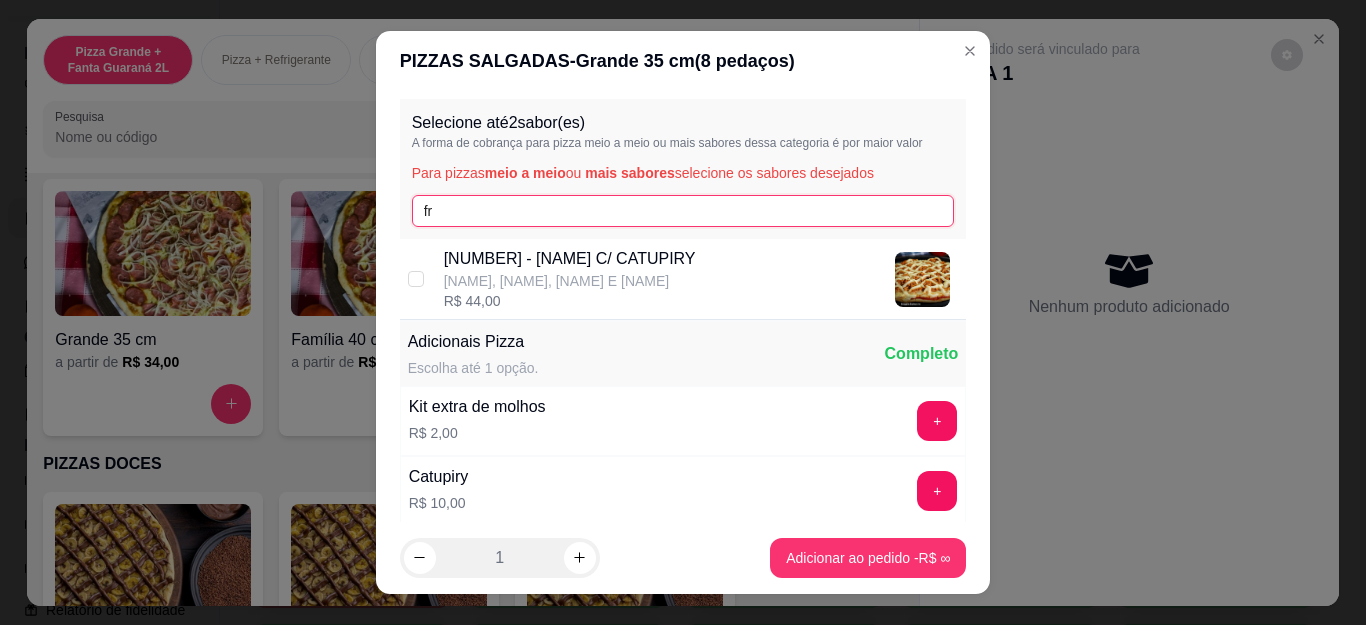 type on "fr" 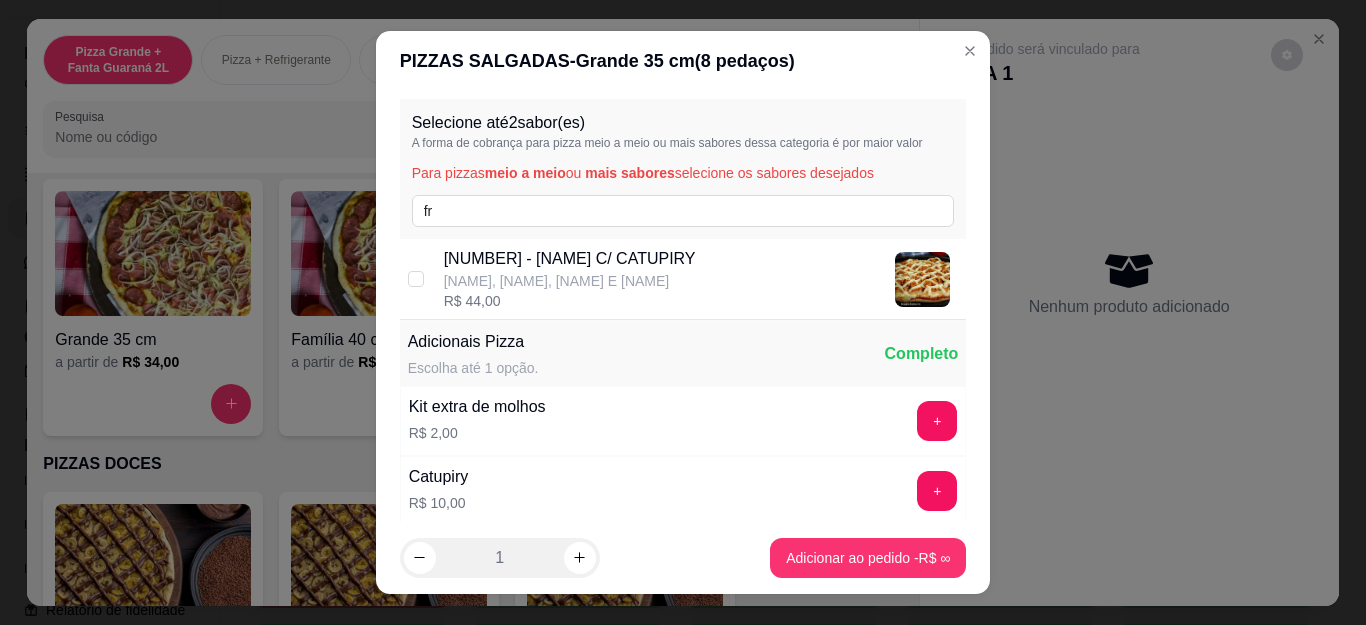 click on "[NUMBER] - [NAME] C/ CATUPIRY" at bounding box center [570, 259] 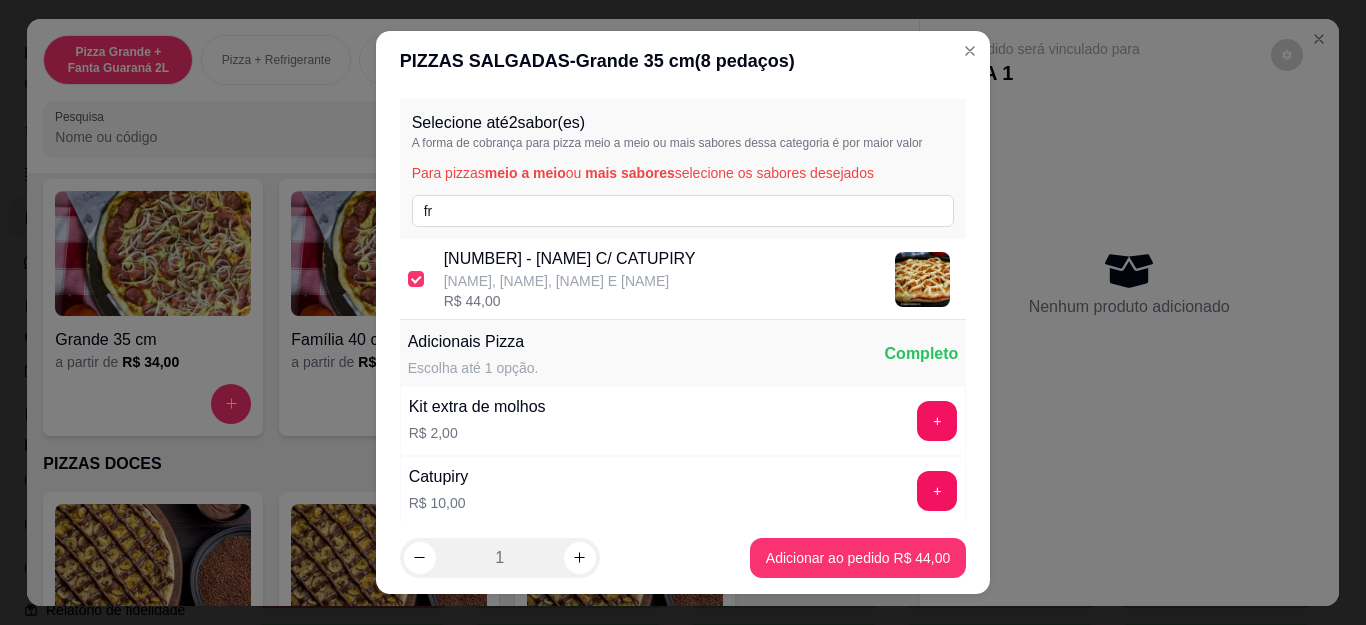 checkbox on "true" 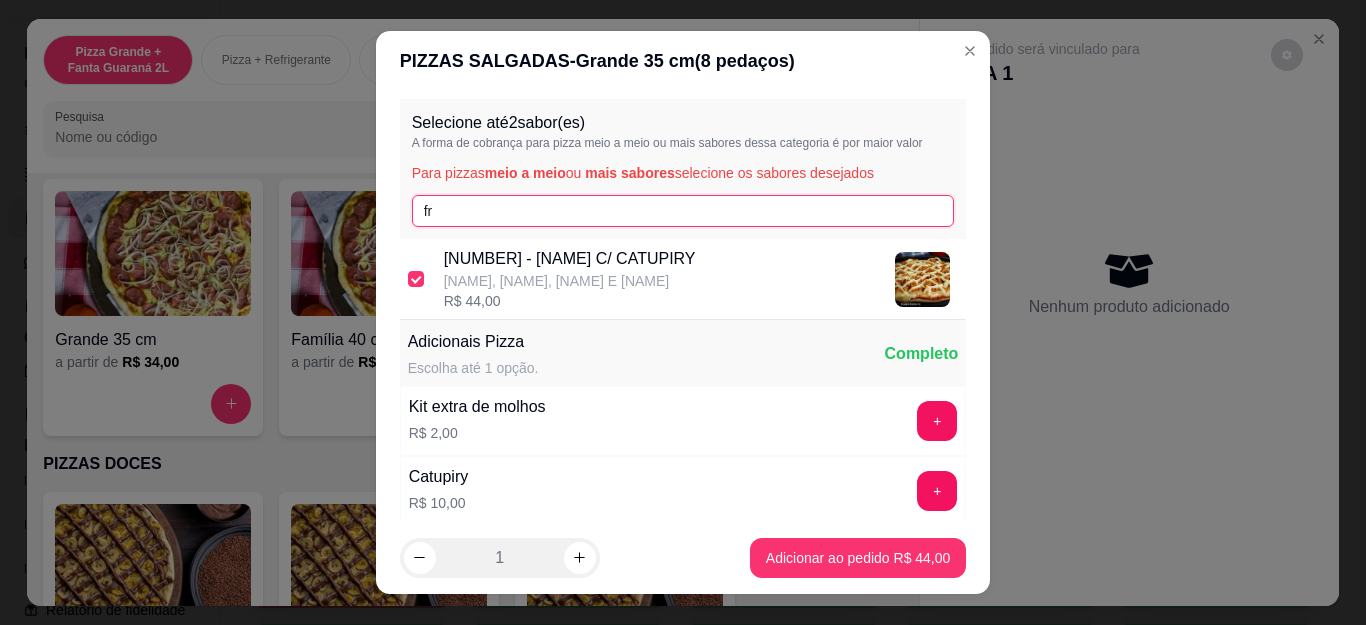 click on "fr" at bounding box center [683, 211] 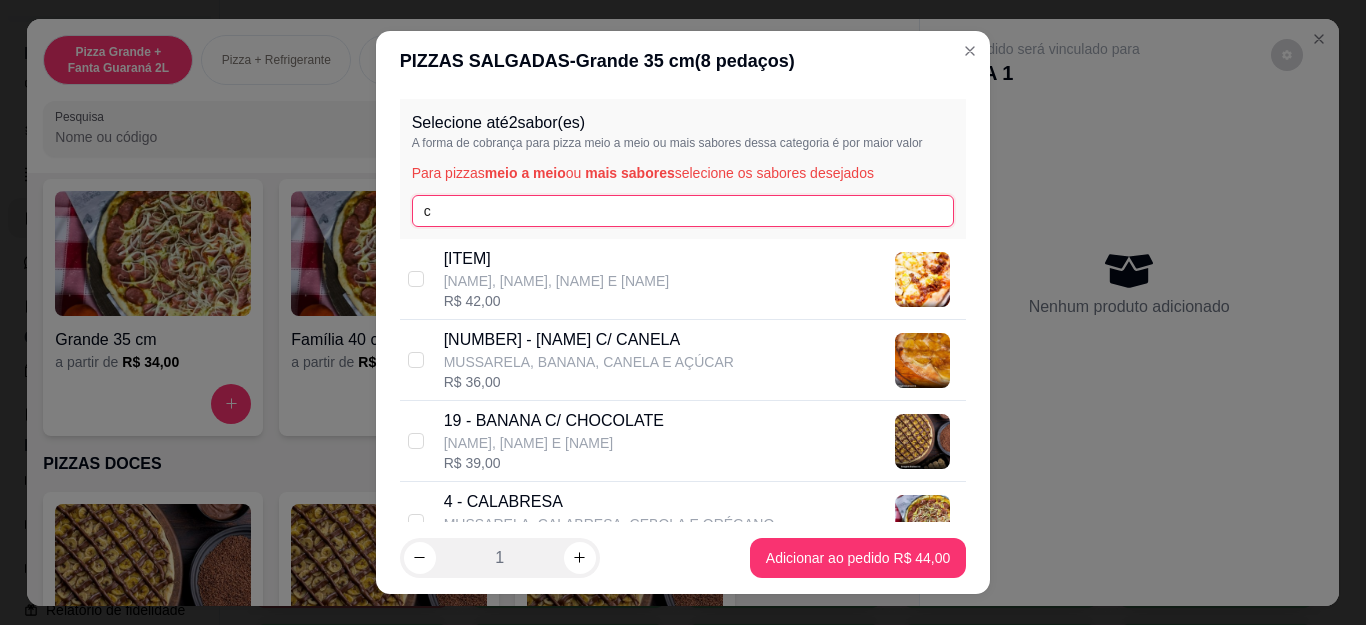 type on "c" 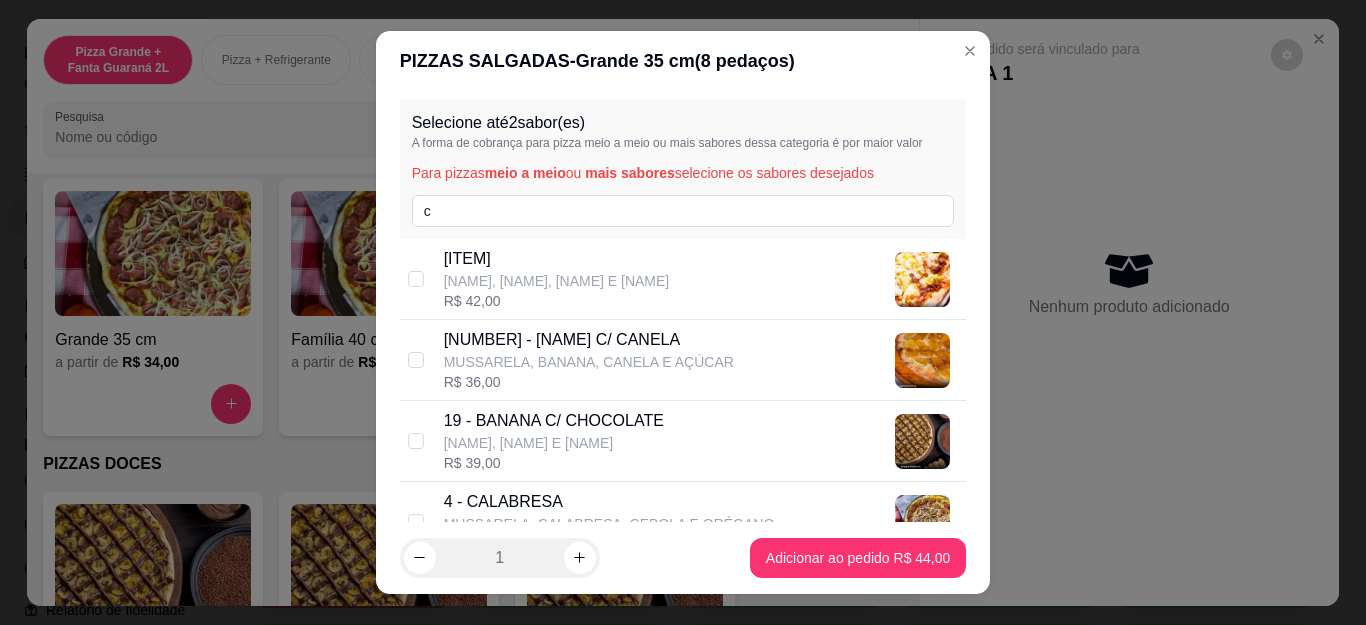 click on "4 - CALABRESA" at bounding box center (609, 502) 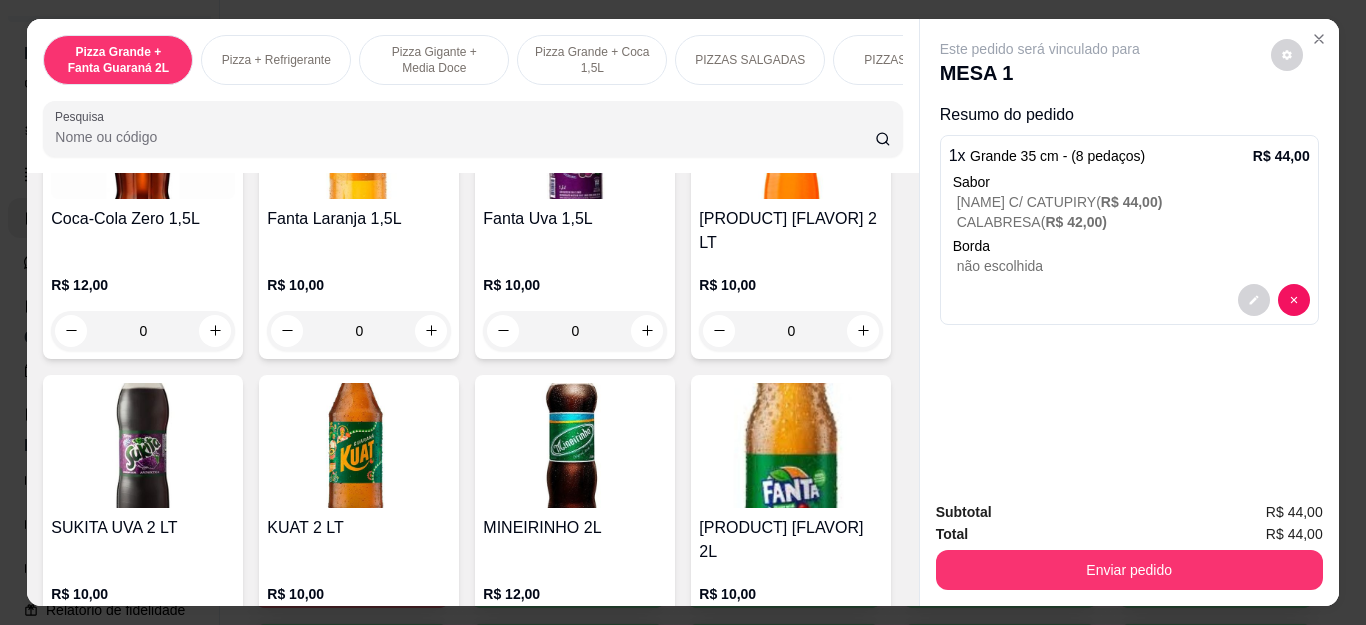 scroll, scrollTop: 4600, scrollLeft: 0, axis: vertical 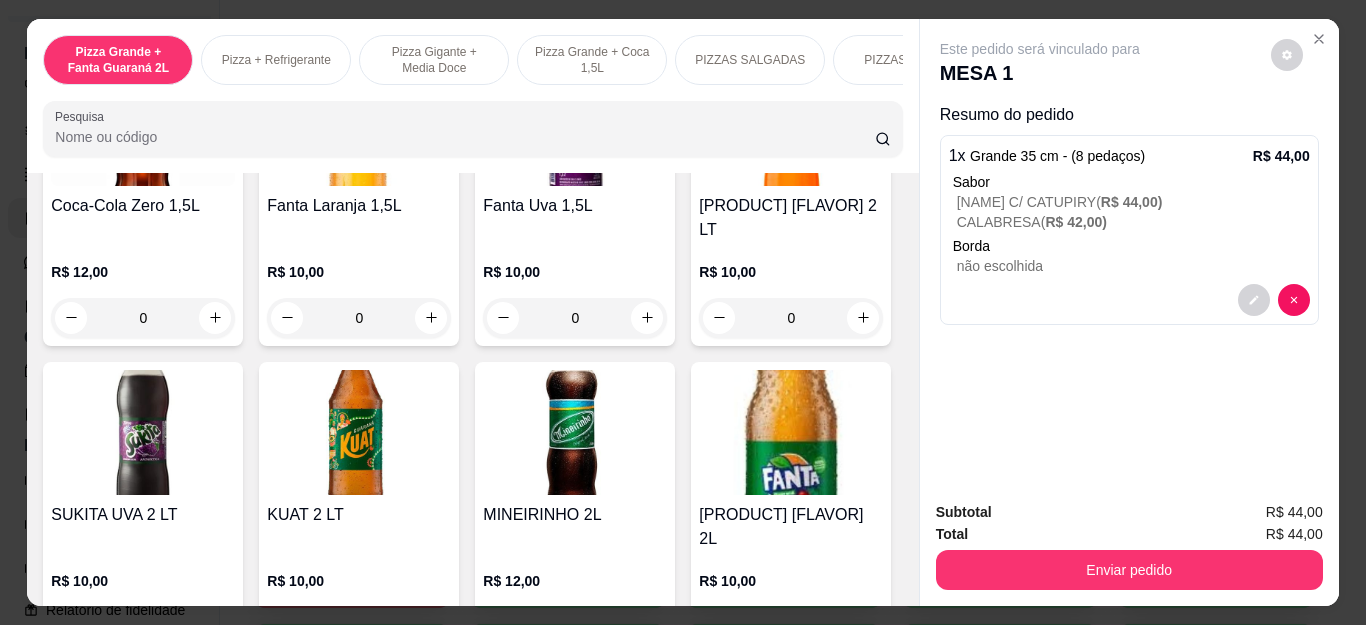 click on "0" at bounding box center (143, -276) 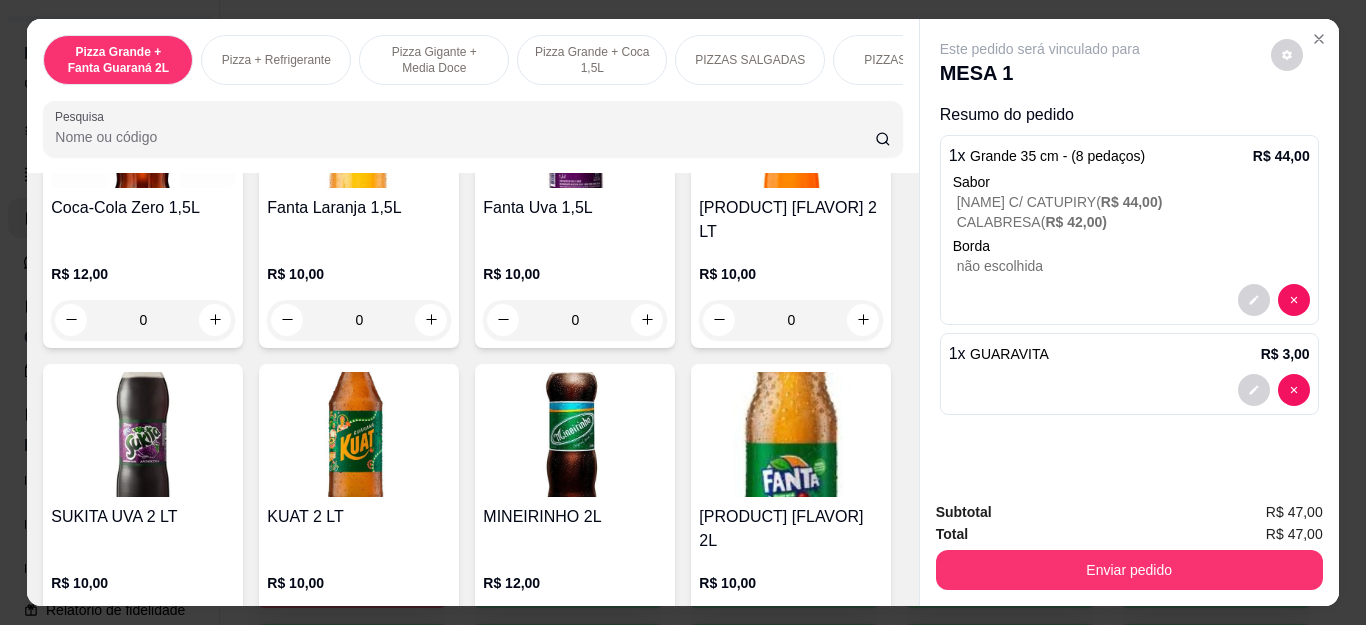 scroll, scrollTop: 4601, scrollLeft: 0, axis: vertical 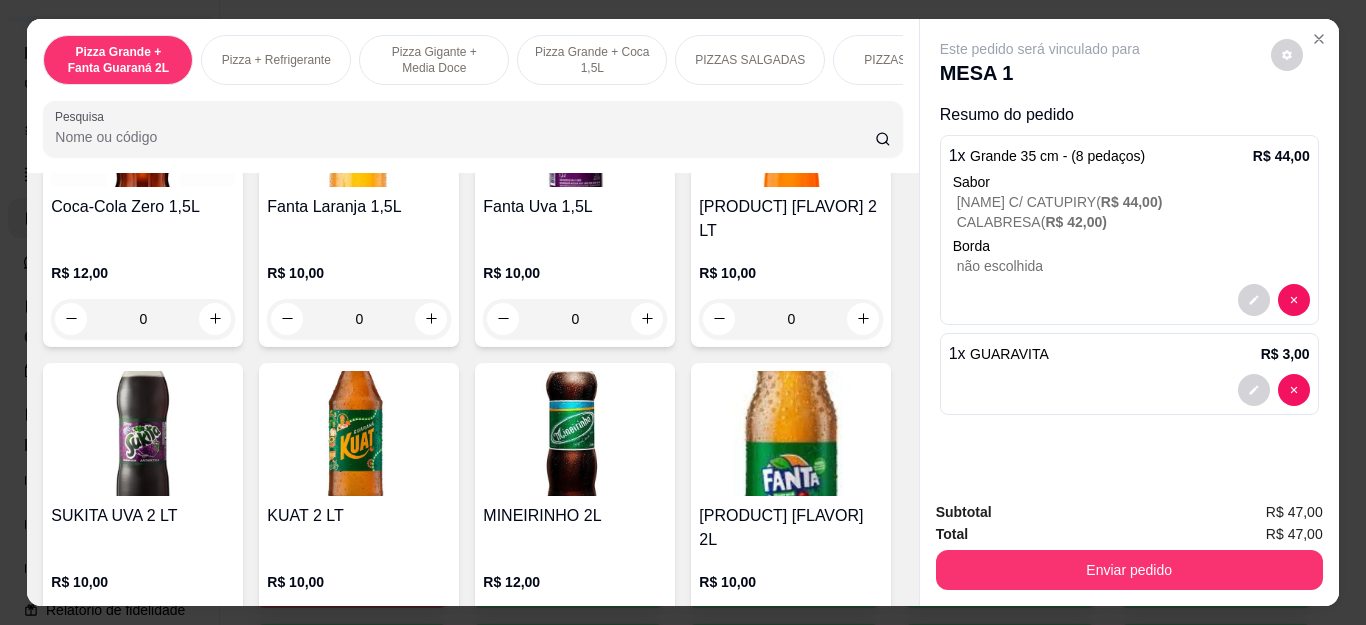click 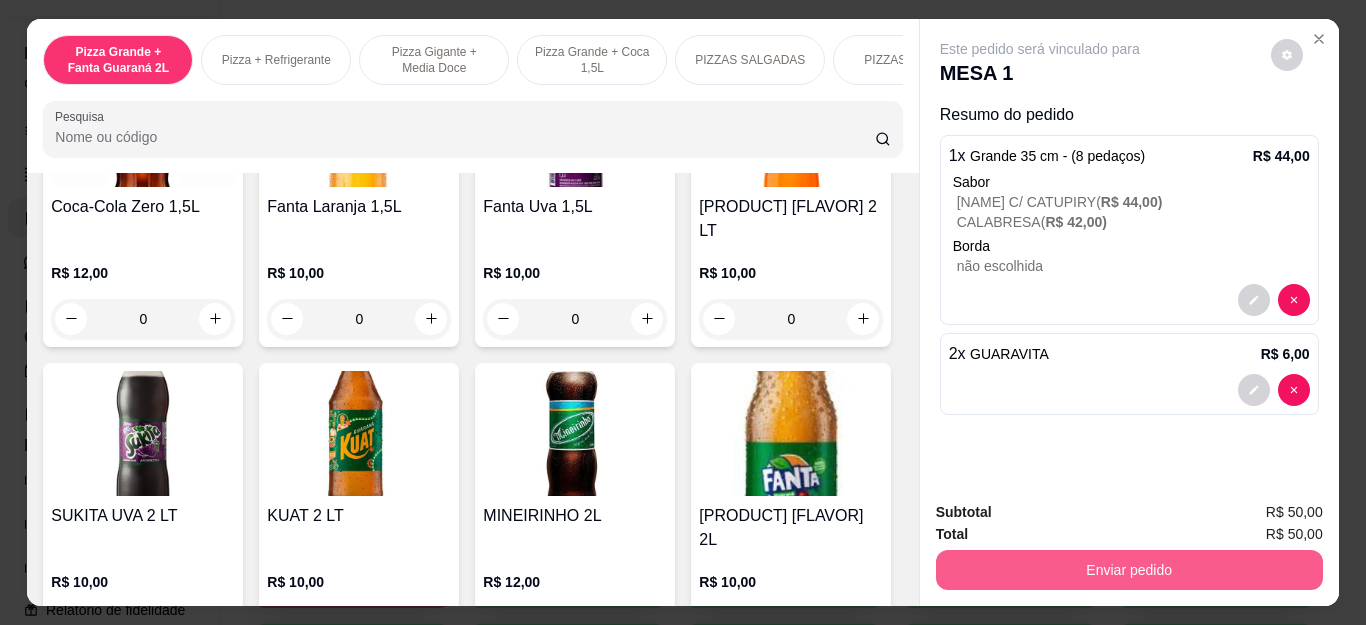 click on "Enviar pedido" at bounding box center (1129, 570) 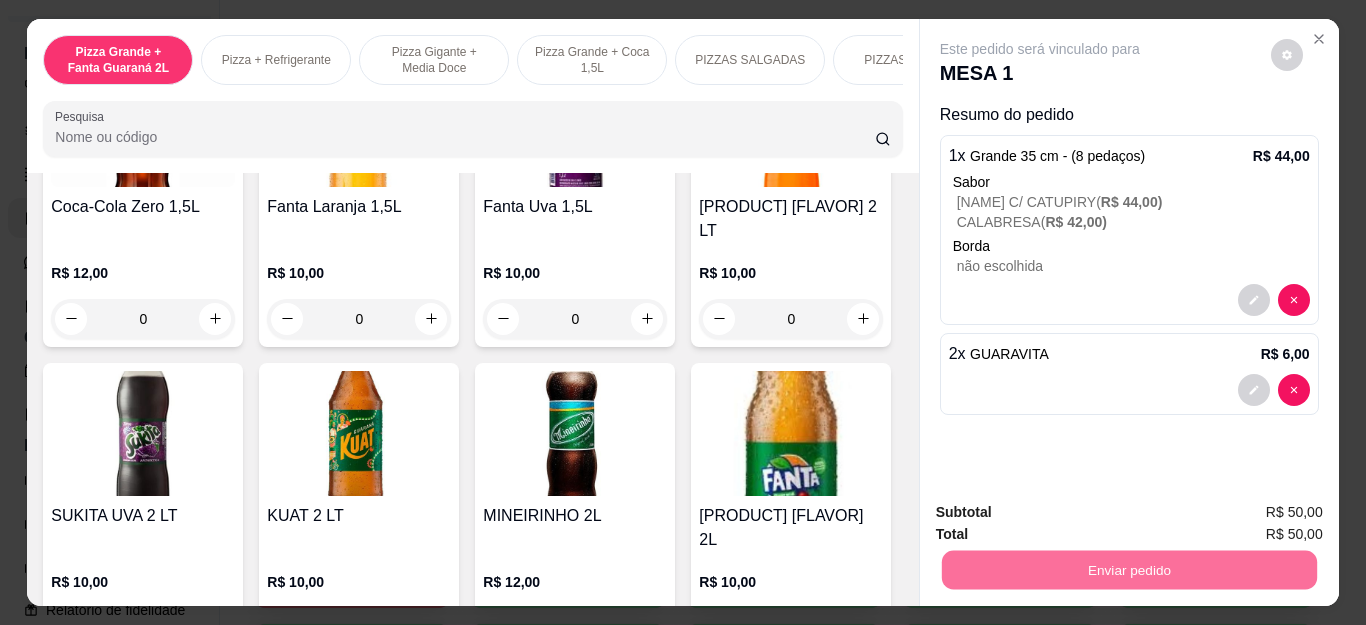 click on "Não registrar e enviar pedido" at bounding box center (1062, 513) 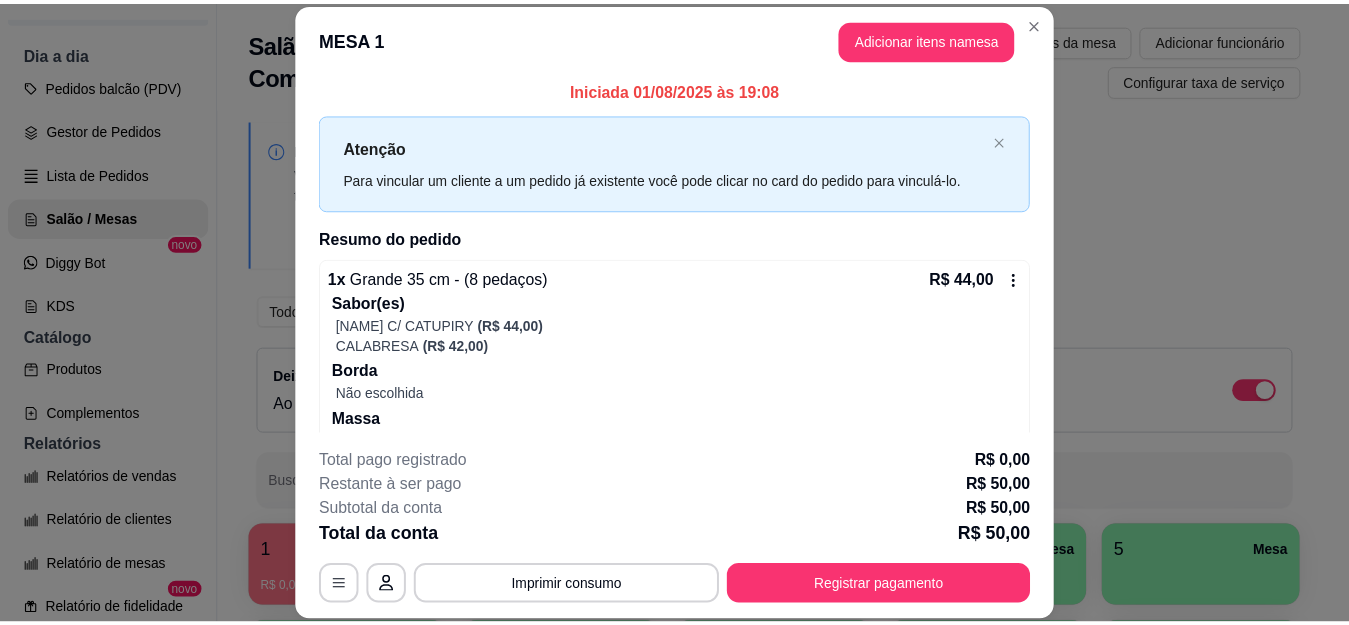 scroll, scrollTop: 0, scrollLeft: 0, axis: both 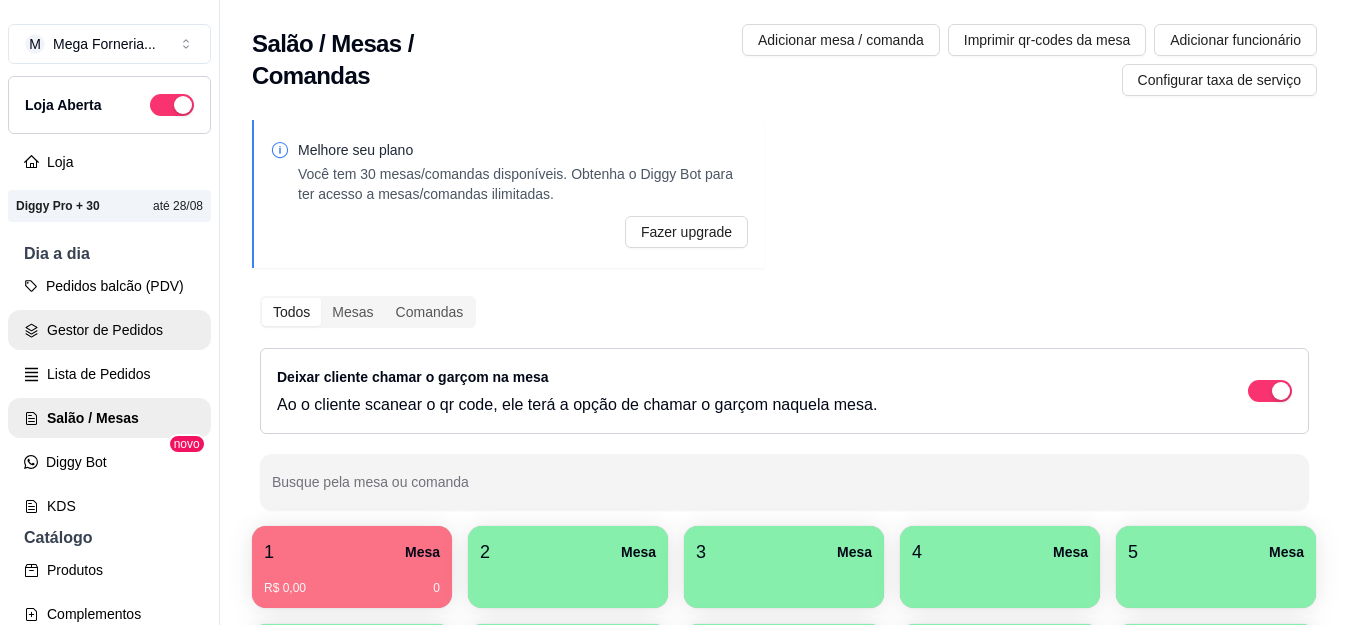 click on "Gestor de Pedidos" at bounding box center (109, 330) 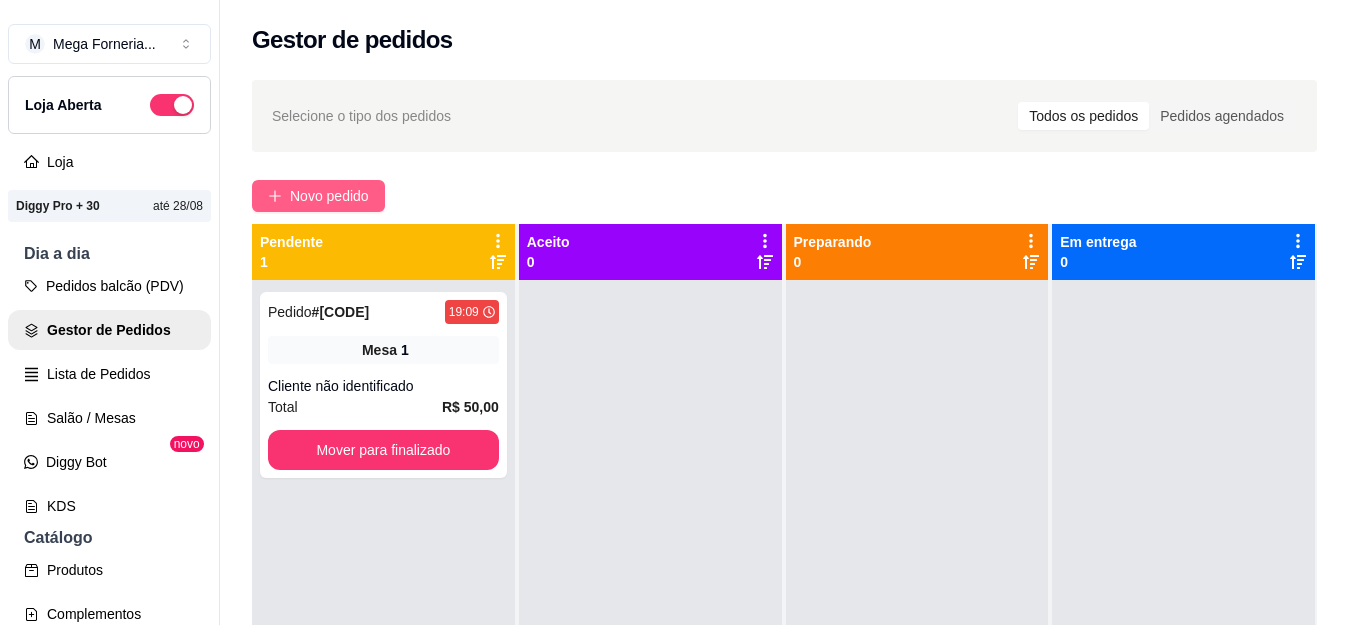 click on "Novo pedido" at bounding box center [329, 196] 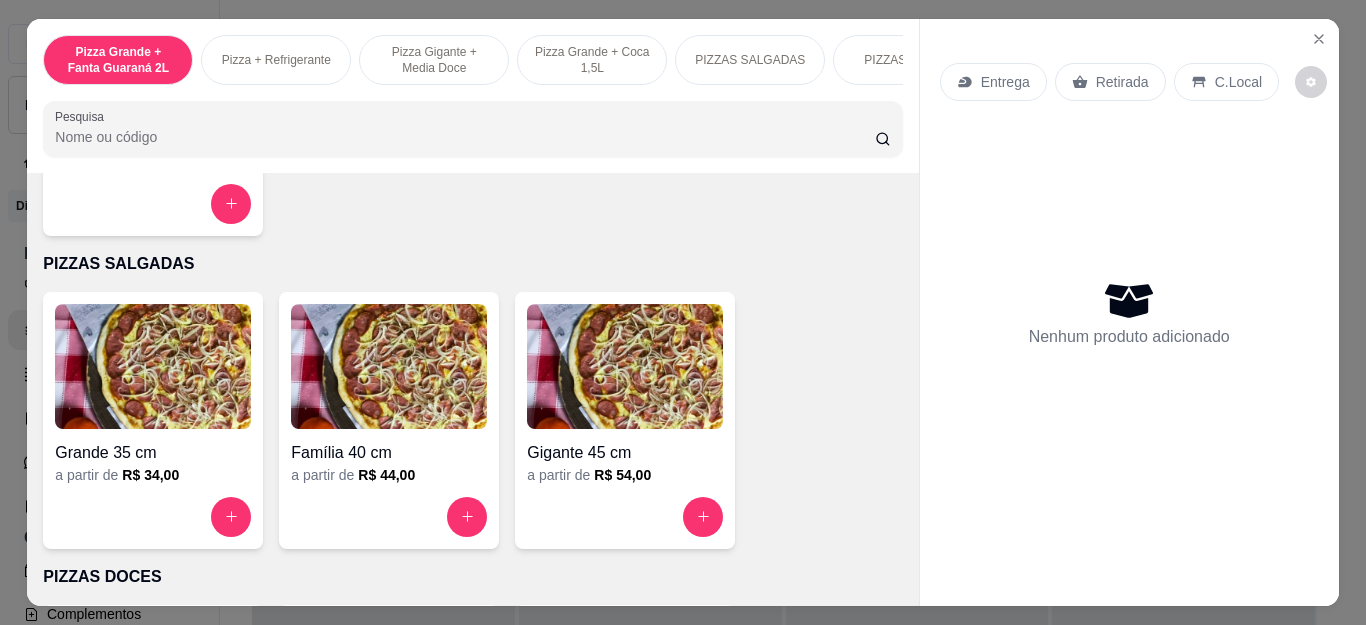 scroll, scrollTop: 1300, scrollLeft: 0, axis: vertical 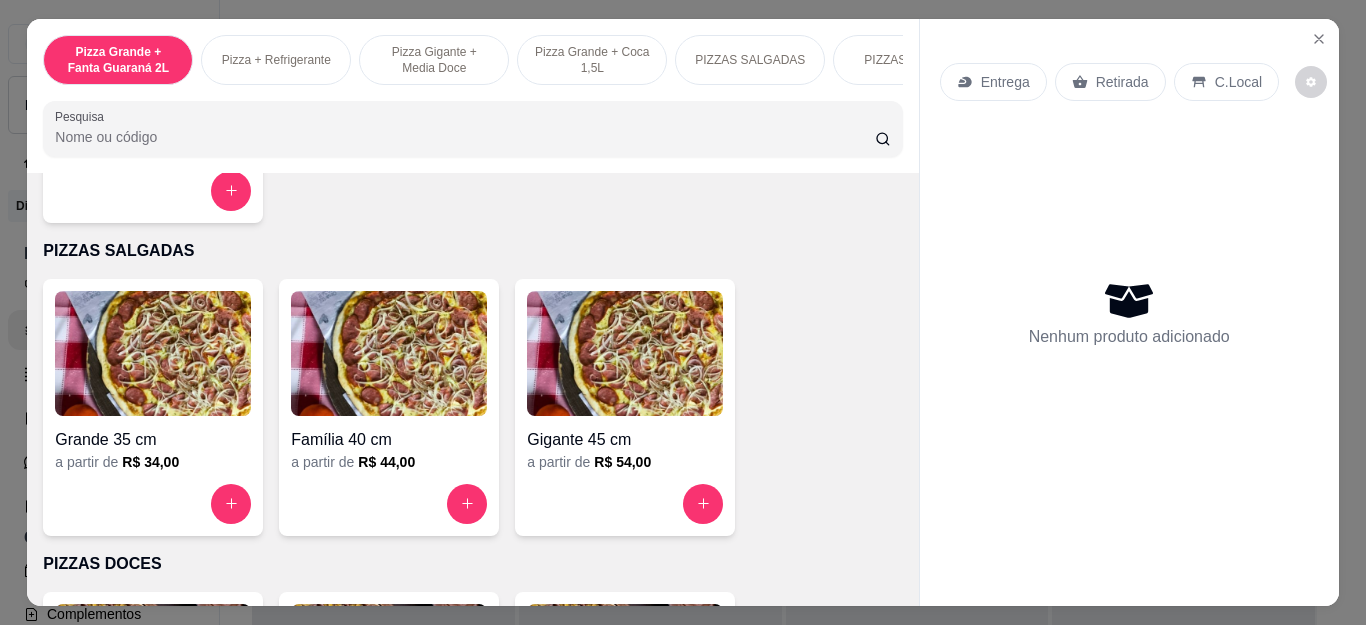 click at bounding box center [389, 504] 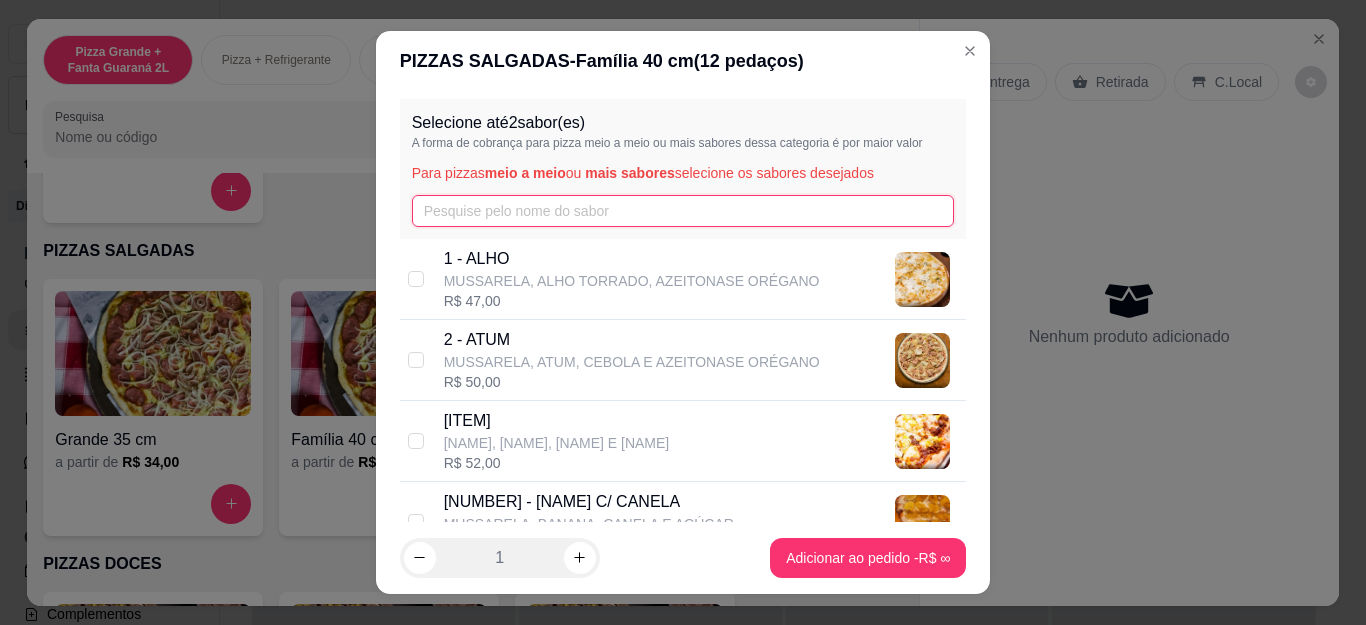 click at bounding box center (683, 211) 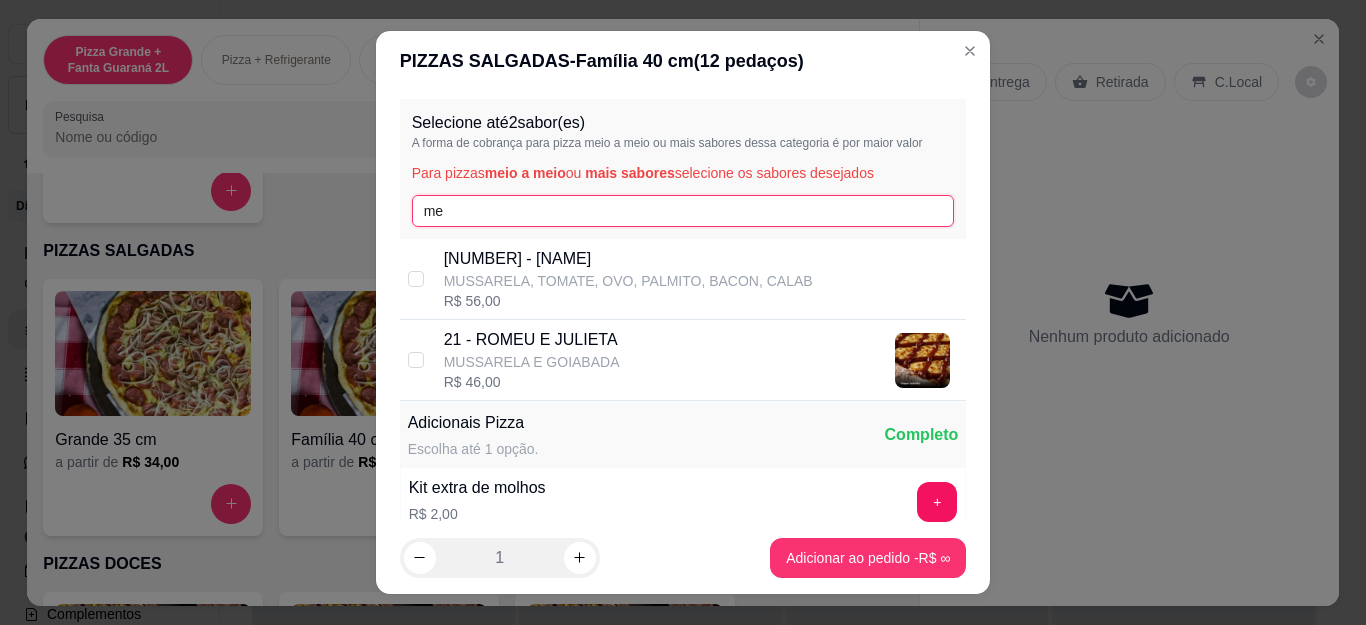 type on "me" 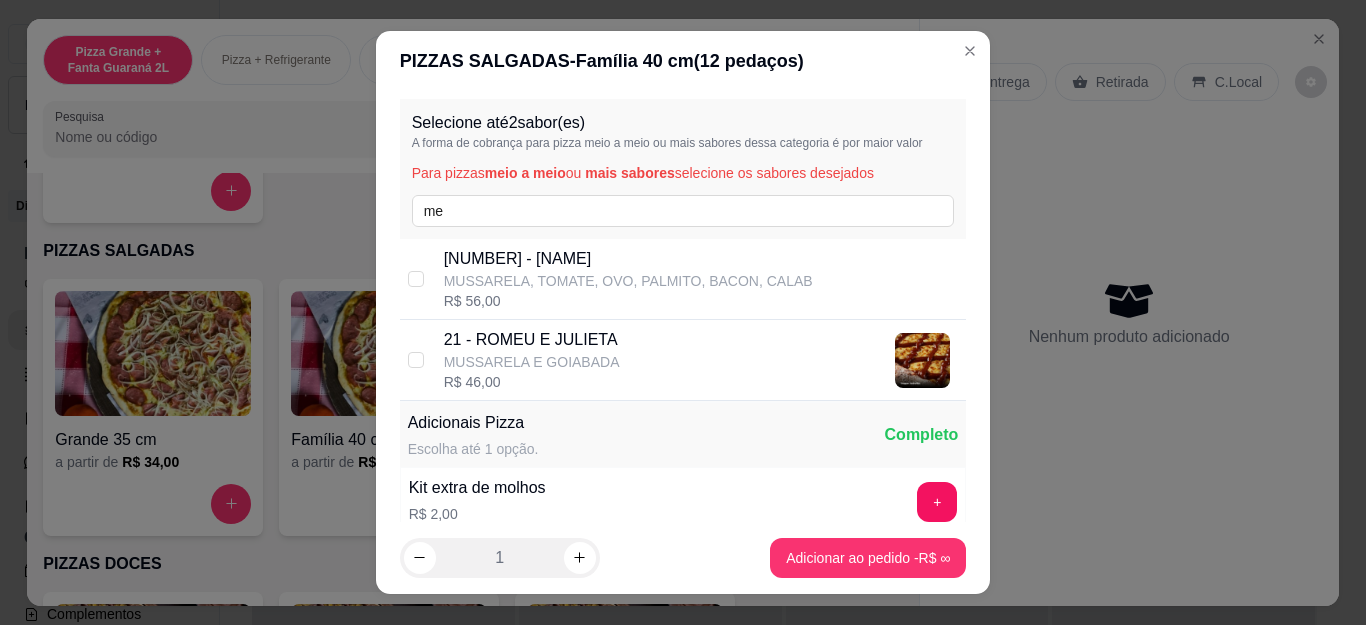 click on "MUSSARELA, TOMATE, OVO, PALMITO, BACON, CALAB" at bounding box center (628, 281) 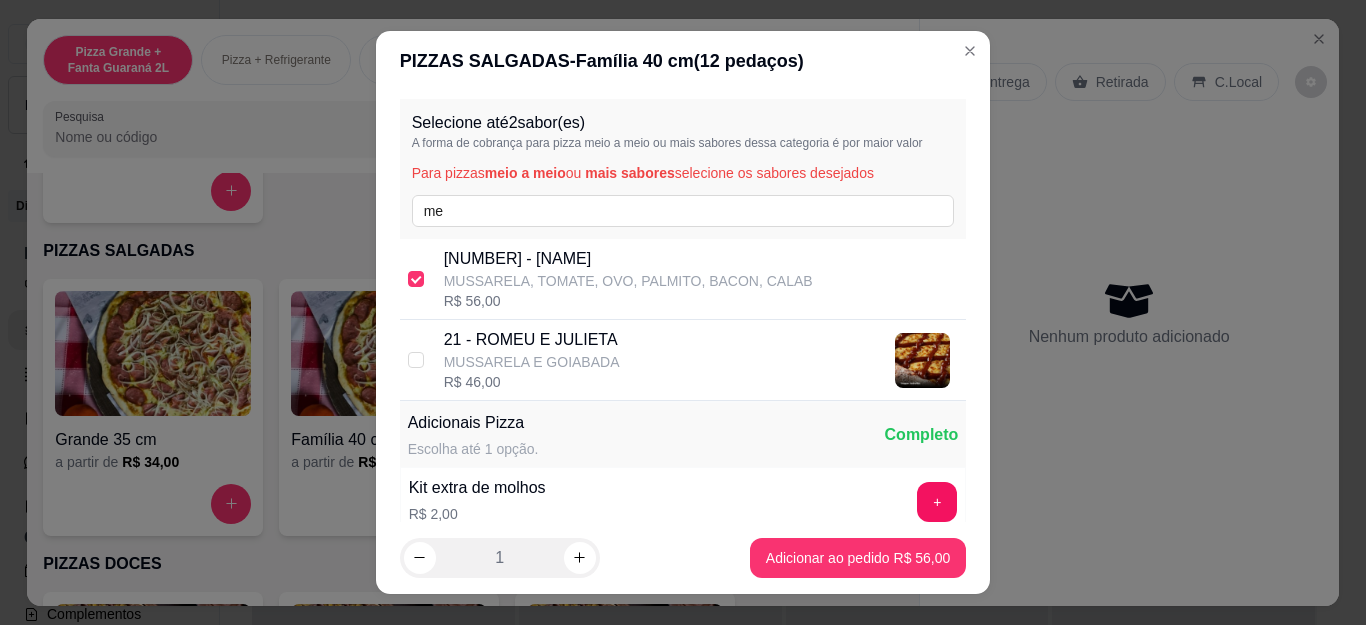 checkbox on "true" 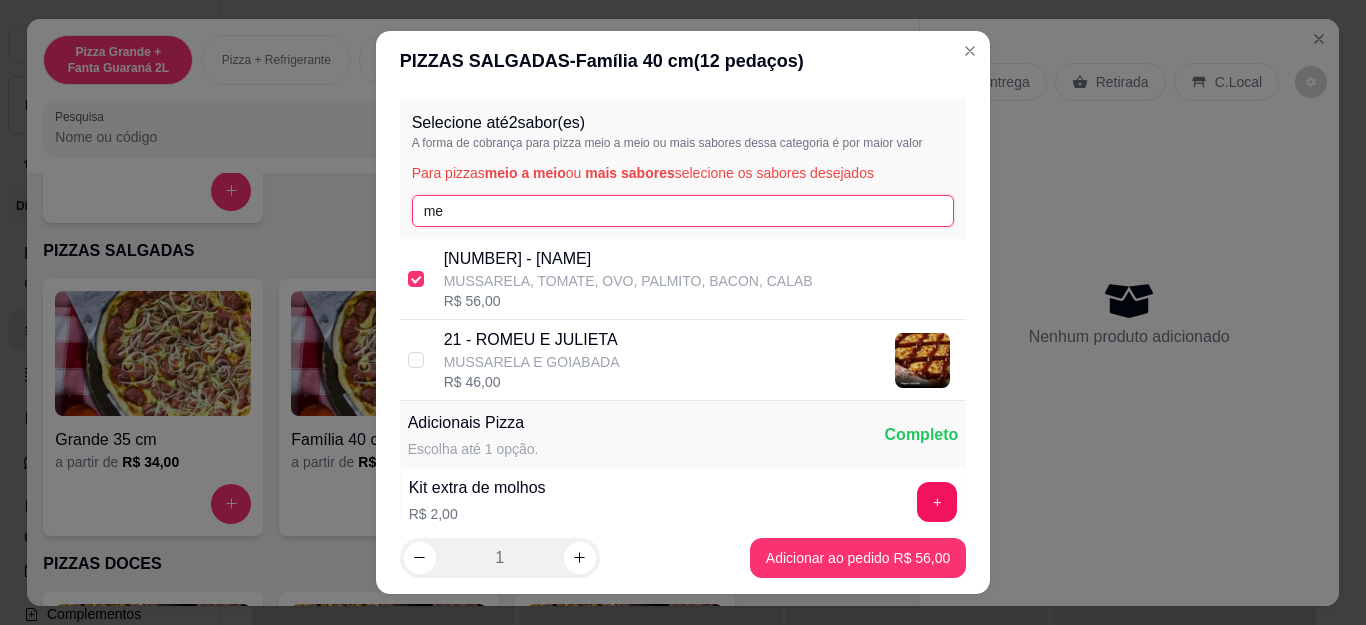 click on "me" at bounding box center [683, 211] 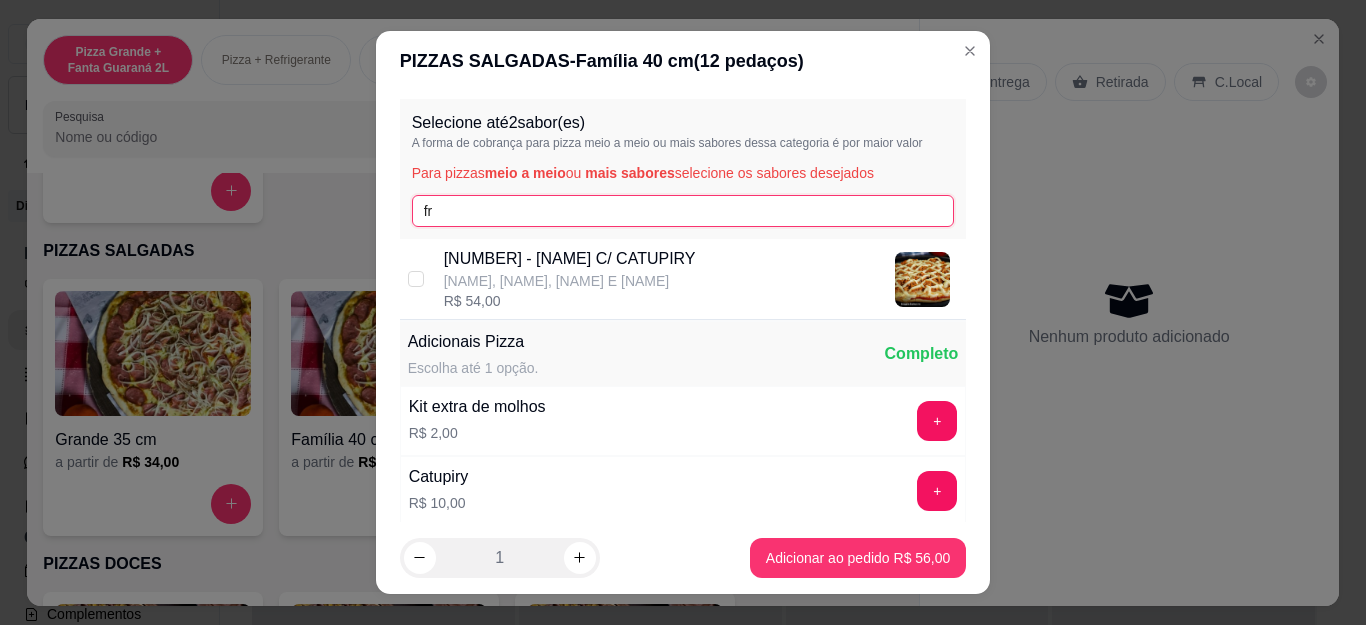 type on "fr" 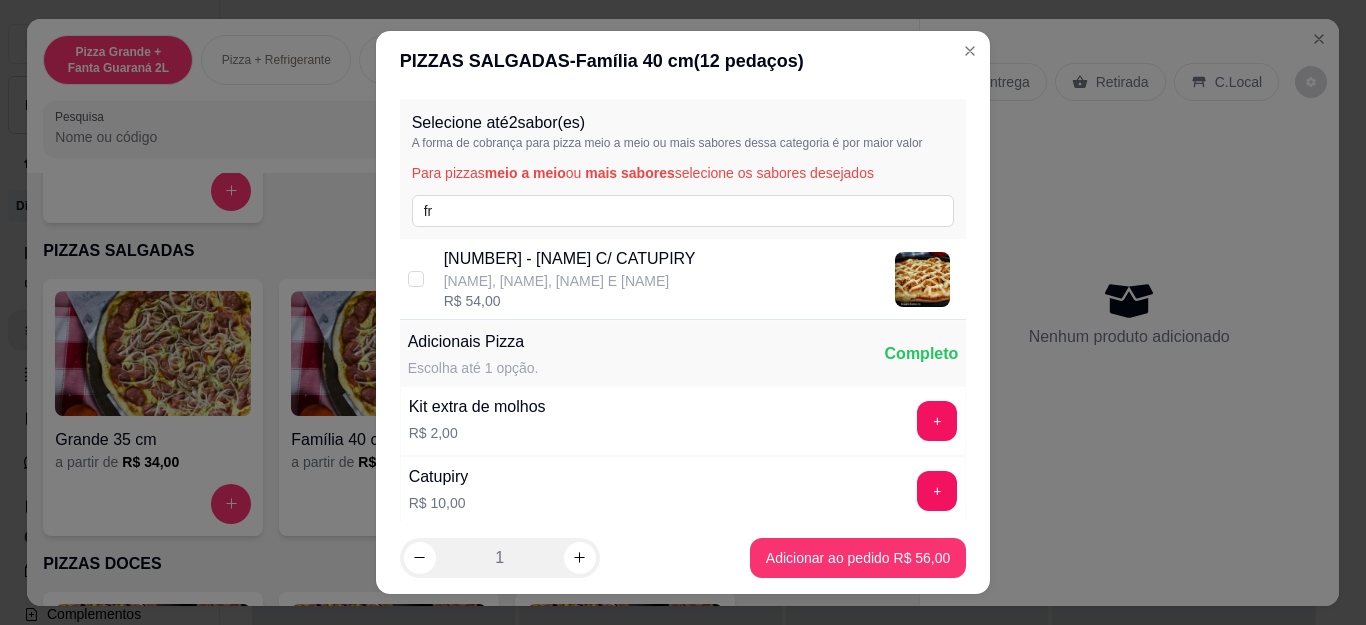 click on "[NUMBER] - [NAME] C/ CATUPIRY" at bounding box center (570, 259) 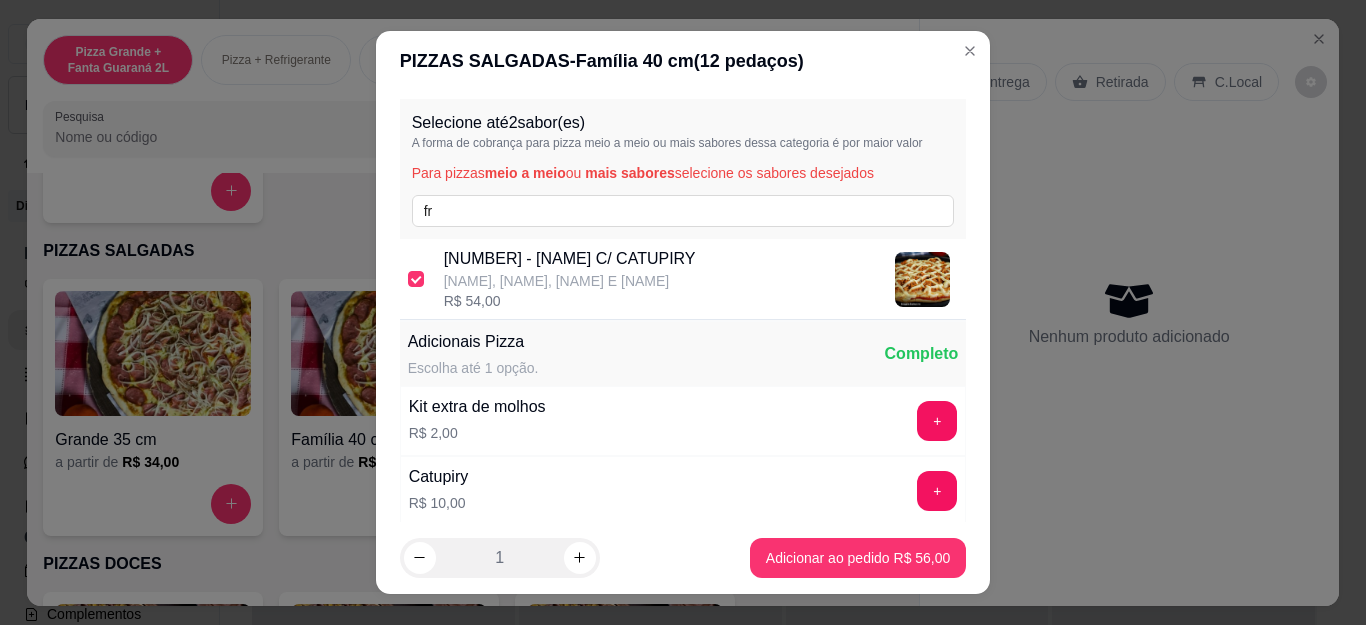 checkbox on "true" 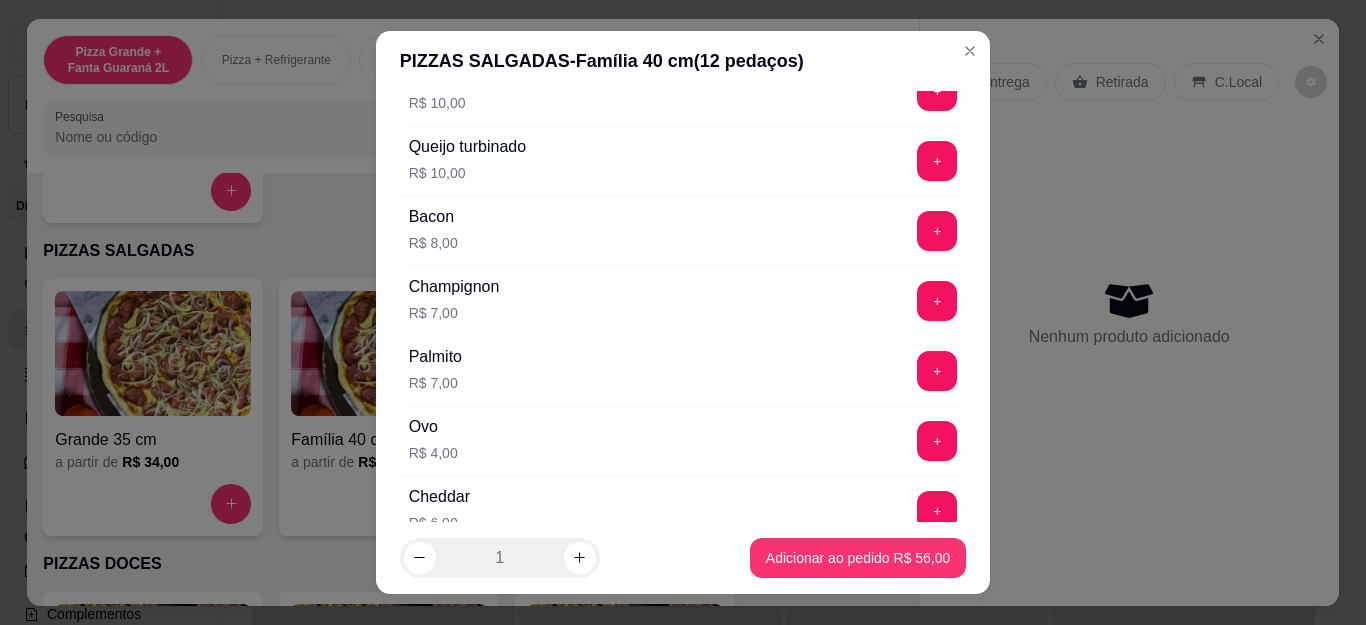 scroll, scrollTop: 652, scrollLeft: 0, axis: vertical 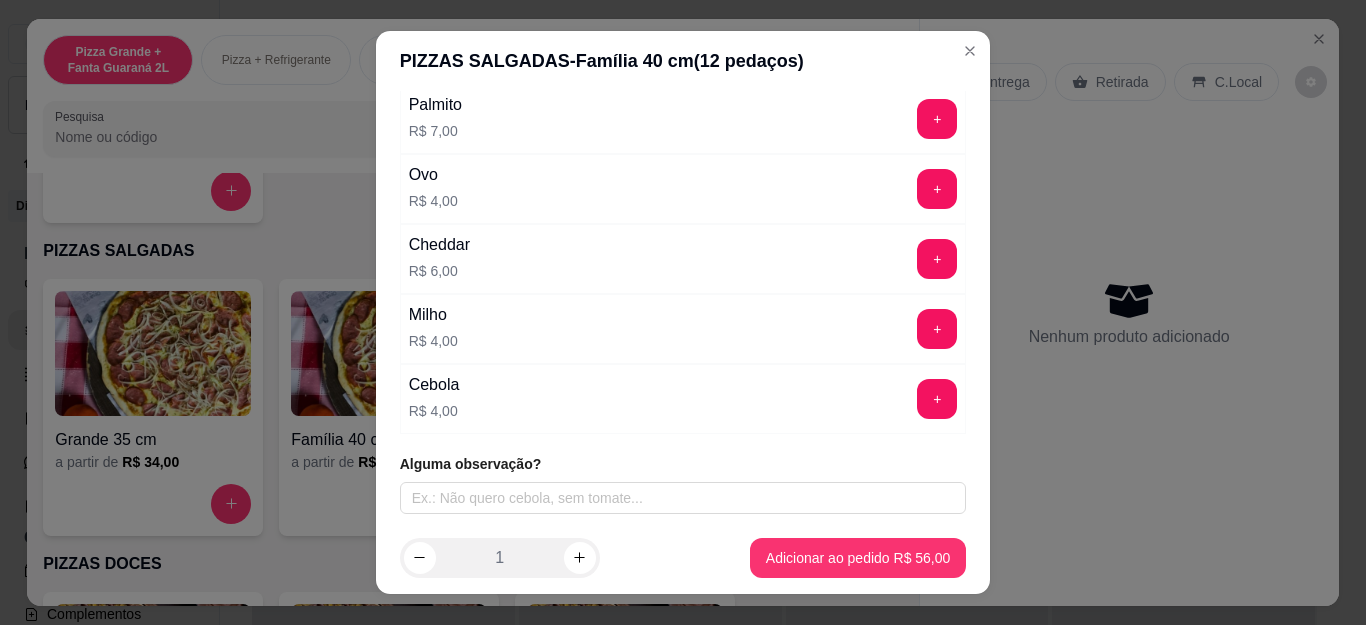 click on "Alguma observação?" at bounding box center [683, 464] 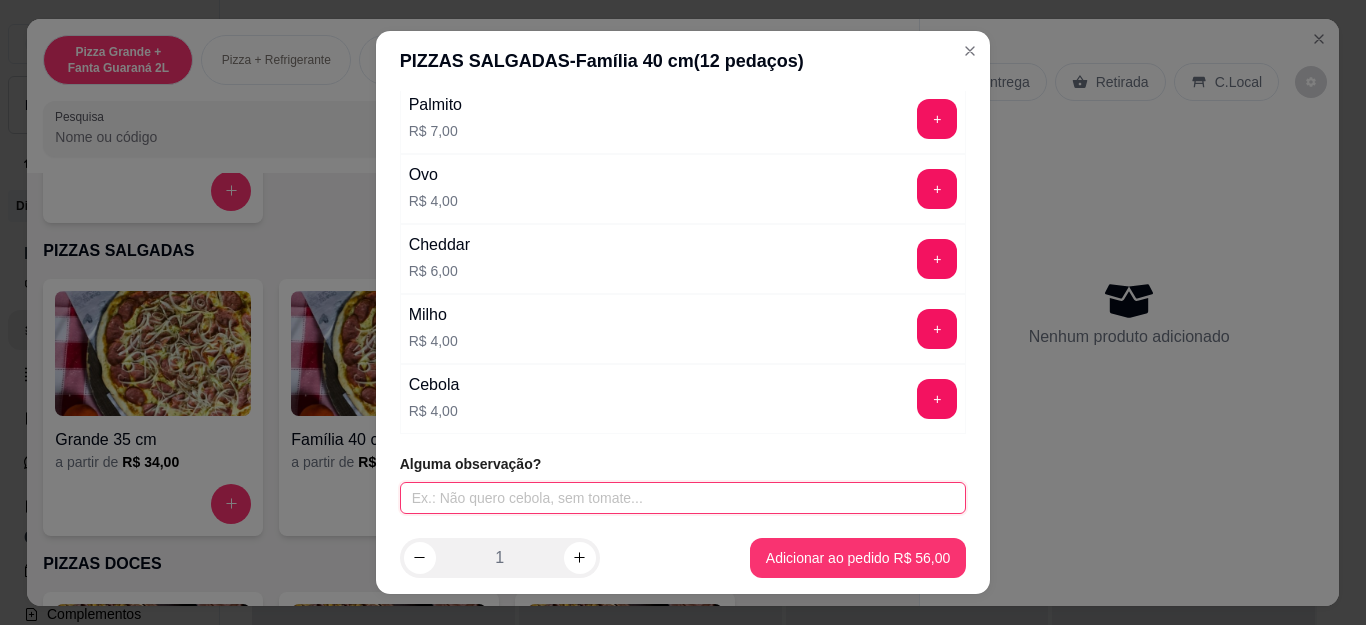 click at bounding box center [683, 498] 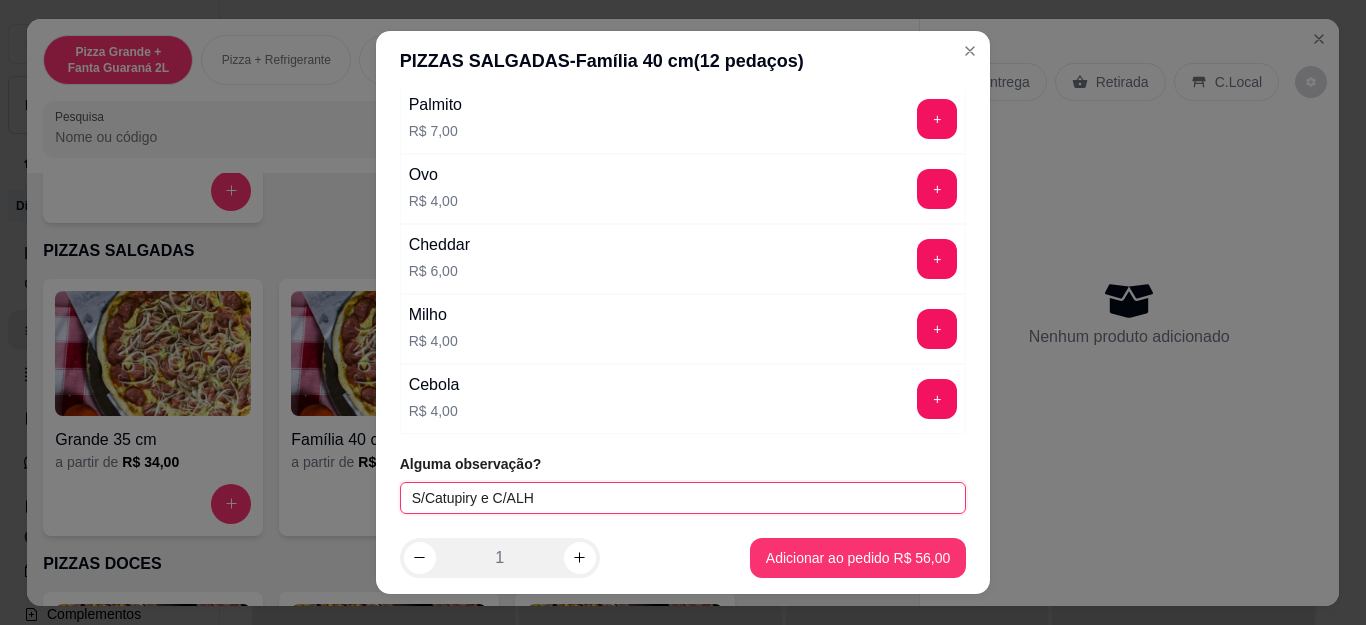 type on "S/Catupiry e C/ALHO" 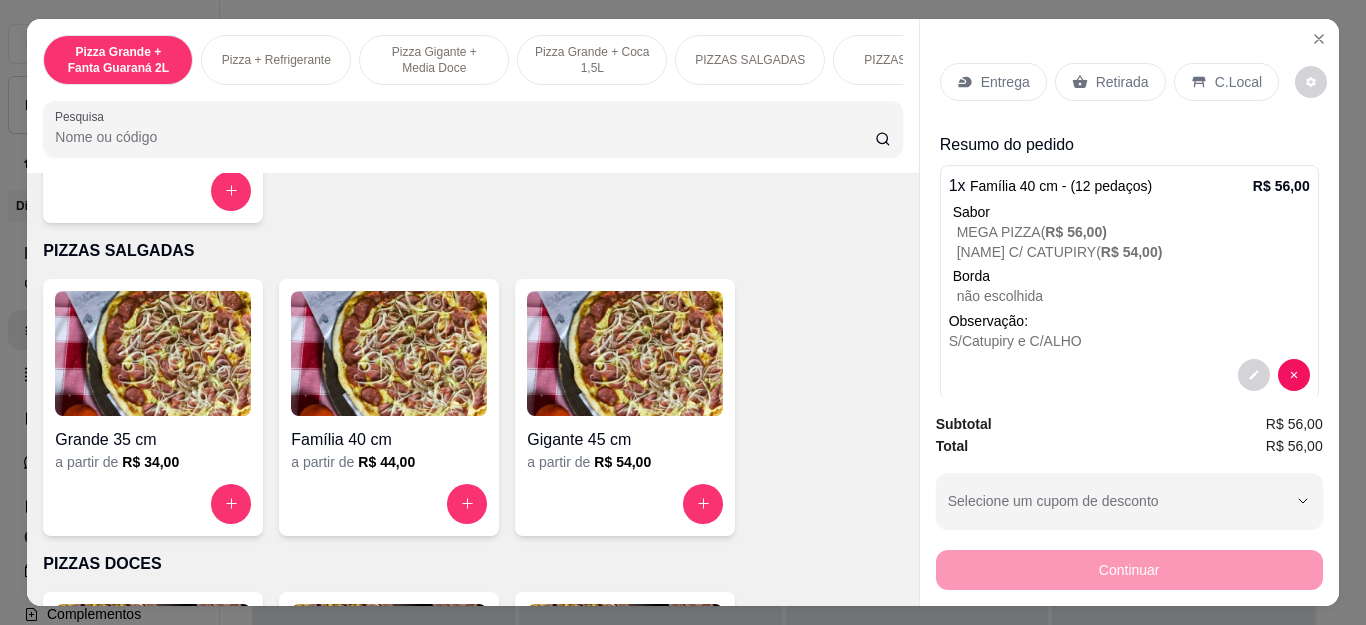 click on "Entrega" at bounding box center [1005, 82] 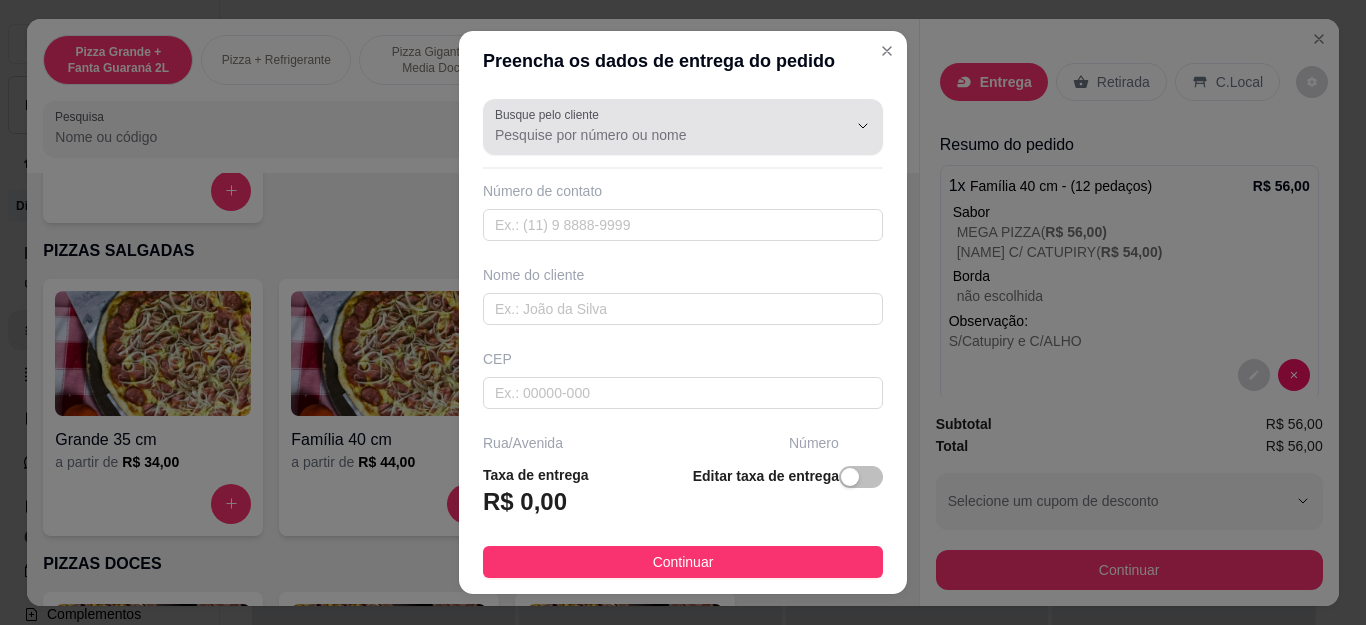 click on "Busque pelo cliente" at bounding box center [655, 135] 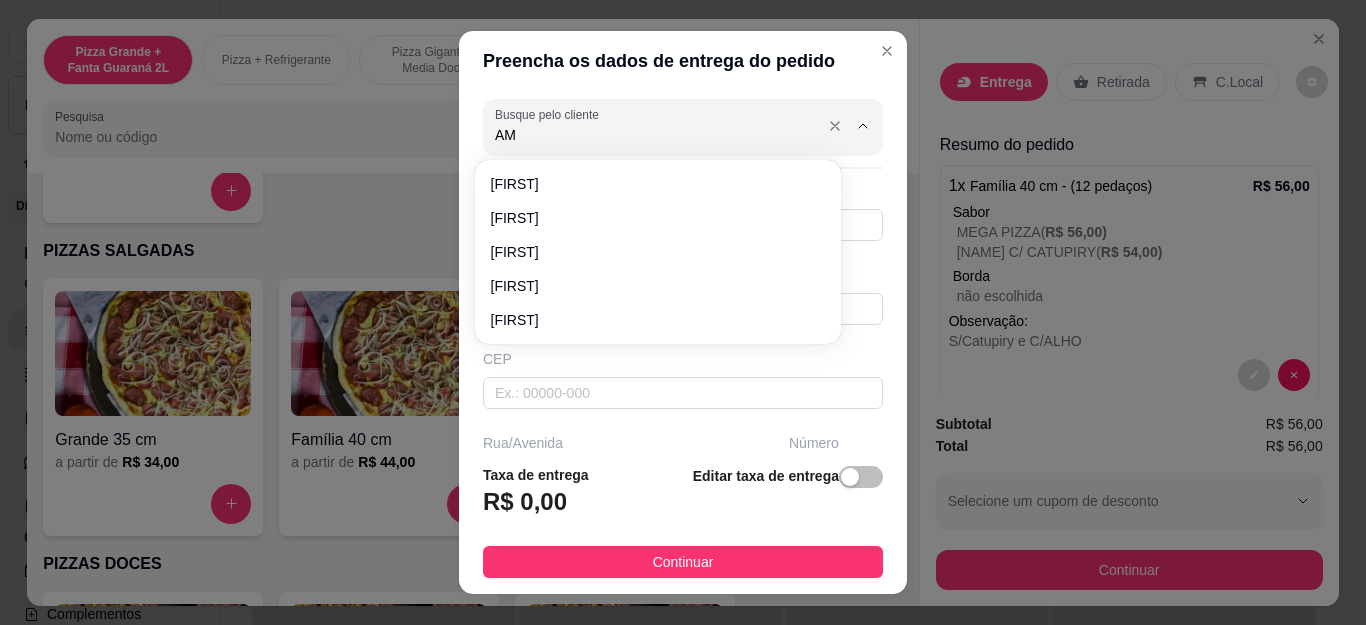 type on "AMA" 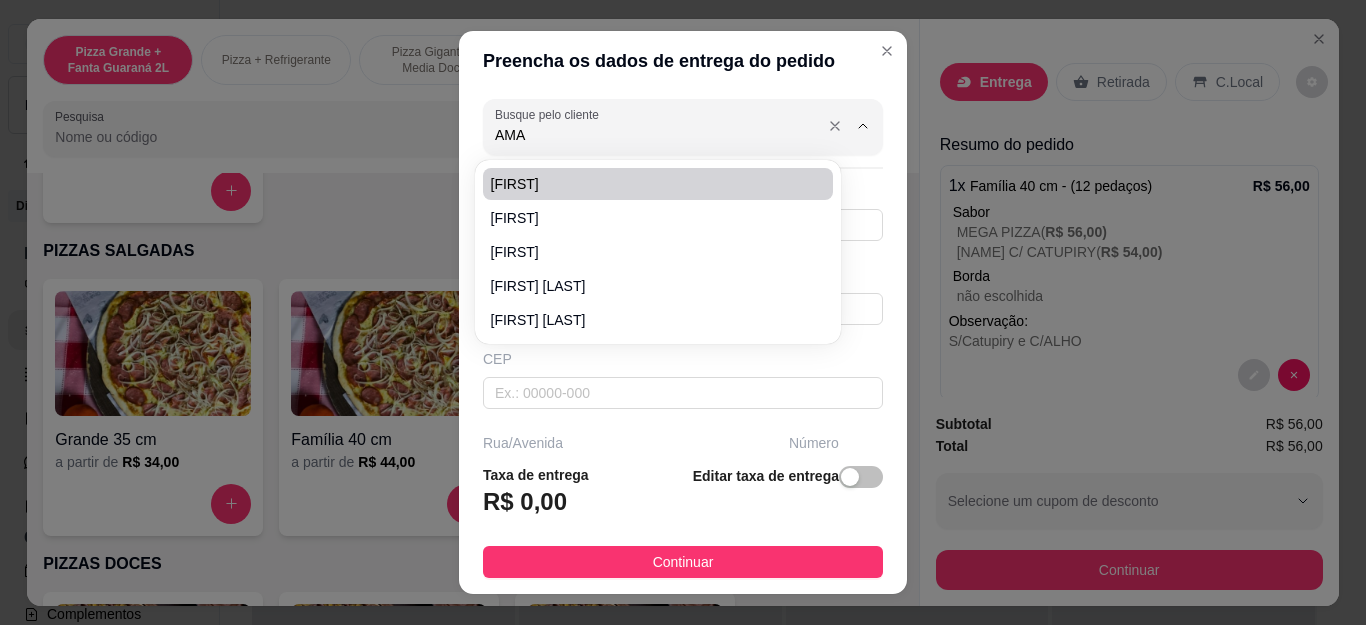 click on "AMA" at bounding box center (655, 135) 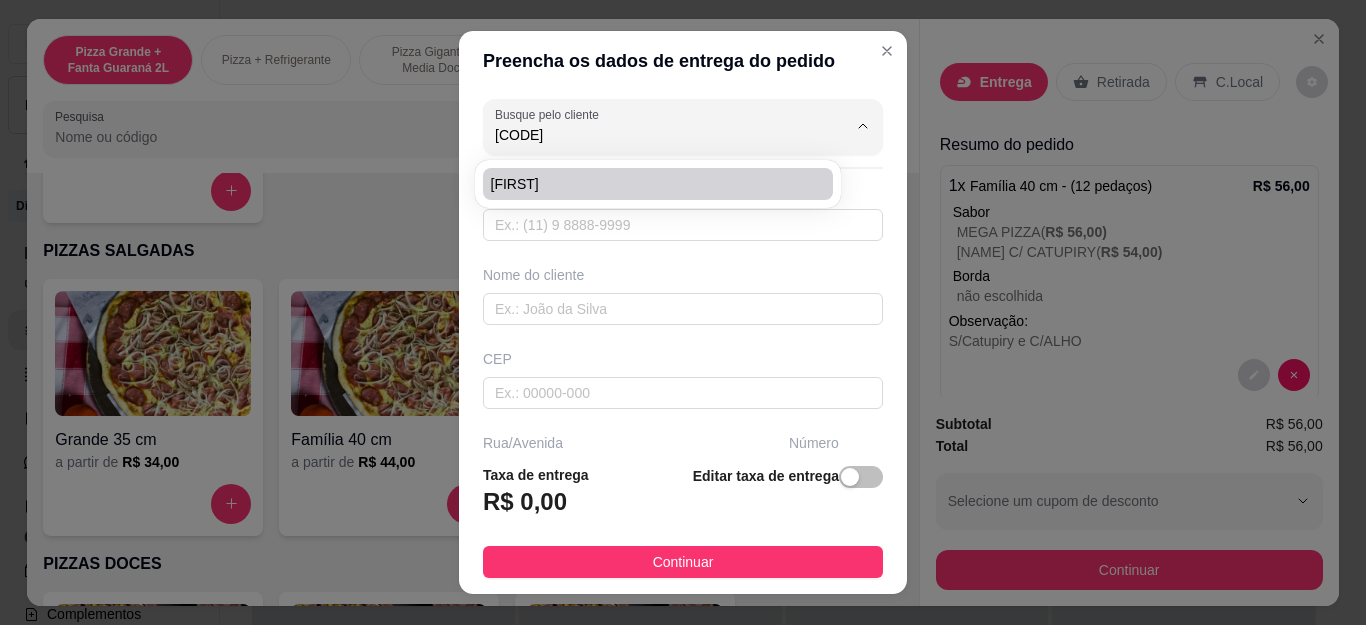 click on "[FIRST]" at bounding box center [648, 184] 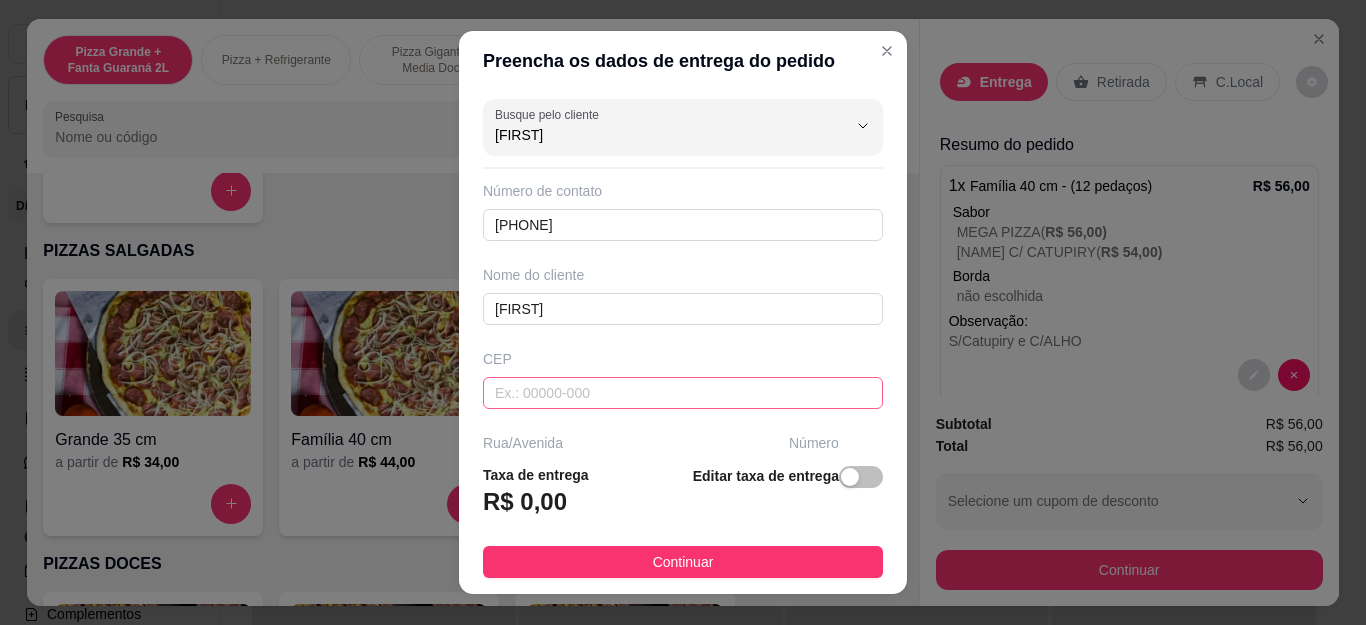 scroll, scrollTop: 300, scrollLeft: 0, axis: vertical 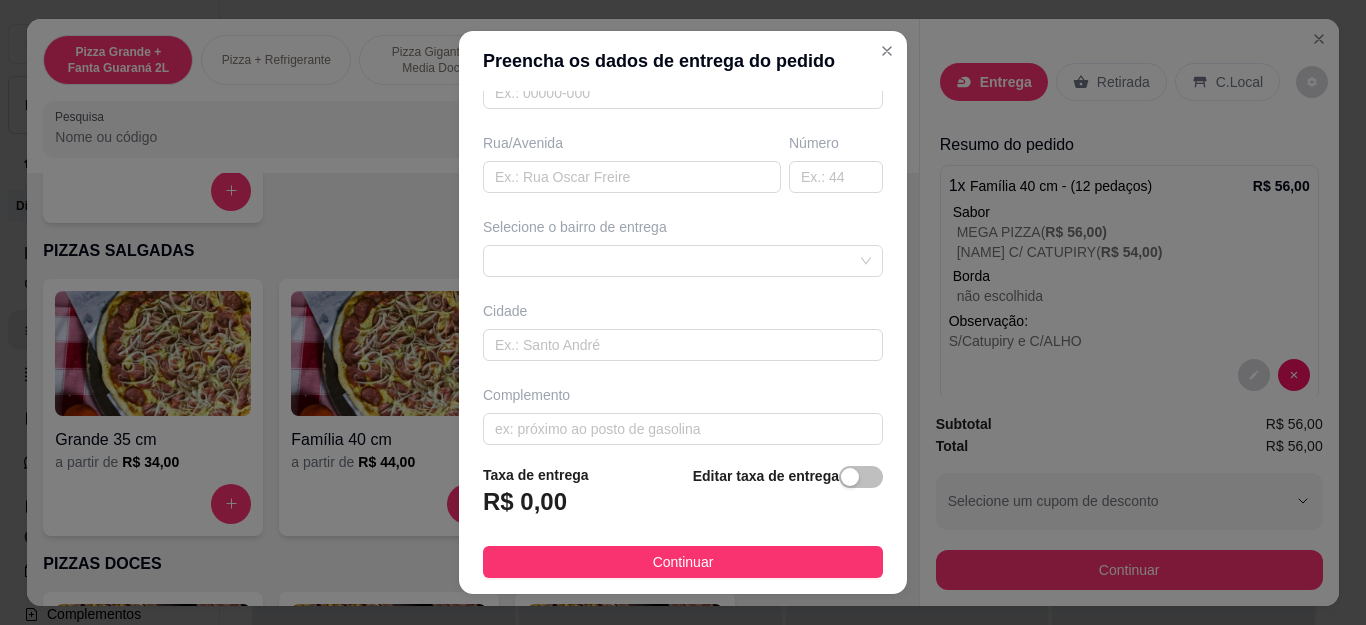 type on "[FIRST]" 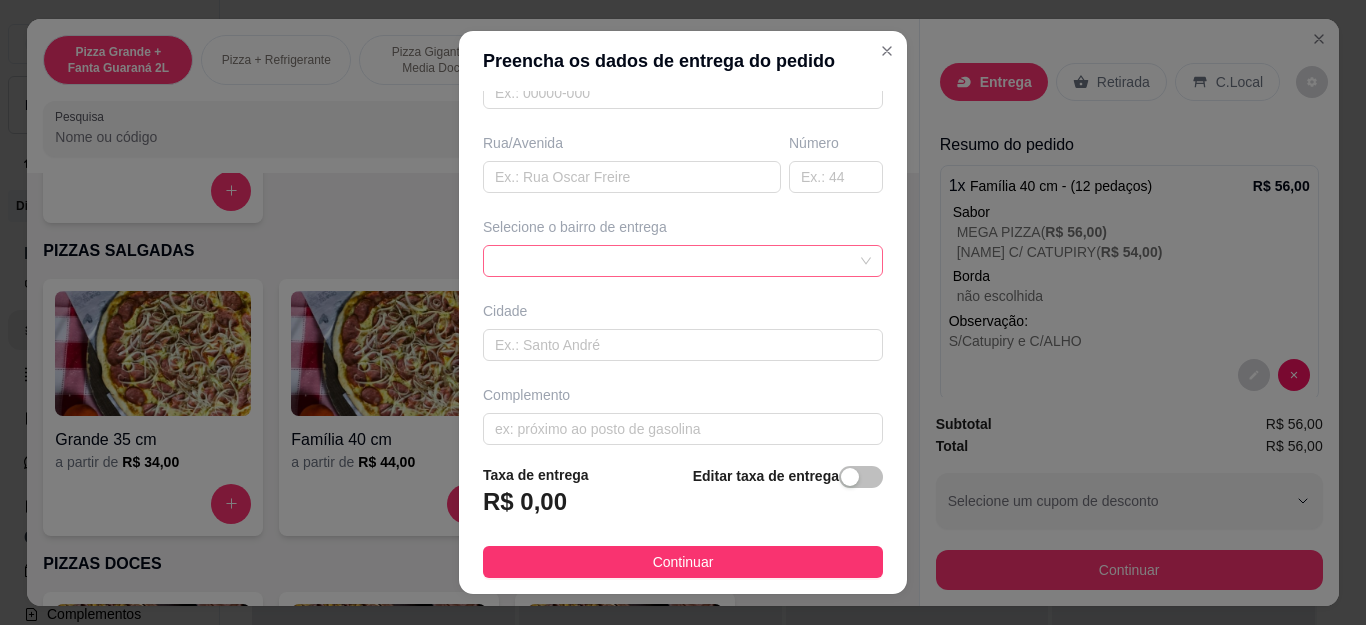 click at bounding box center (683, 261) 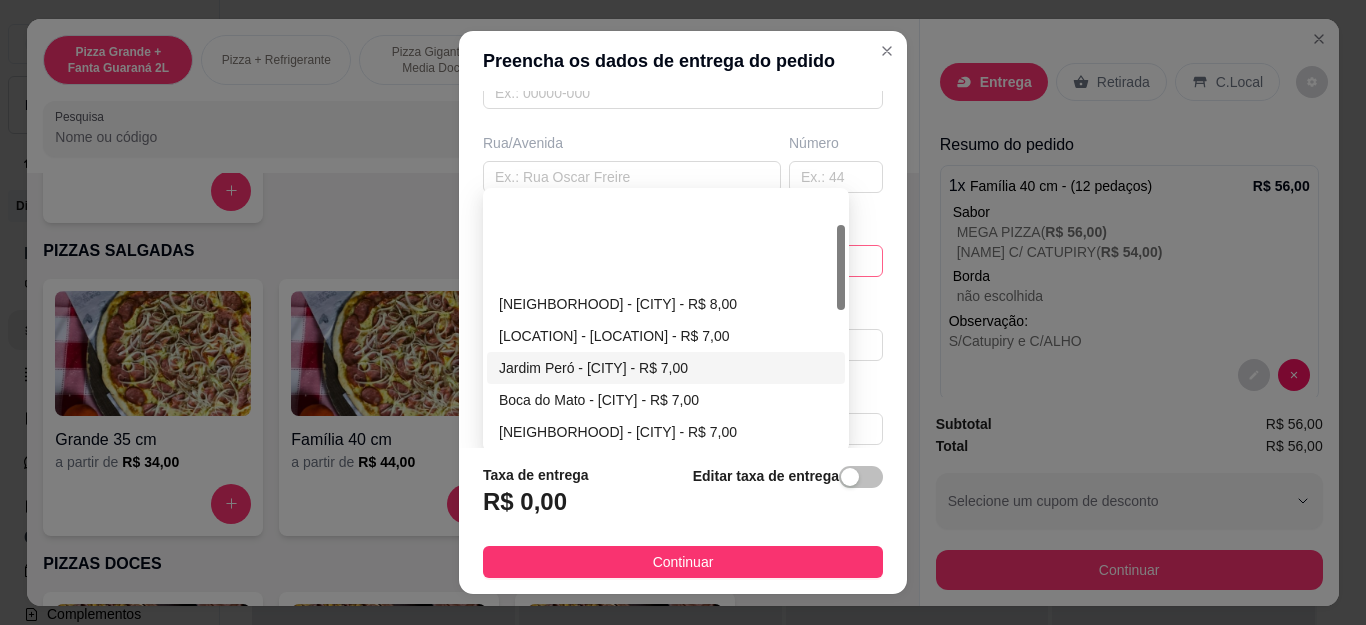 scroll, scrollTop: 100, scrollLeft: 0, axis: vertical 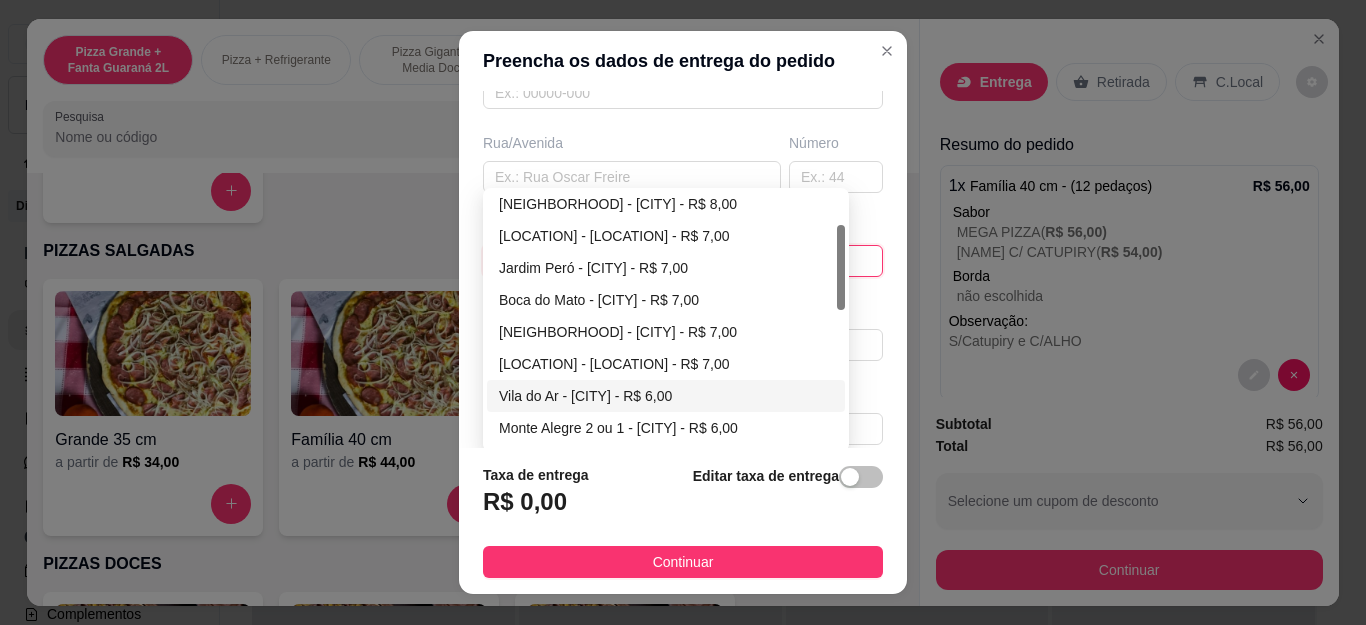 click on "Vila do Ar - [CITY] -  R$ 6,00" at bounding box center [666, 396] 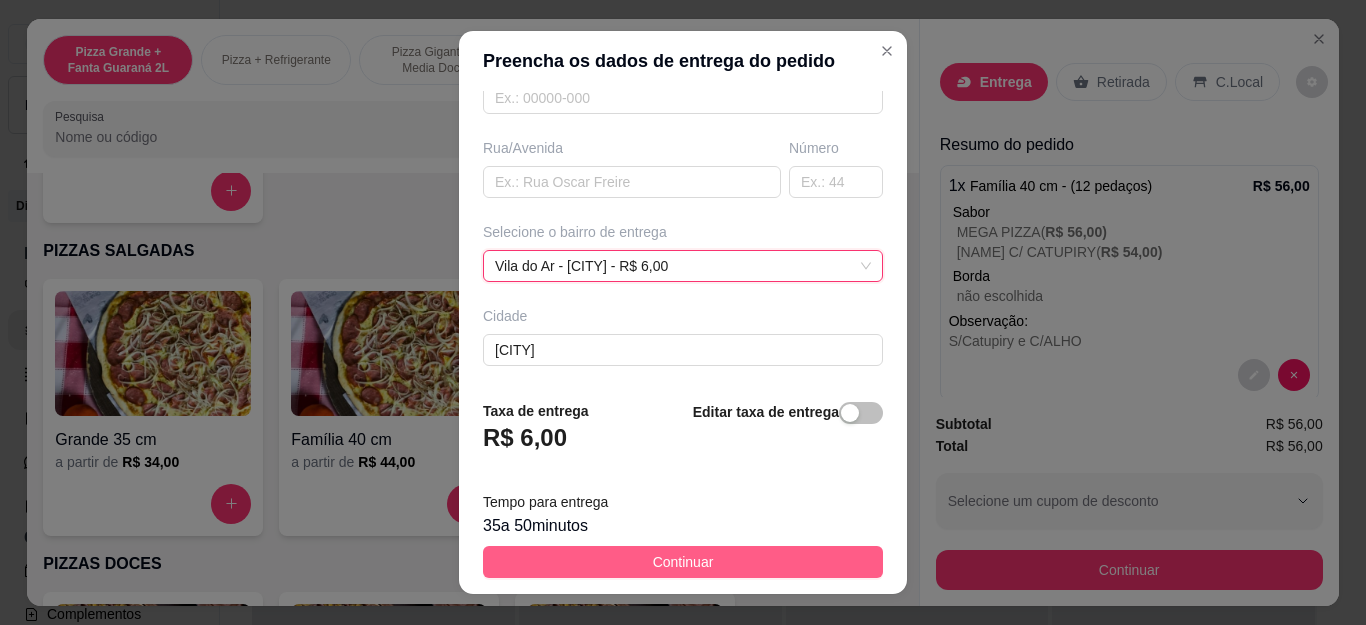 scroll, scrollTop: 300, scrollLeft: 0, axis: vertical 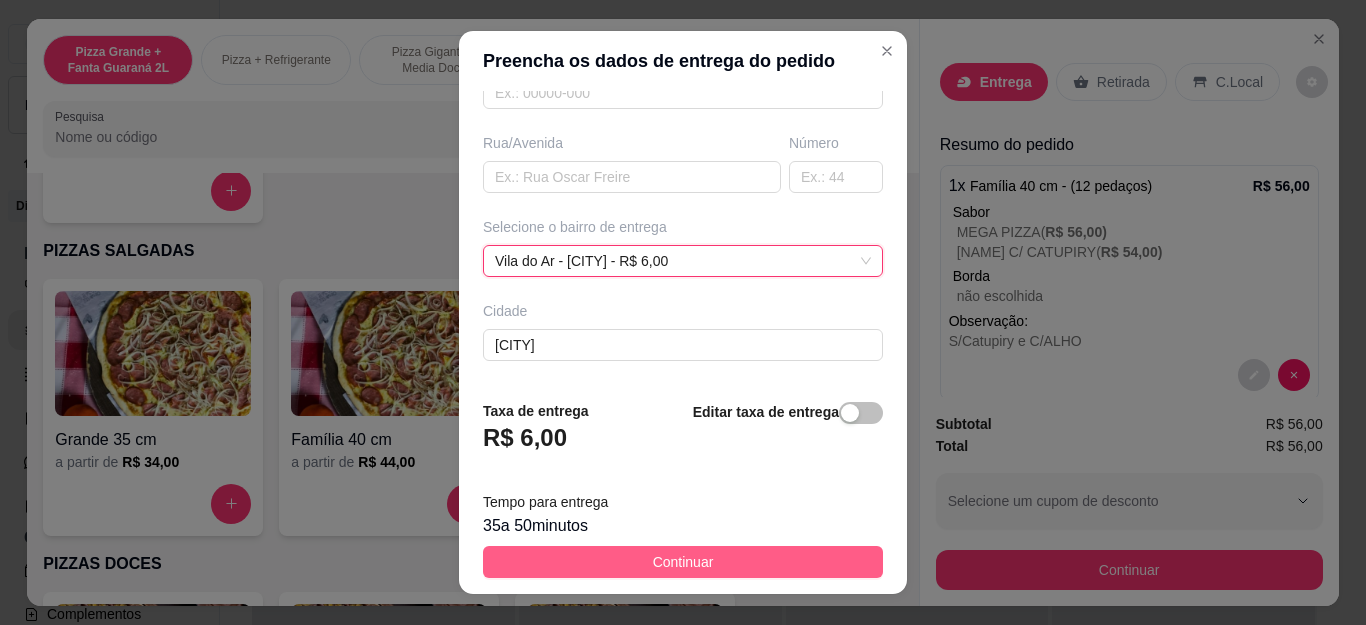 click on "Continuar" at bounding box center [683, 562] 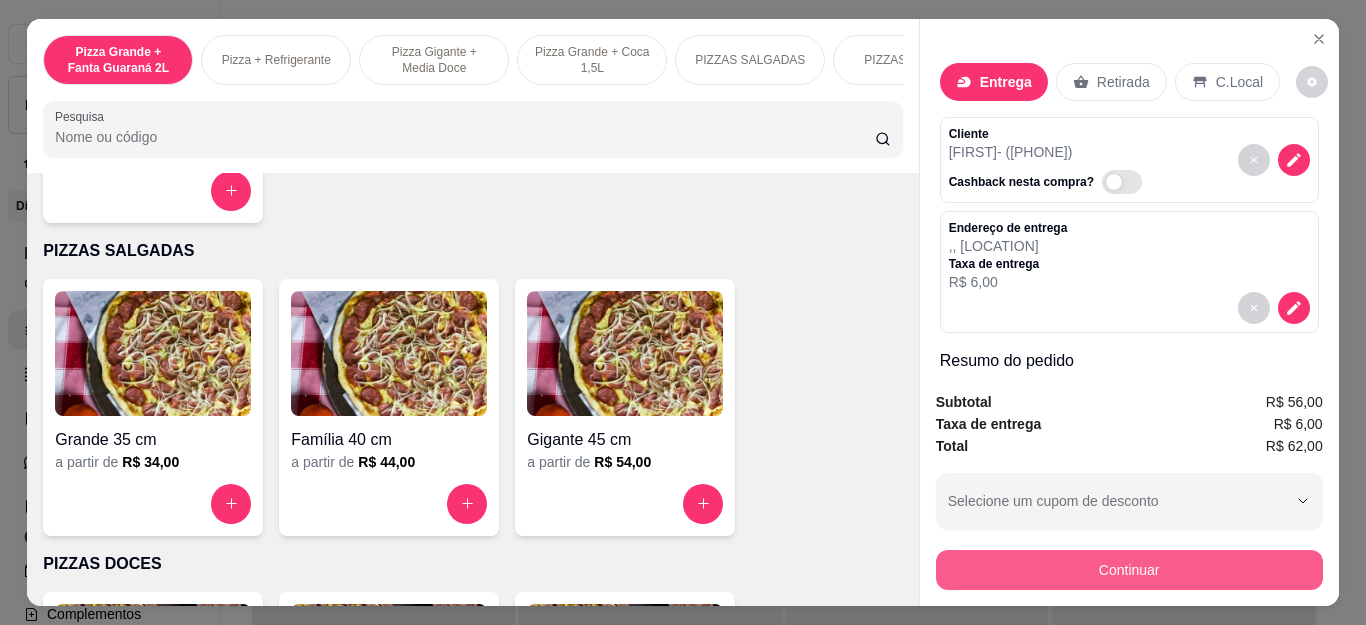 click on "Continuar" at bounding box center [1129, 570] 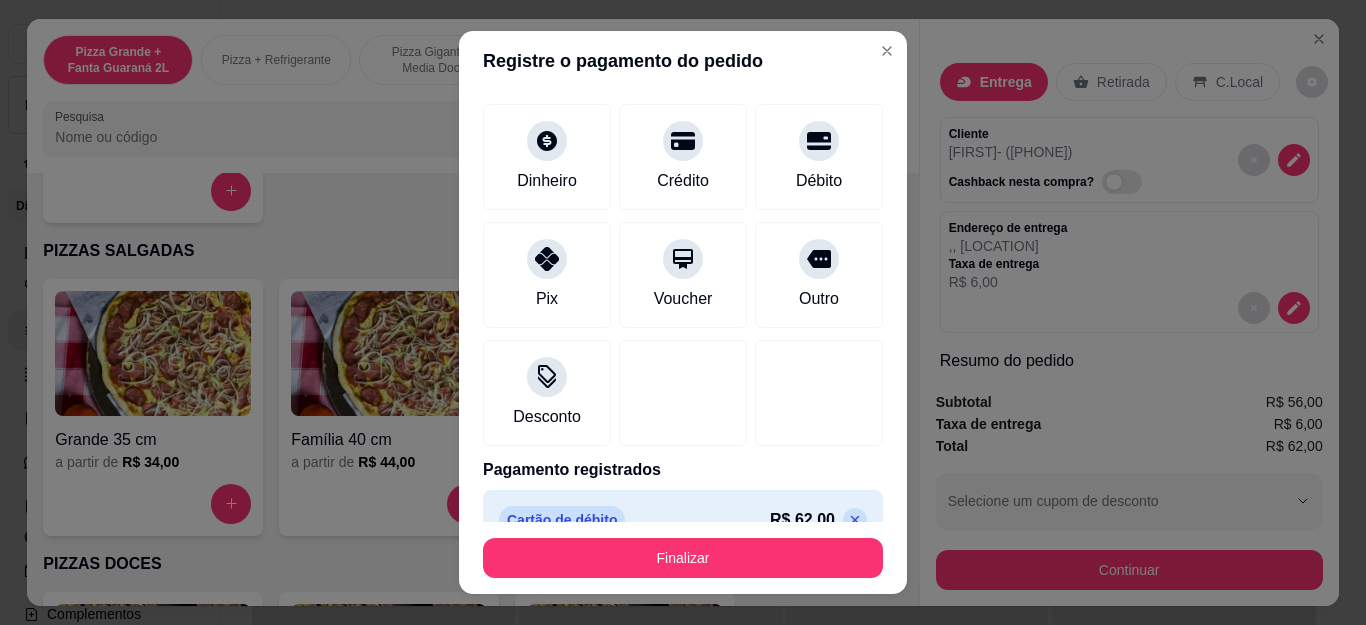 scroll, scrollTop: 123, scrollLeft: 0, axis: vertical 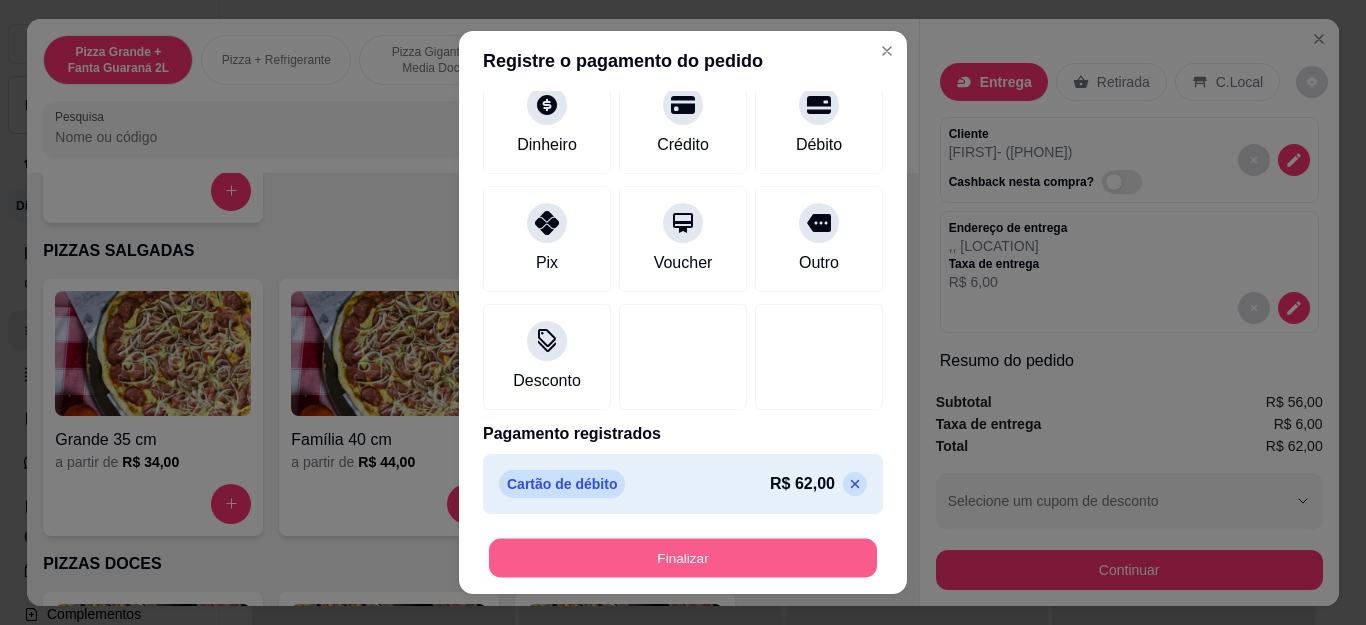 click on "Finalizar" at bounding box center (683, 557) 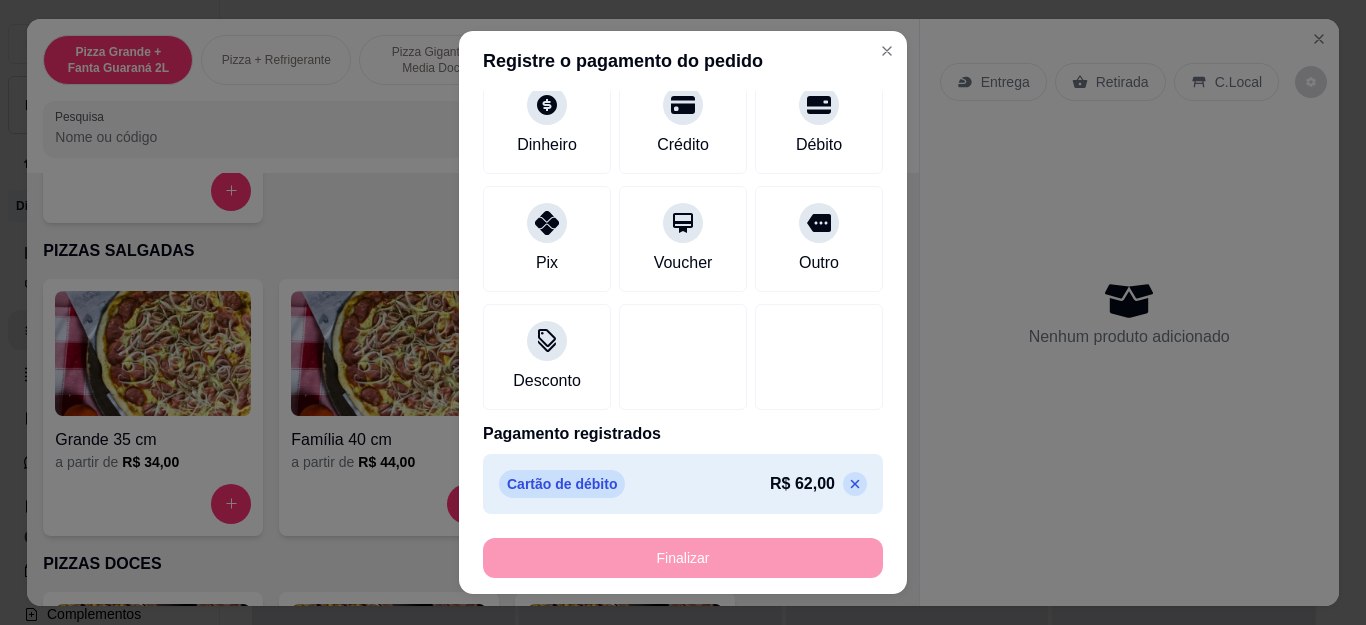 type on "-R$ 62,00" 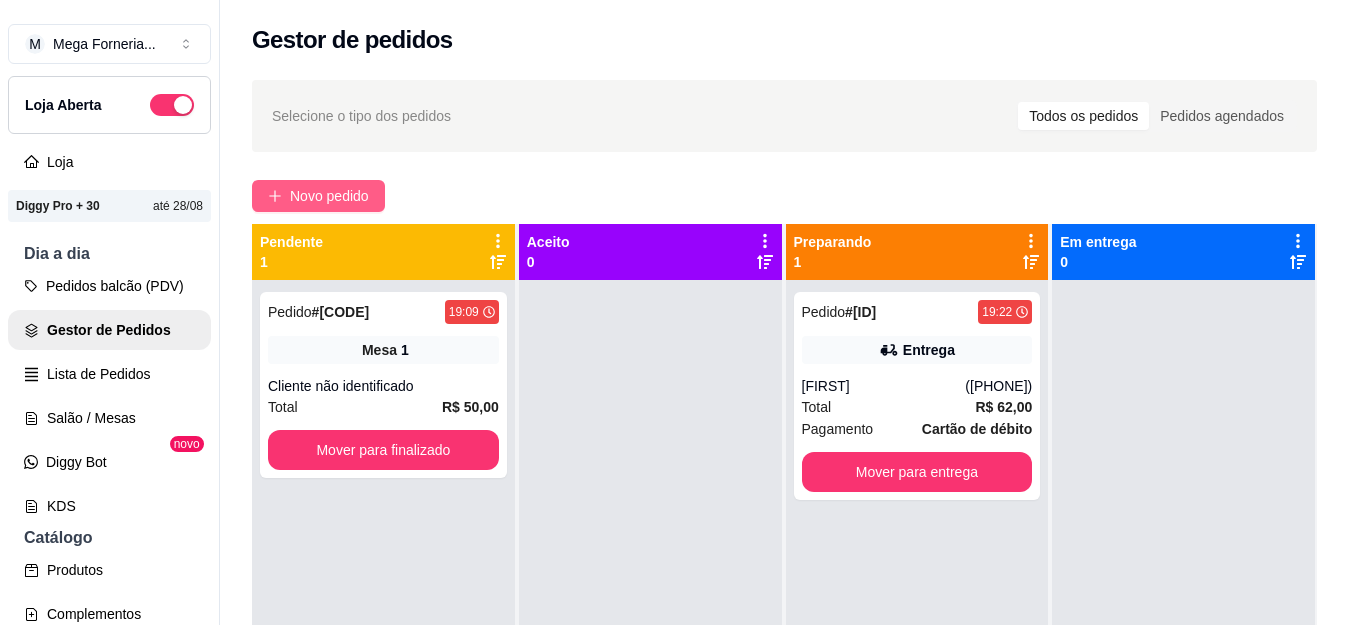 click on "Novo pedido" at bounding box center (329, 196) 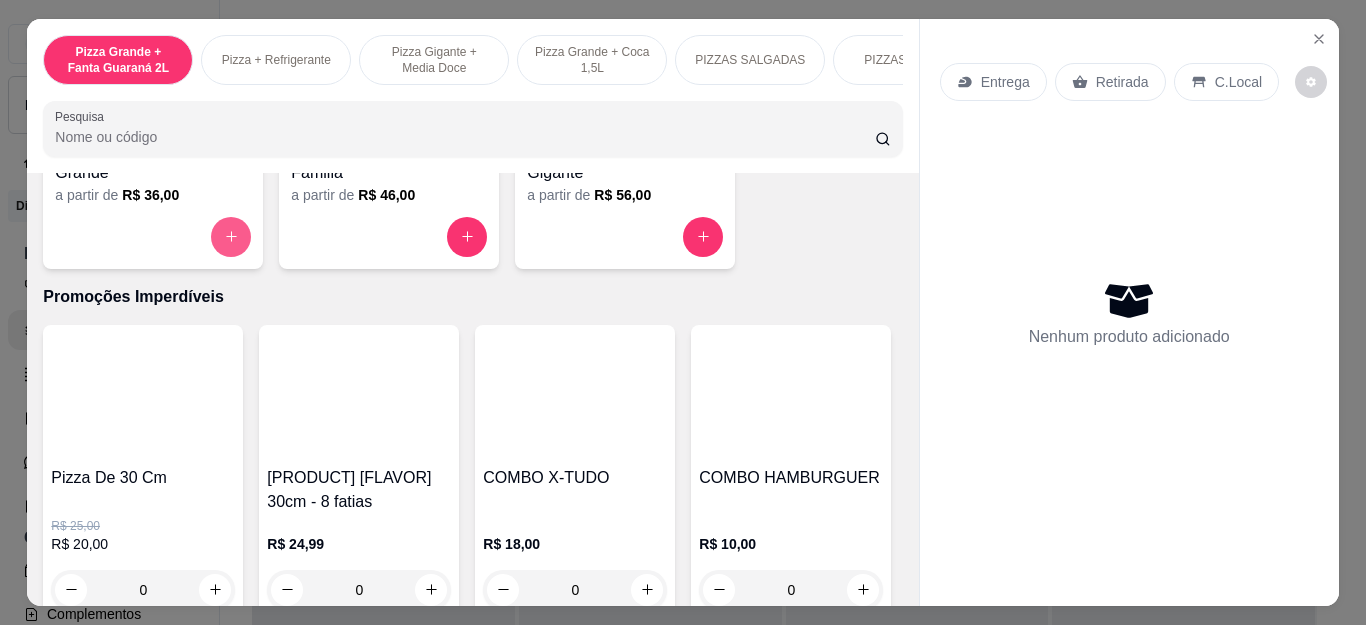 scroll, scrollTop: 2000, scrollLeft: 0, axis: vertical 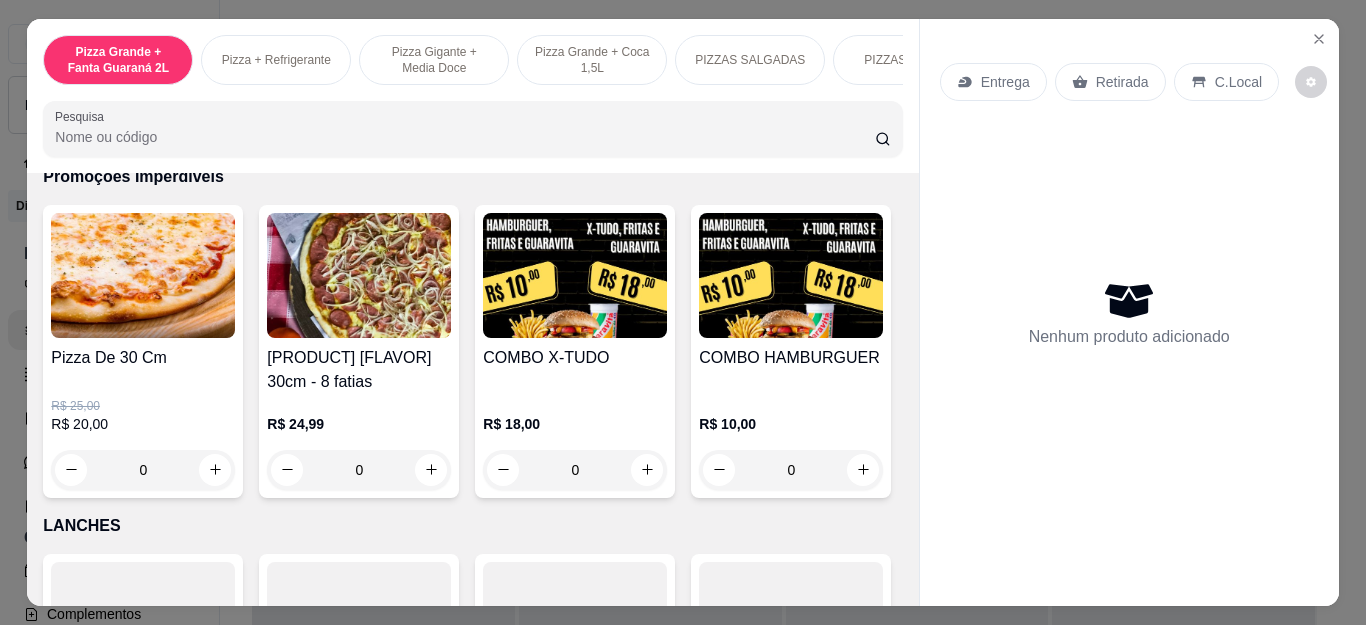 click on "0" at bounding box center [143, 470] 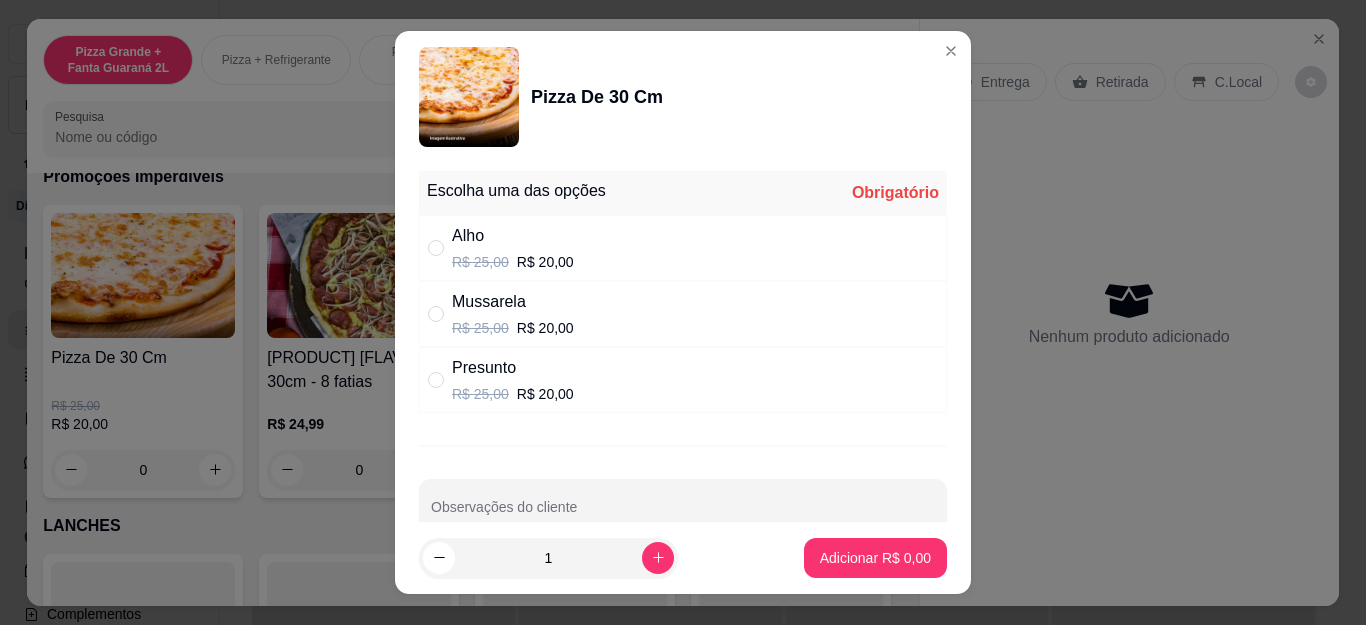 click on "Alho R$ 25,00 R$ 20,00" at bounding box center (513, 248) 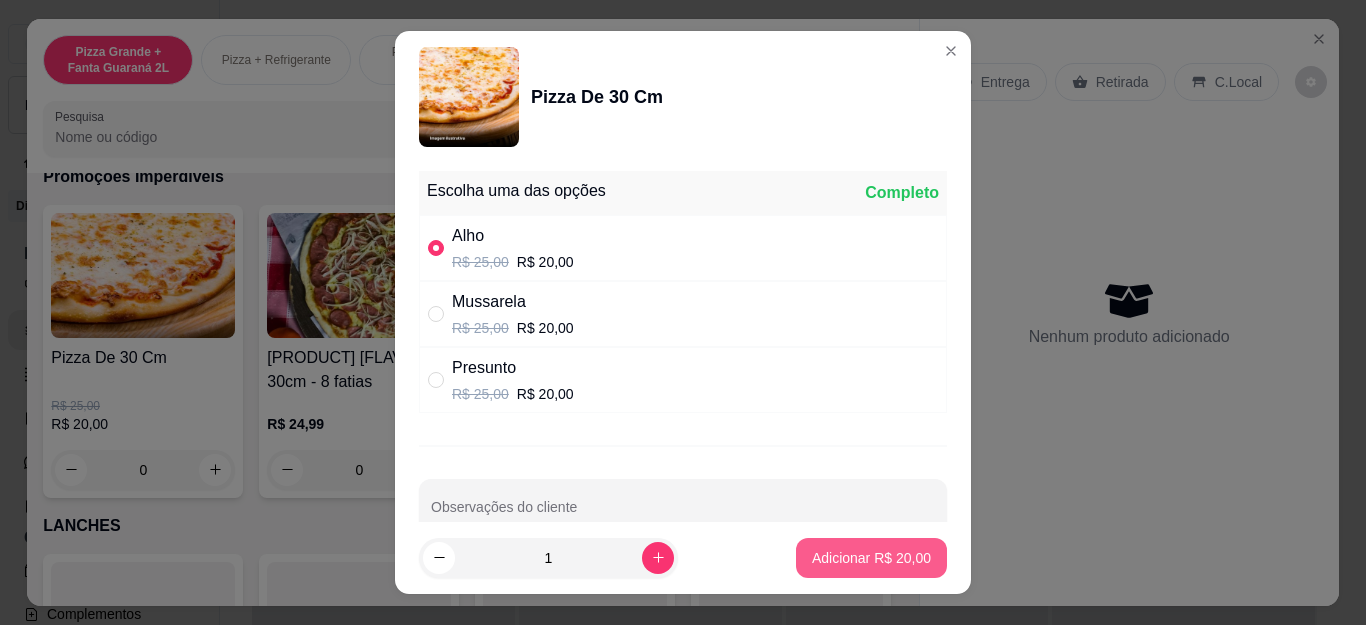 click on "Adicionar   R$ 20,00" at bounding box center (871, 558) 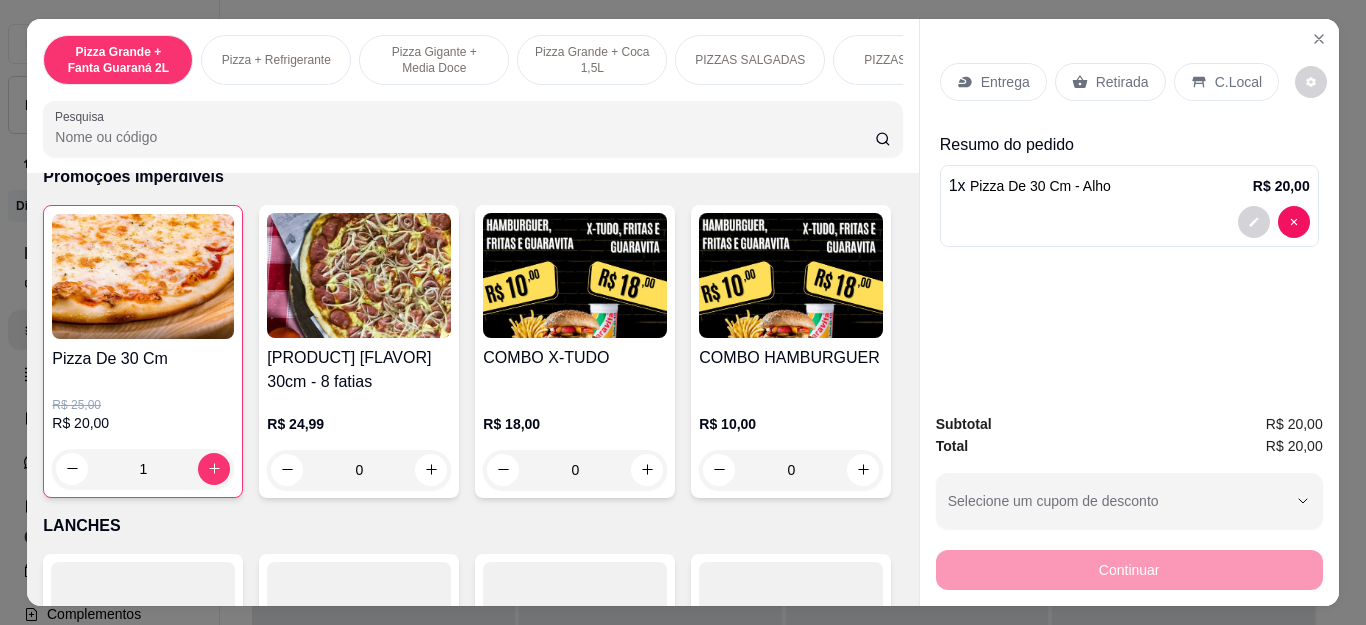 click on "1" at bounding box center (143, 469) 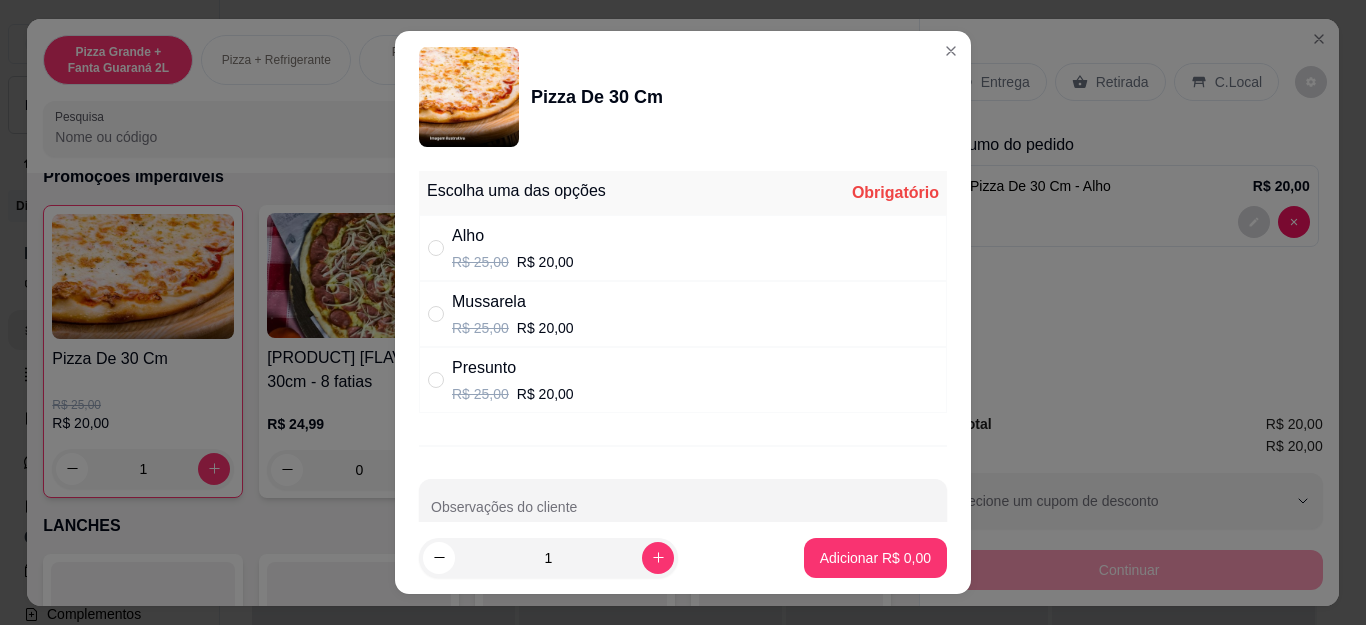 click on "R$ 25,00" at bounding box center (480, 328) 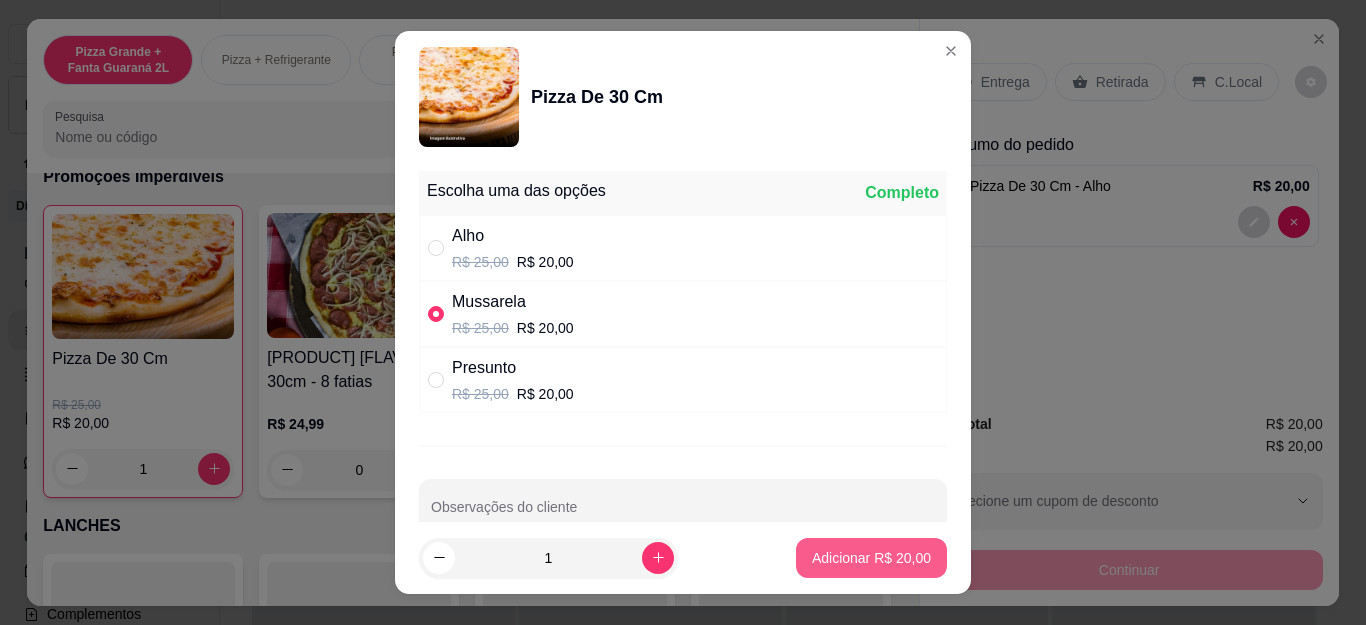 click on "Adicionar   R$ 20,00" at bounding box center (871, 558) 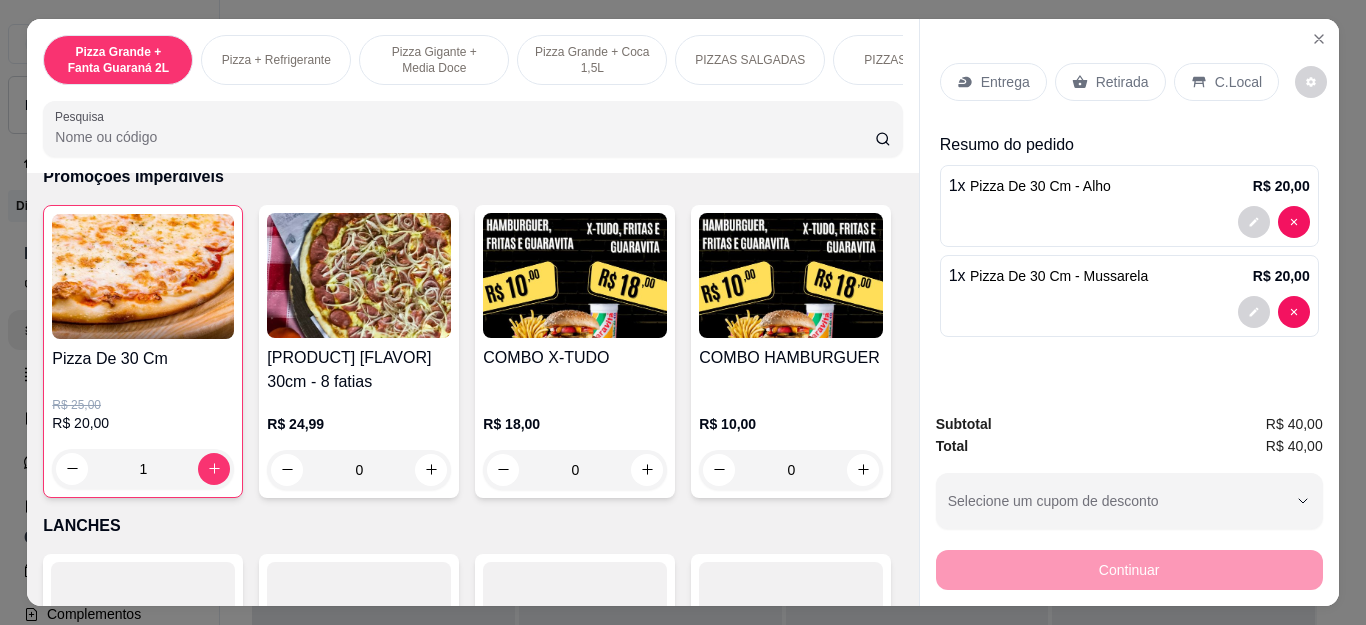 click on "1" at bounding box center (143, 469) 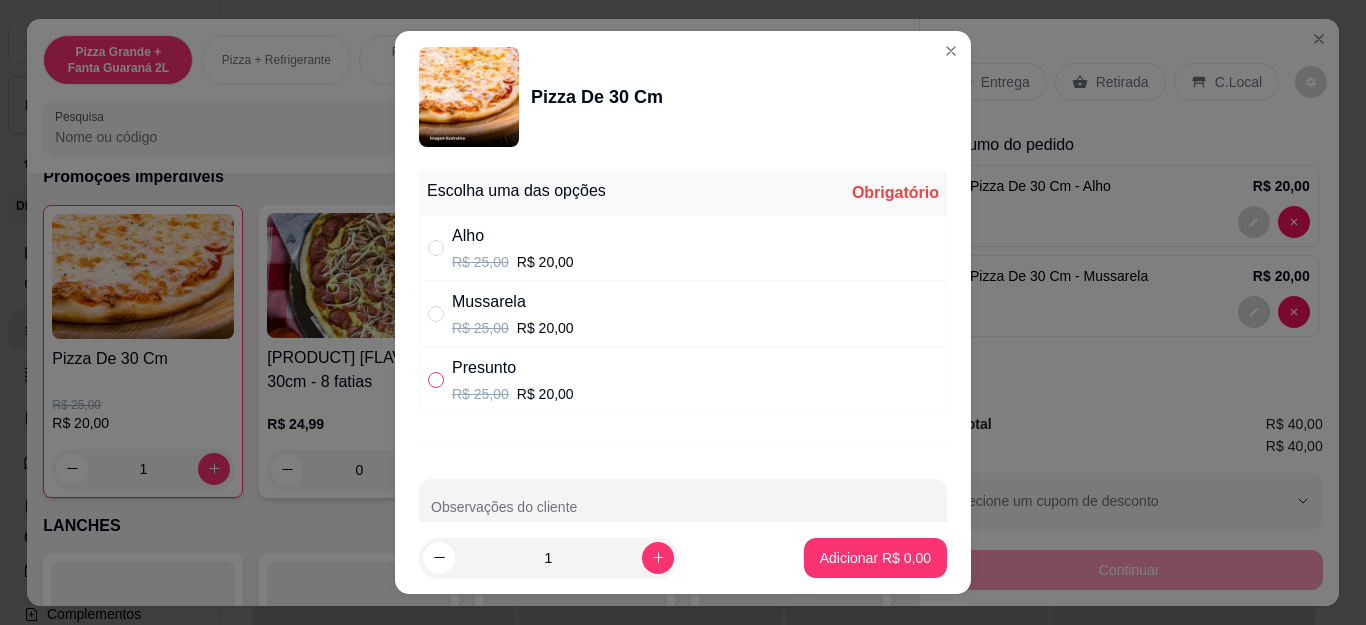 click at bounding box center [436, 380] 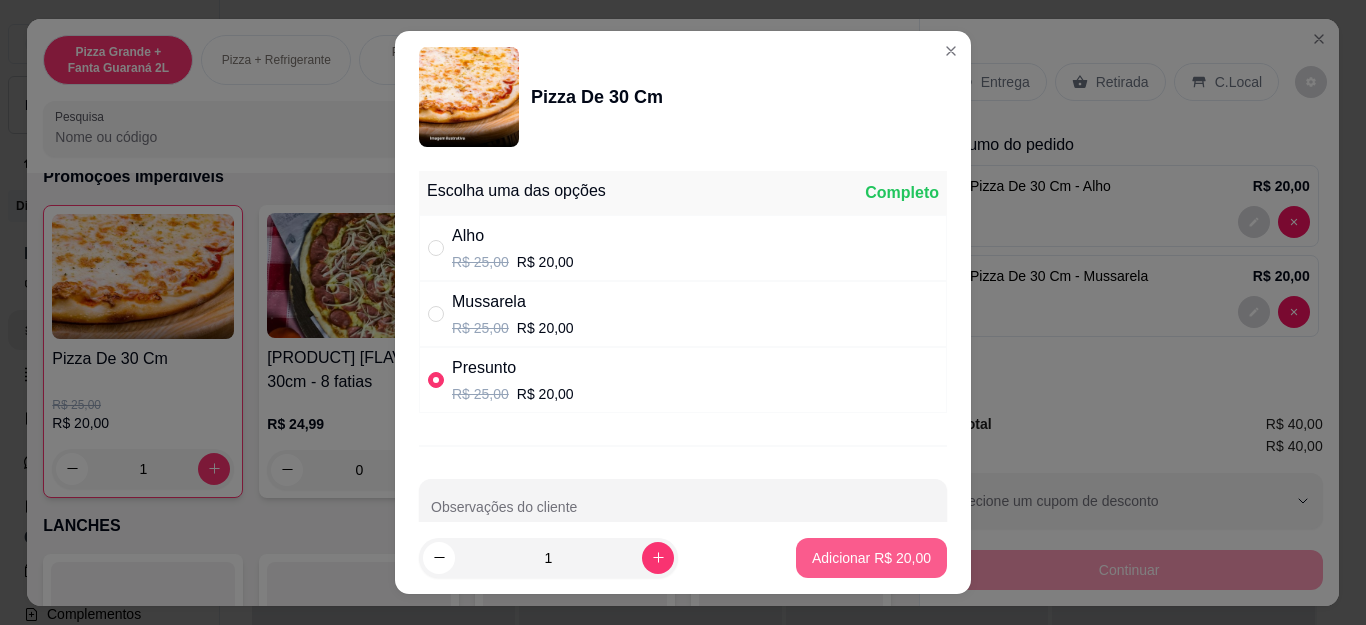 click on "Adicionar   R$ 20,00" at bounding box center (871, 558) 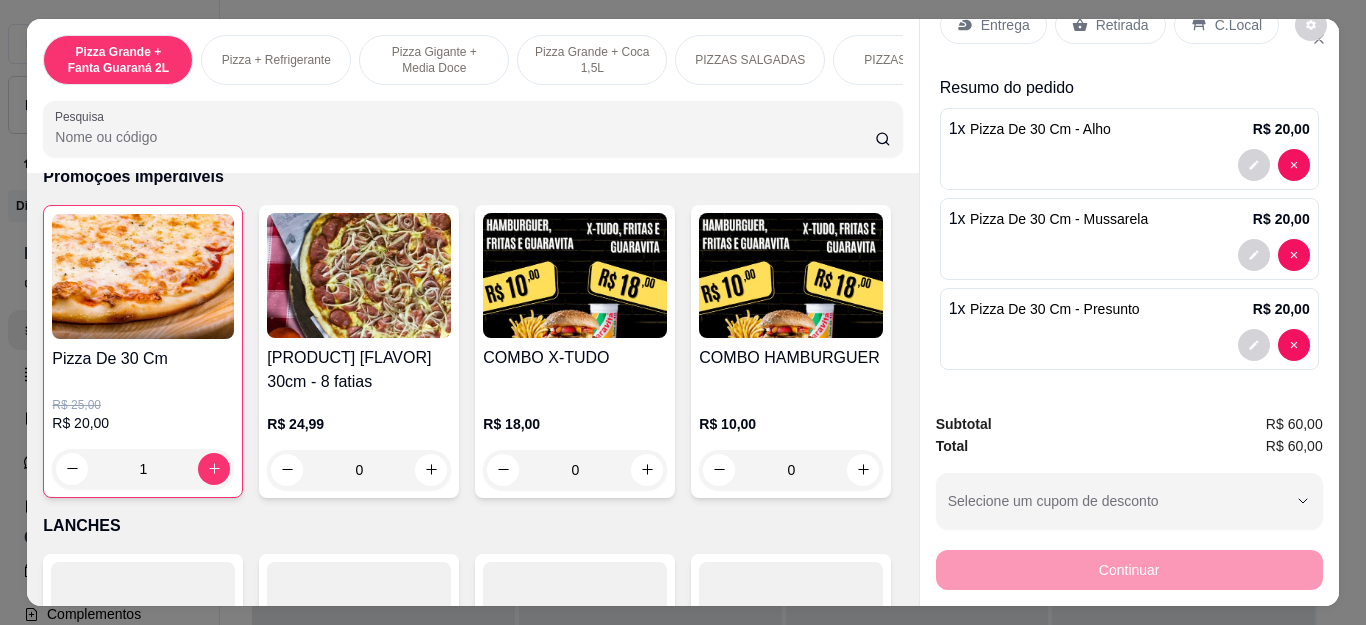 scroll, scrollTop: 0, scrollLeft: 0, axis: both 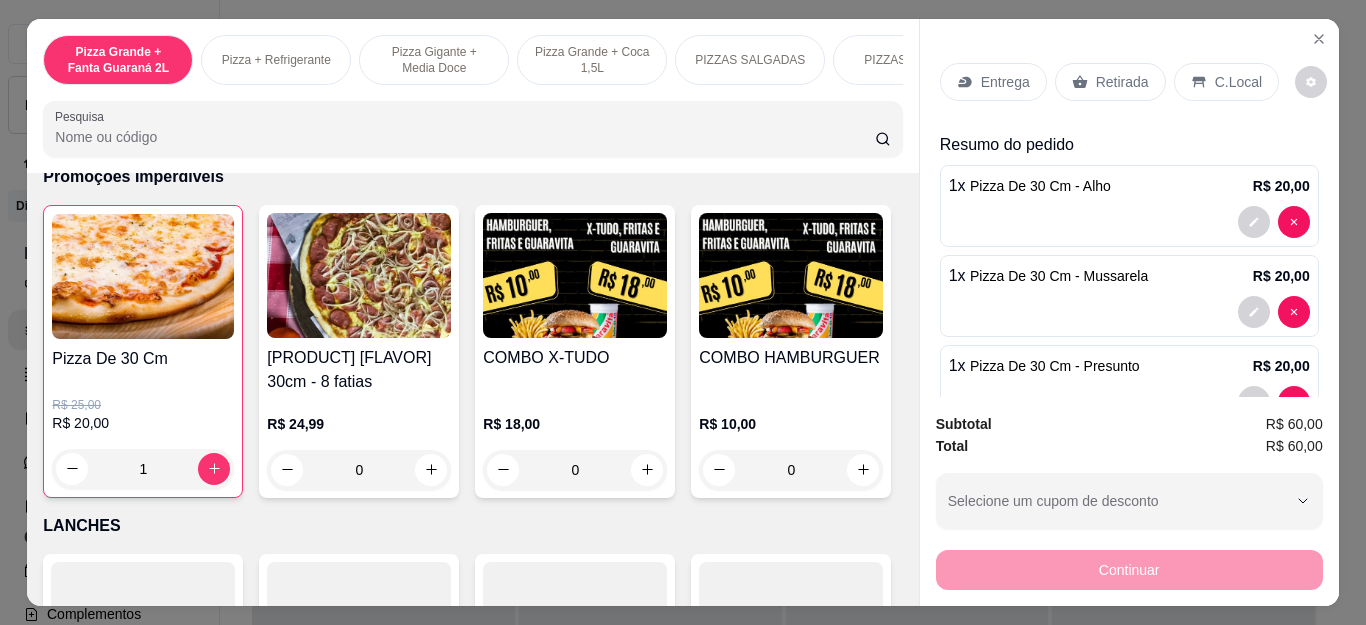 click on "Entrega Retirada C.Local" at bounding box center [1129, 82] 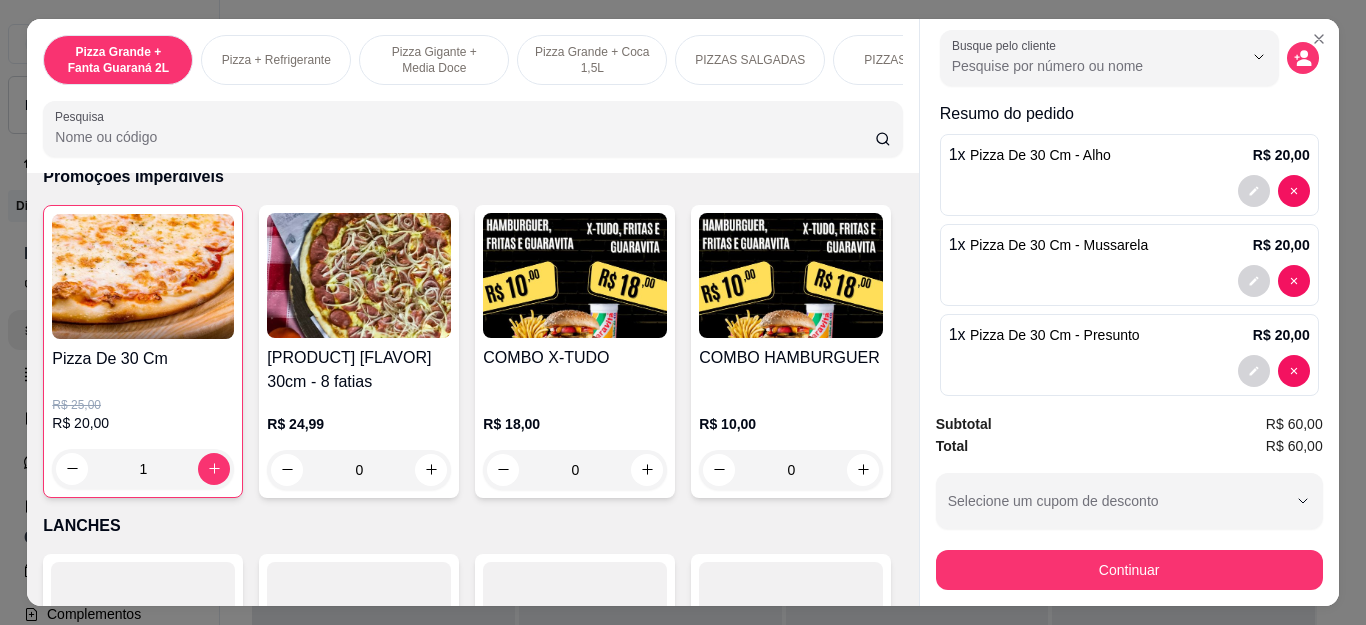 scroll, scrollTop: 113, scrollLeft: 0, axis: vertical 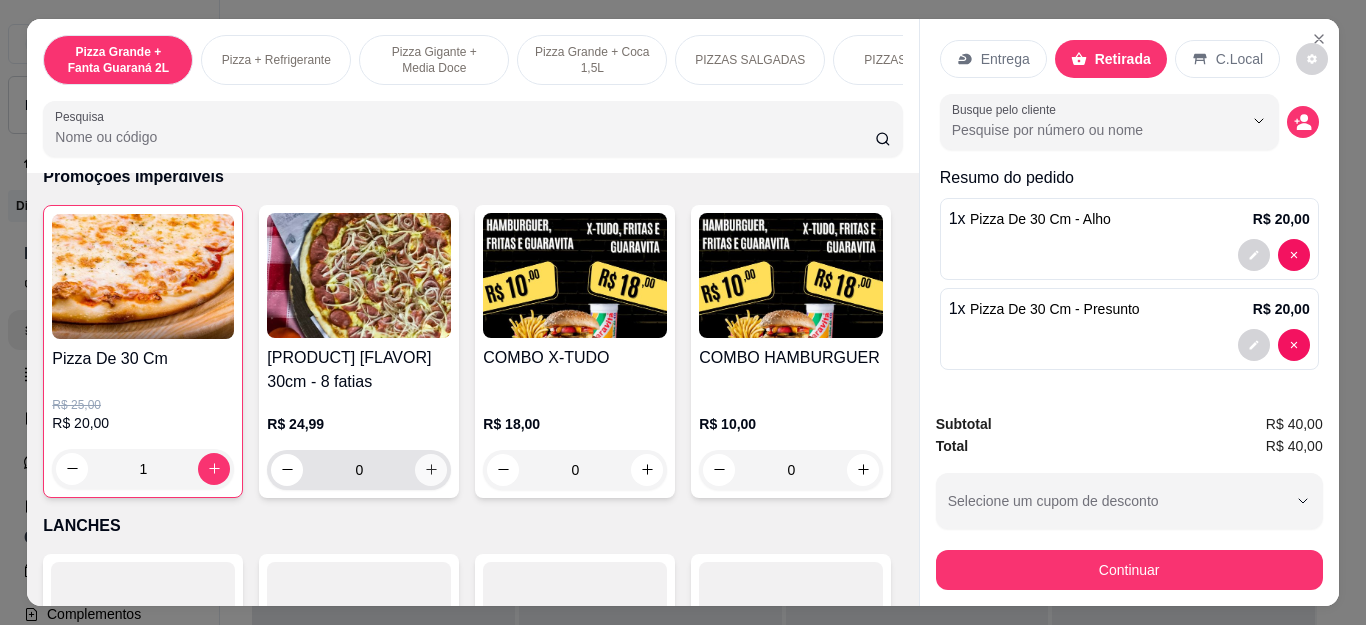 click 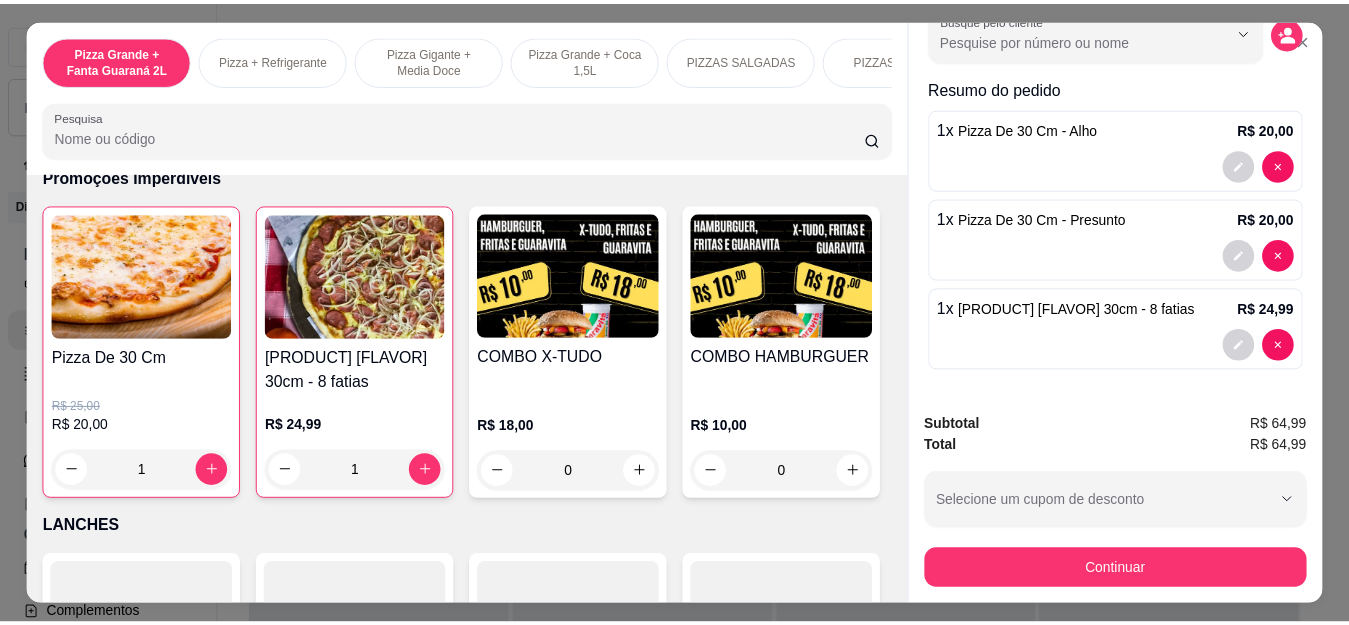 scroll, scrollTop: 0, scrollLeft: 0, axis: both 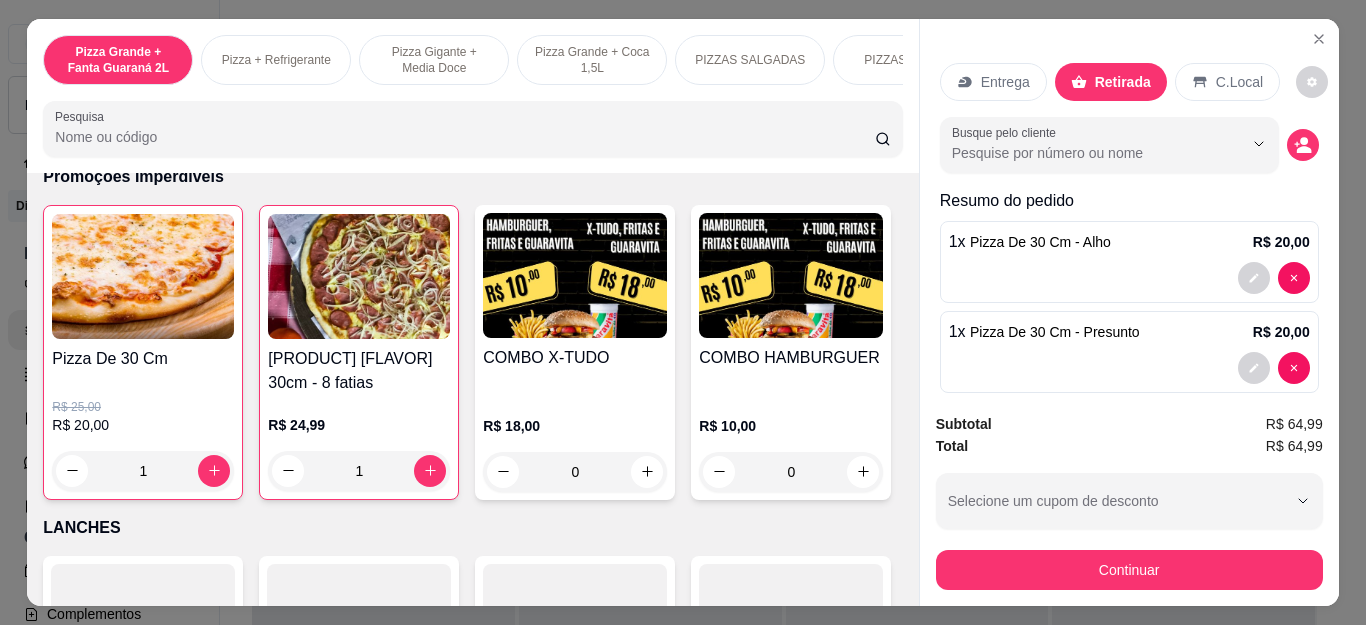 click at bounding box center (1303, 145) 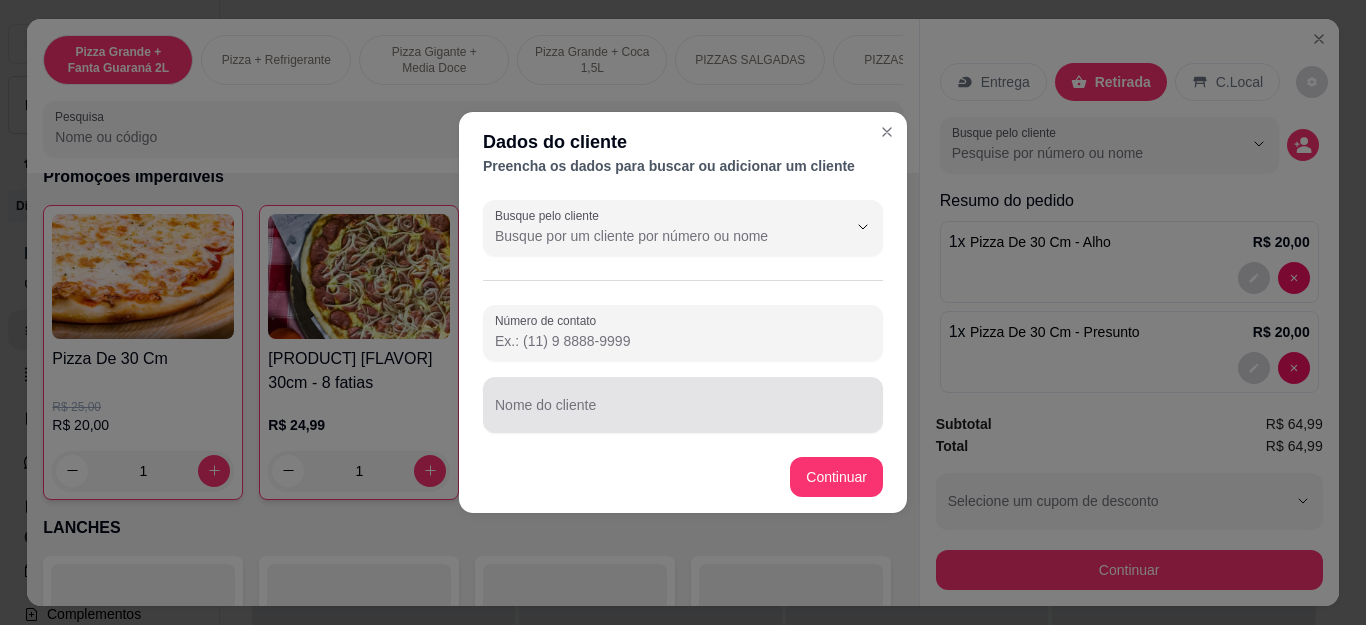 click on "Nome do cliente" at bounding box center [683, 405] 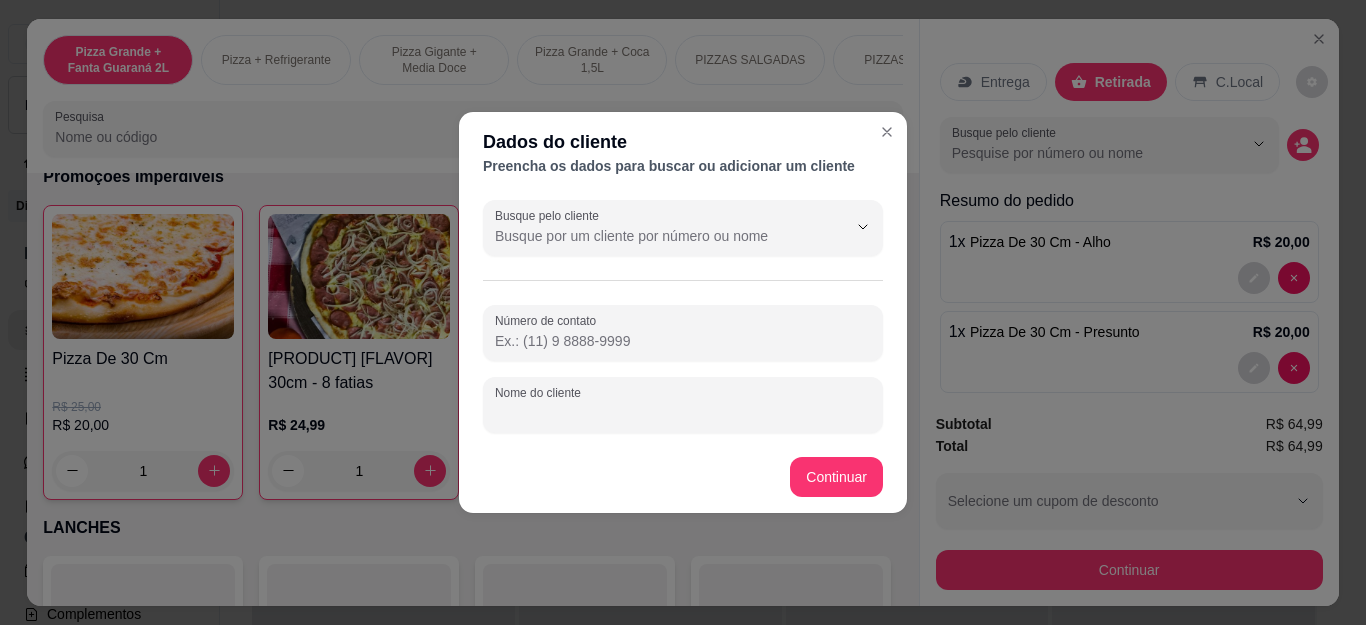 type on "a" 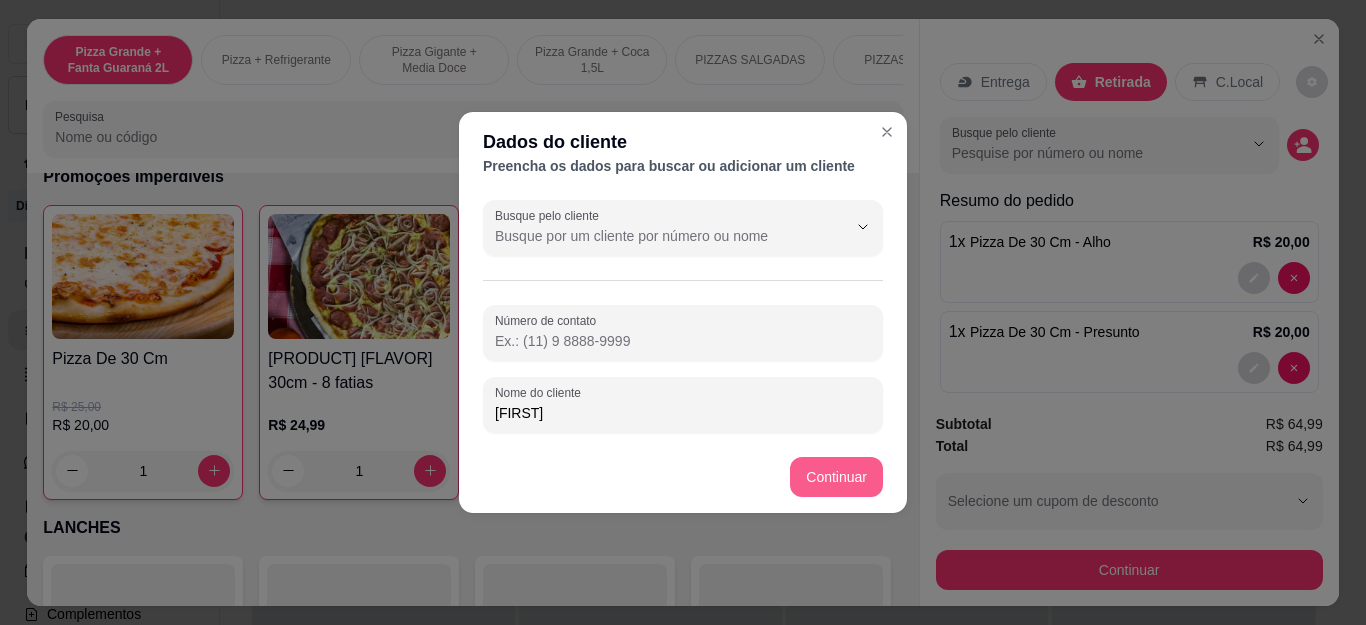type on "[FIRST]" 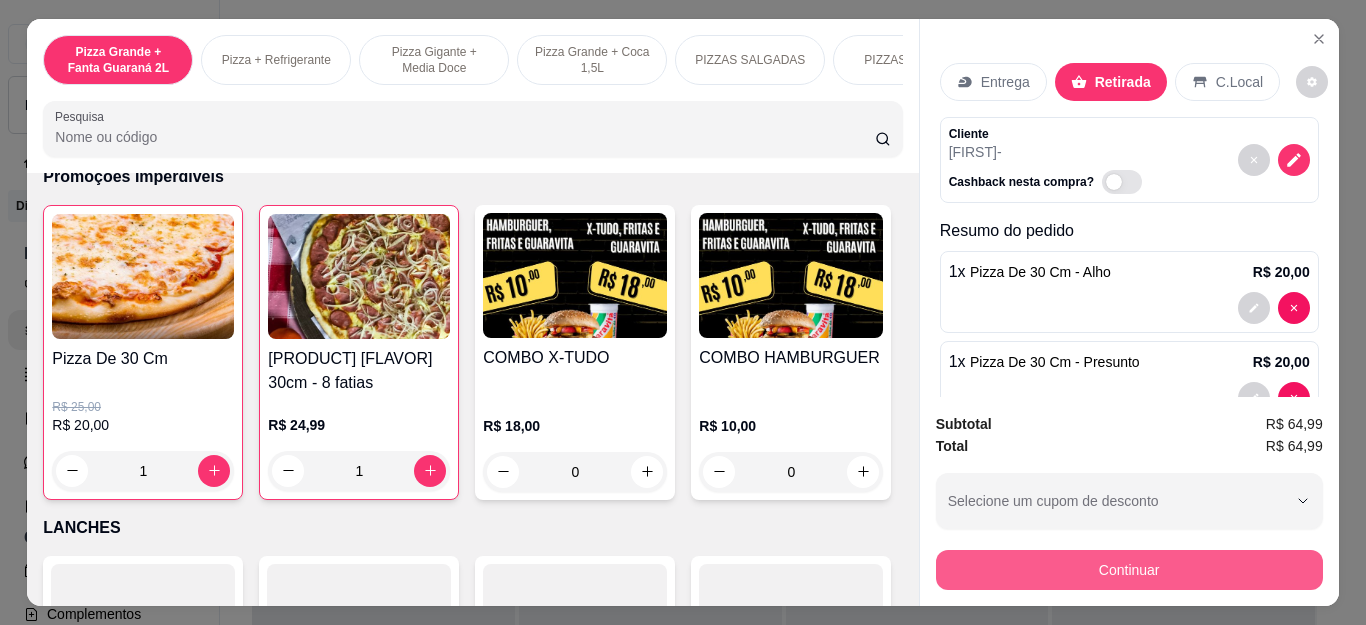 click on "Continuar" at bounding box center [1129, 570] 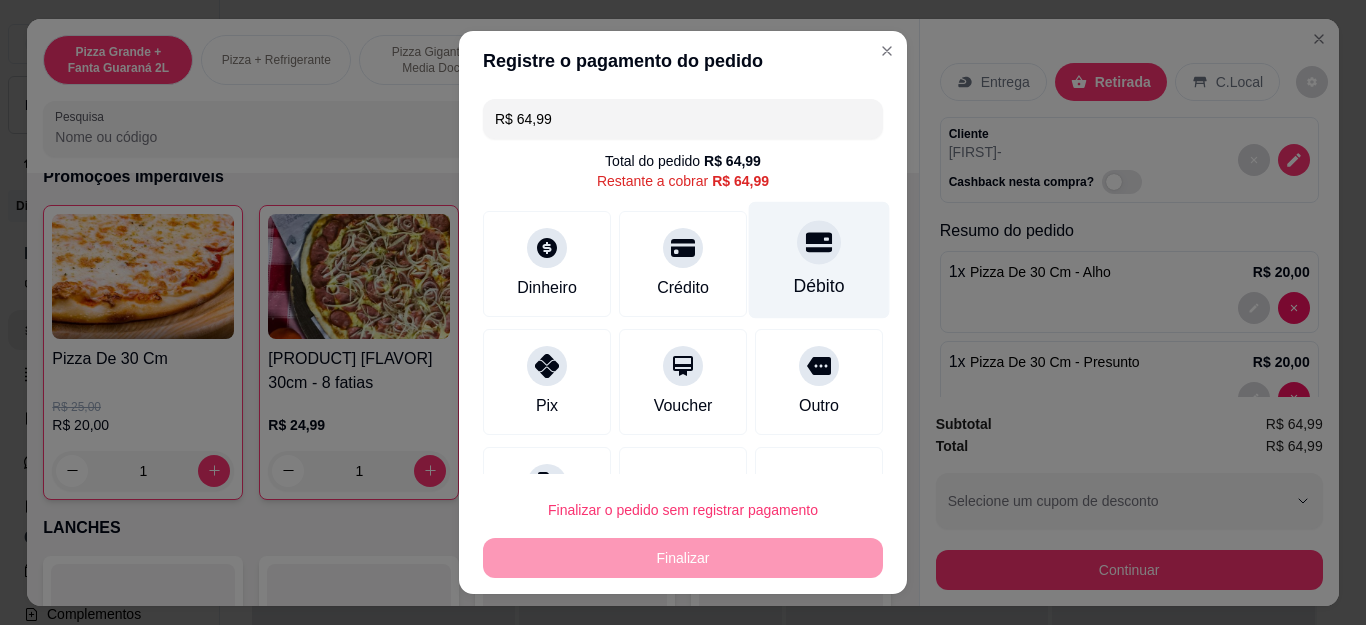 click on "Débito" at bounding box center [819, 286] 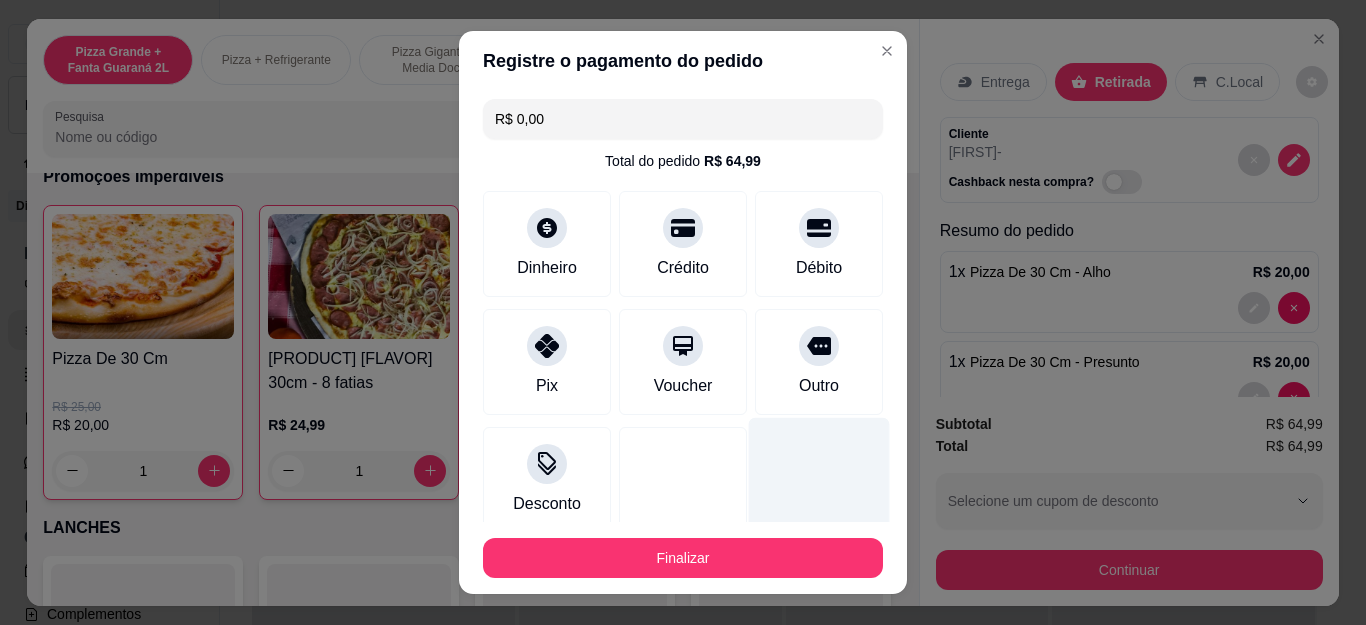 type on "R$ 0,00" 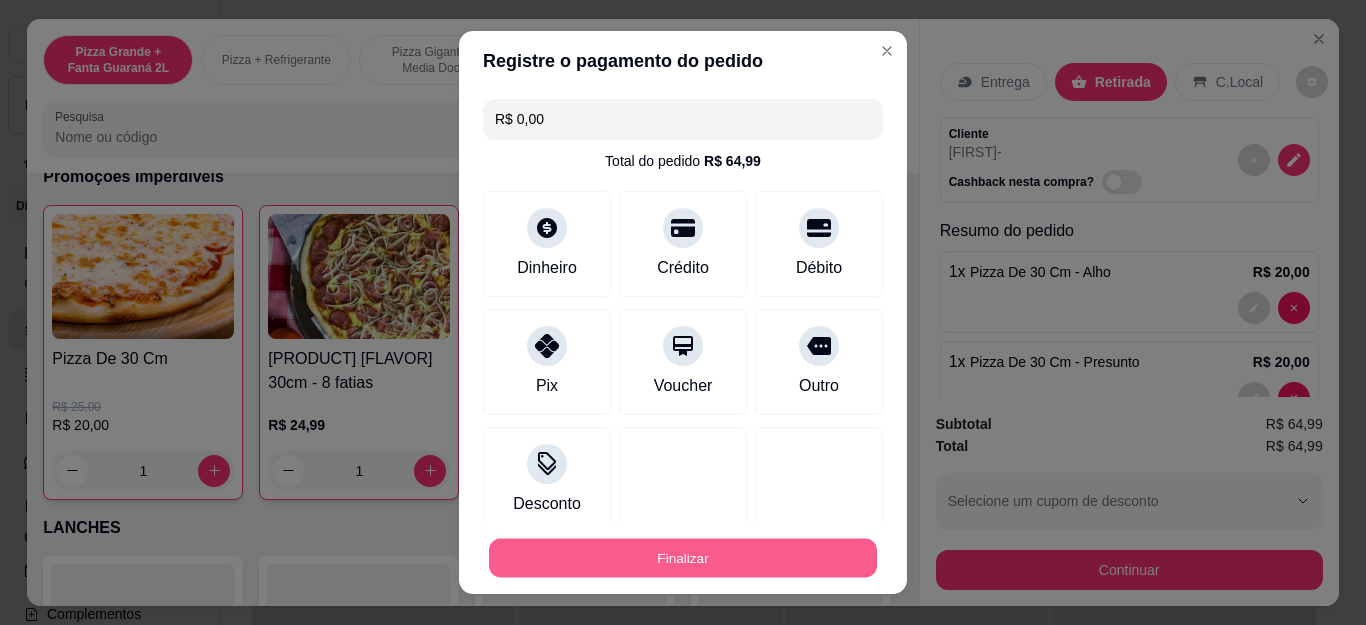 click on "Finalizar" at bounding box center (683, 557) 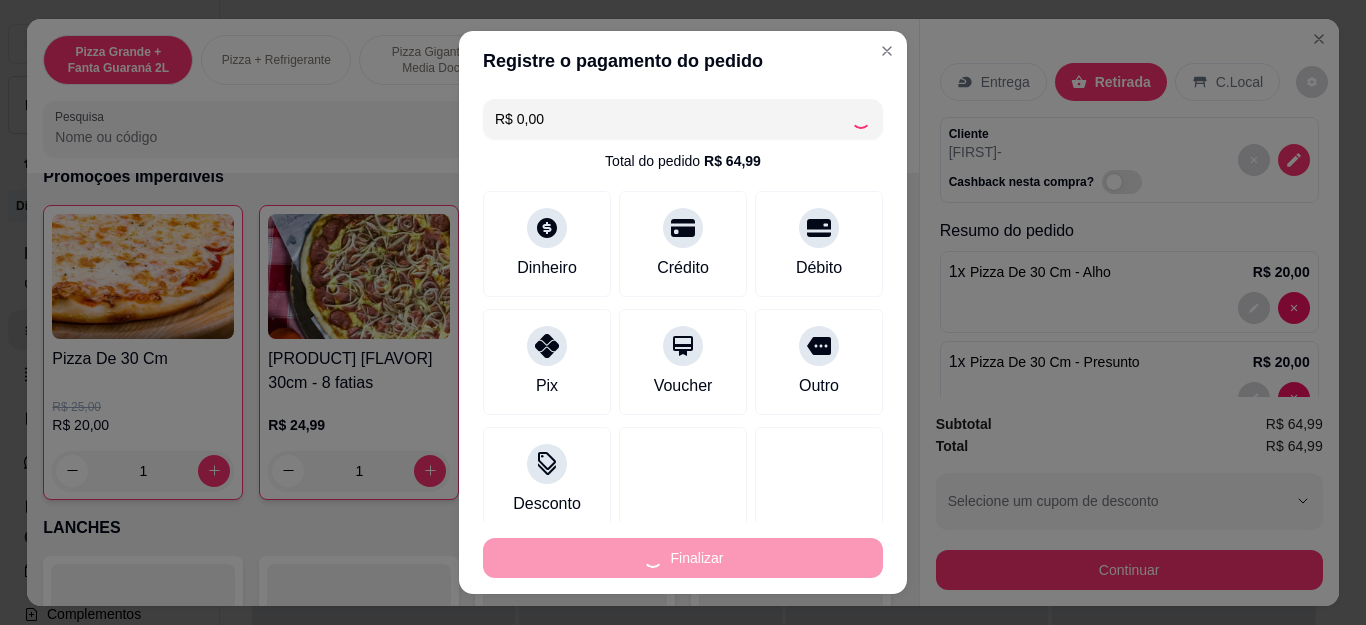 type on "0" 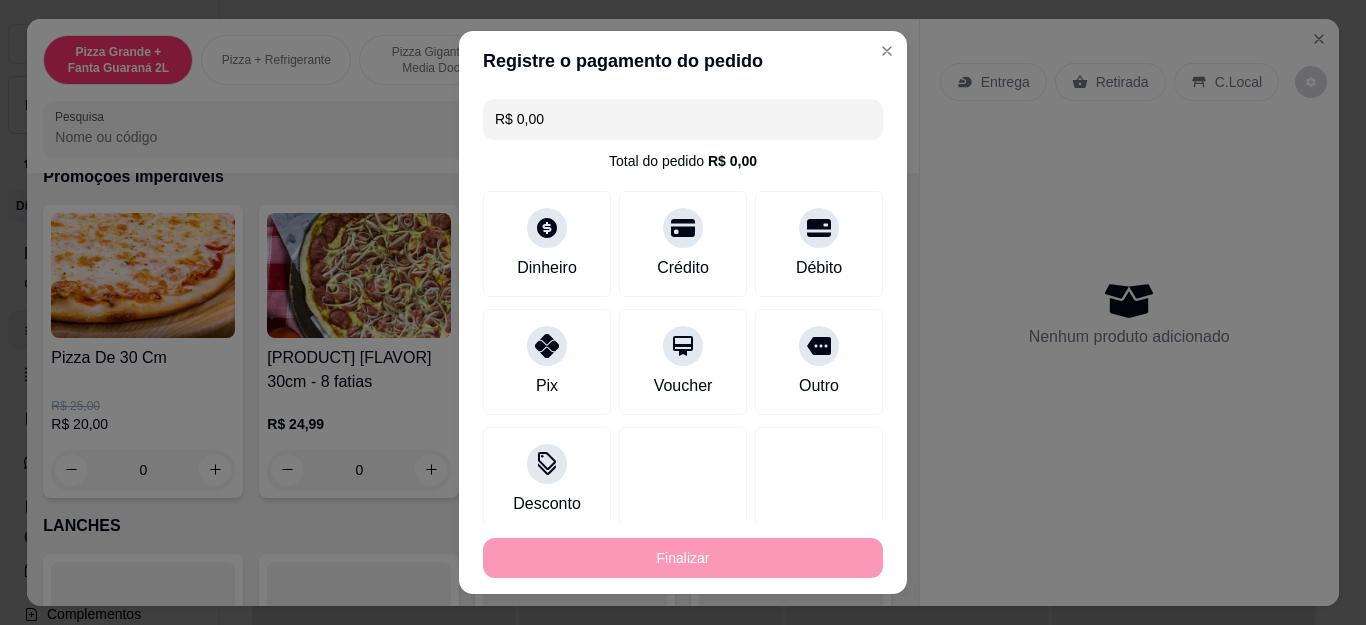 type on "-R$ 64,99" 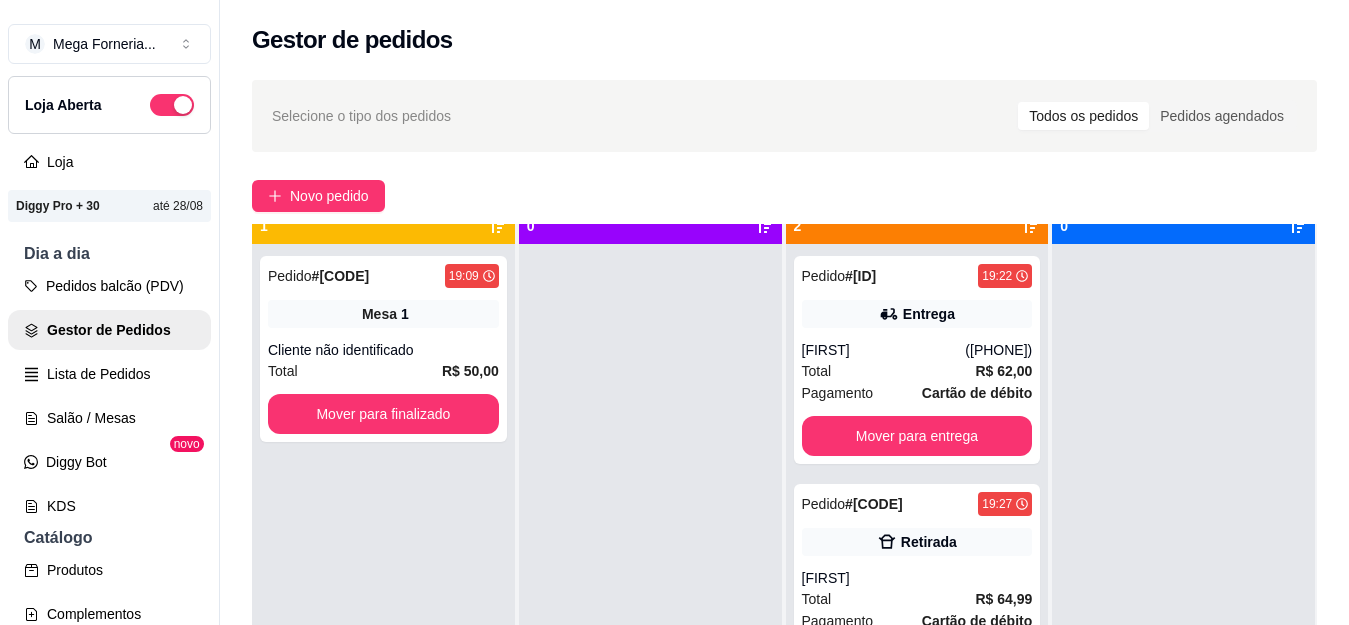scroll, scrollTop: 56, scrollLeft: 0, axis: vertical 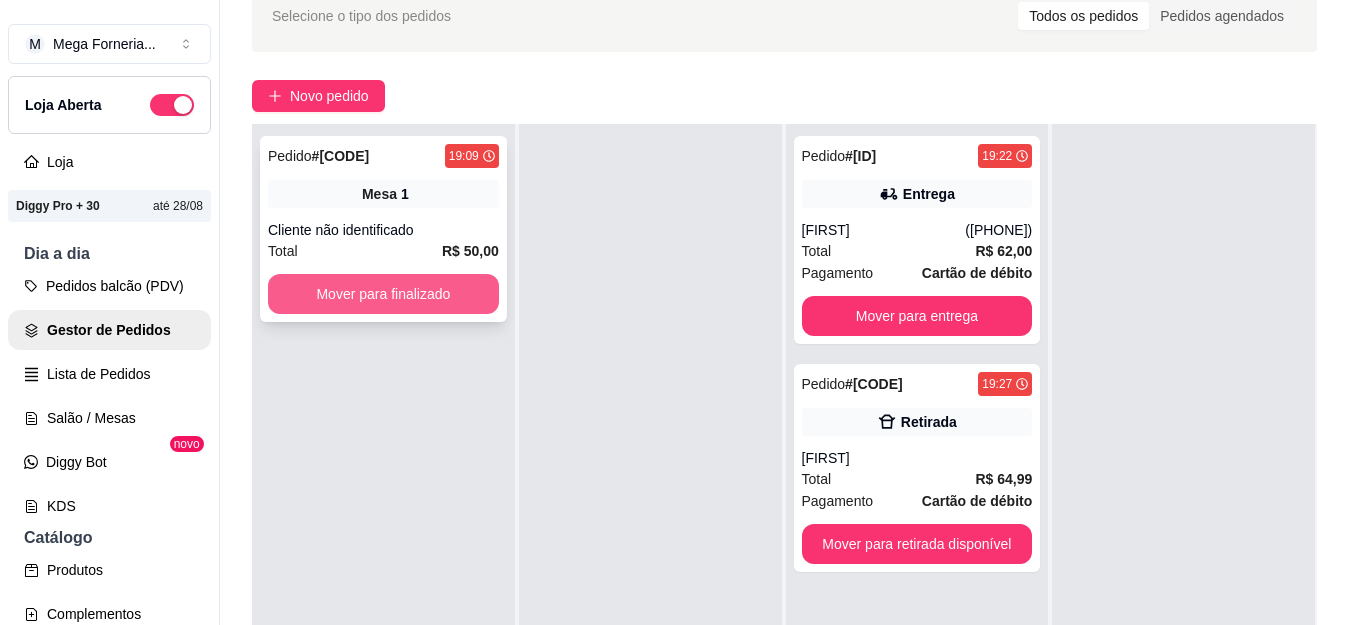 click on "Mover para finalizado" at bounding box center [383, 294] 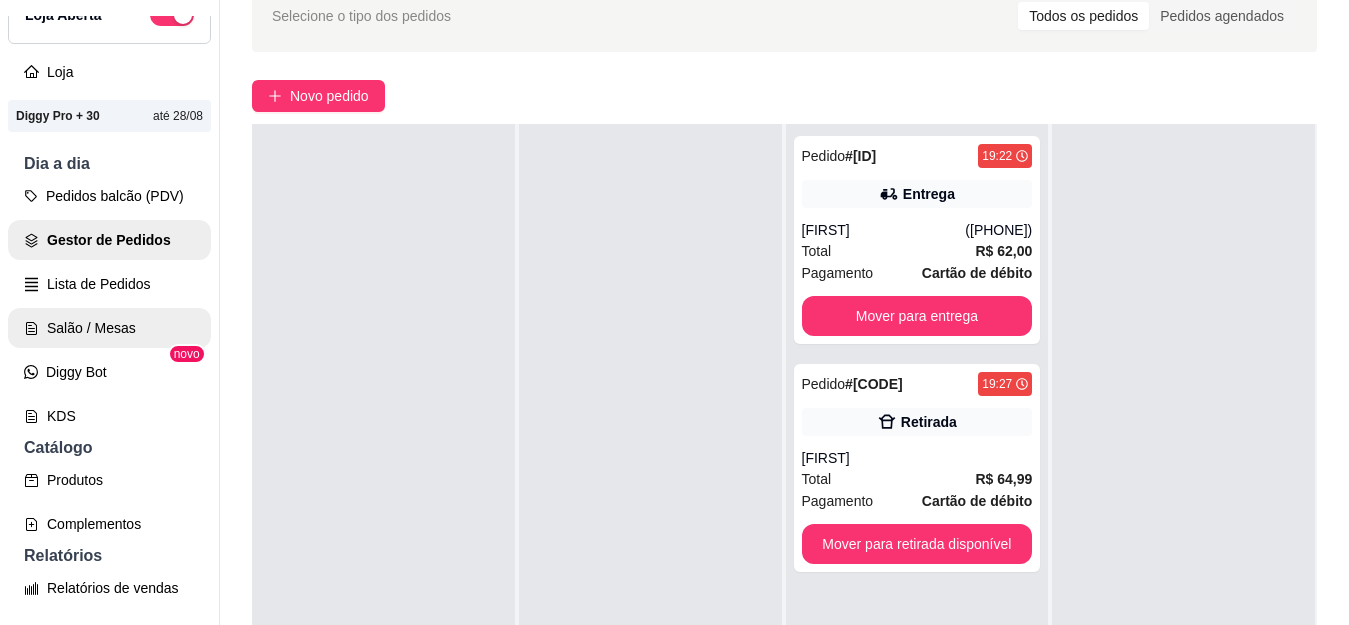 scroll, scrollTop: 200, scrollLeft: 0, axis: vertical 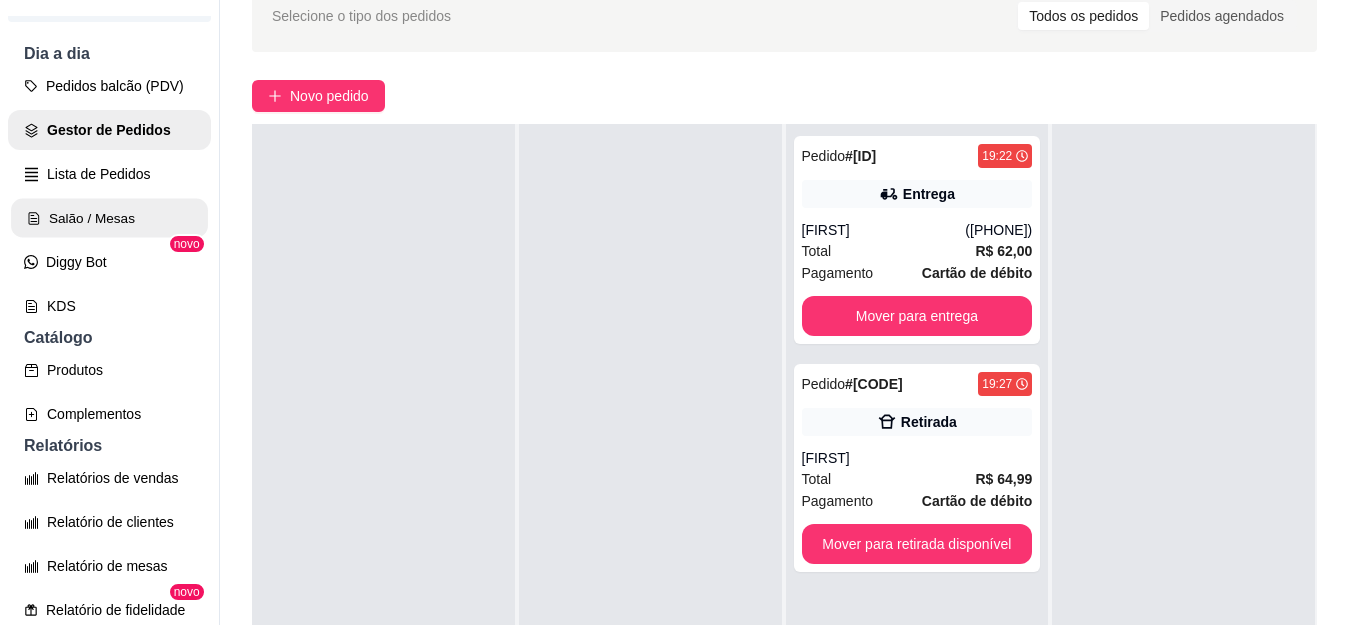 click on "Salão / Mesas" at bounding box center (109, 218) 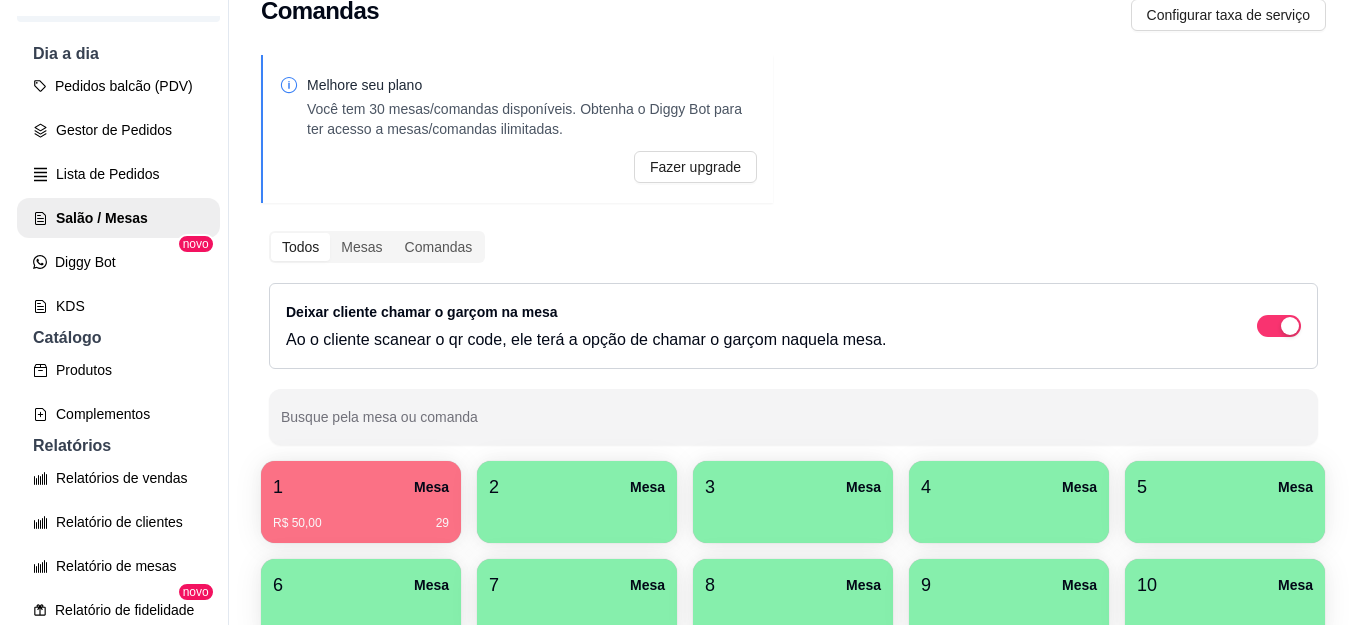 scroll, scrollTop: 100, scrollLeft: 0, axis: vertical 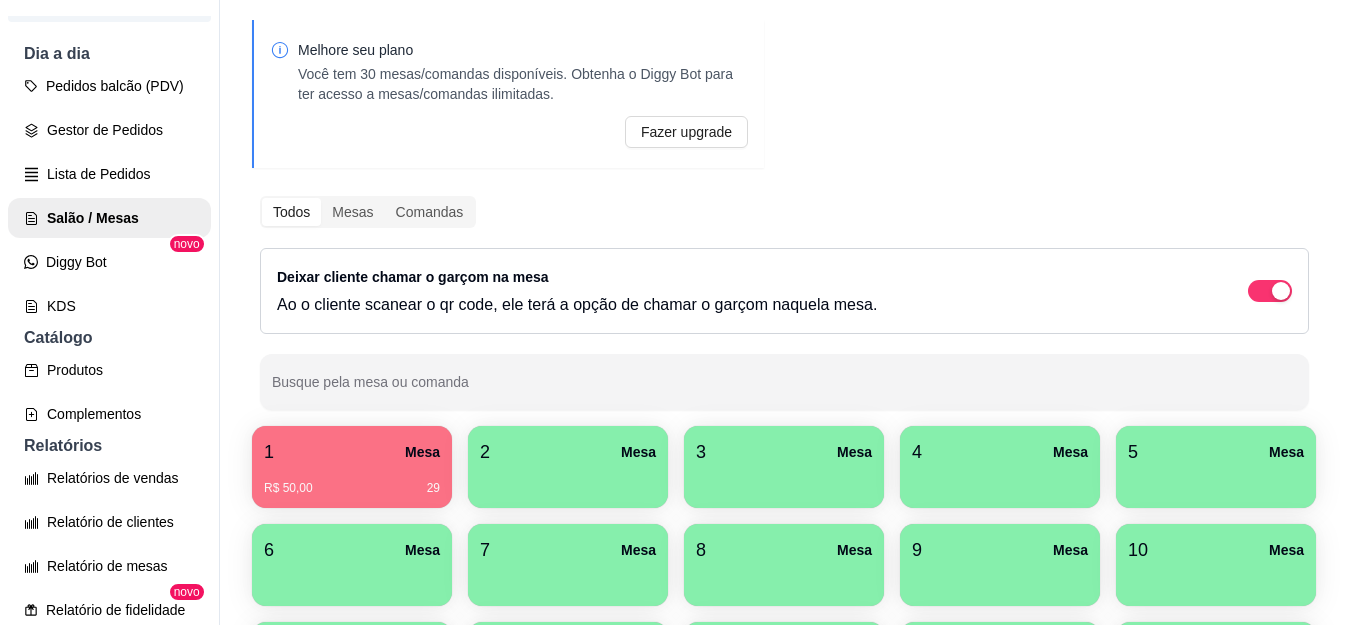 click on "R$ 50,00 [NUMBER]" at bounding box center (352, 488) 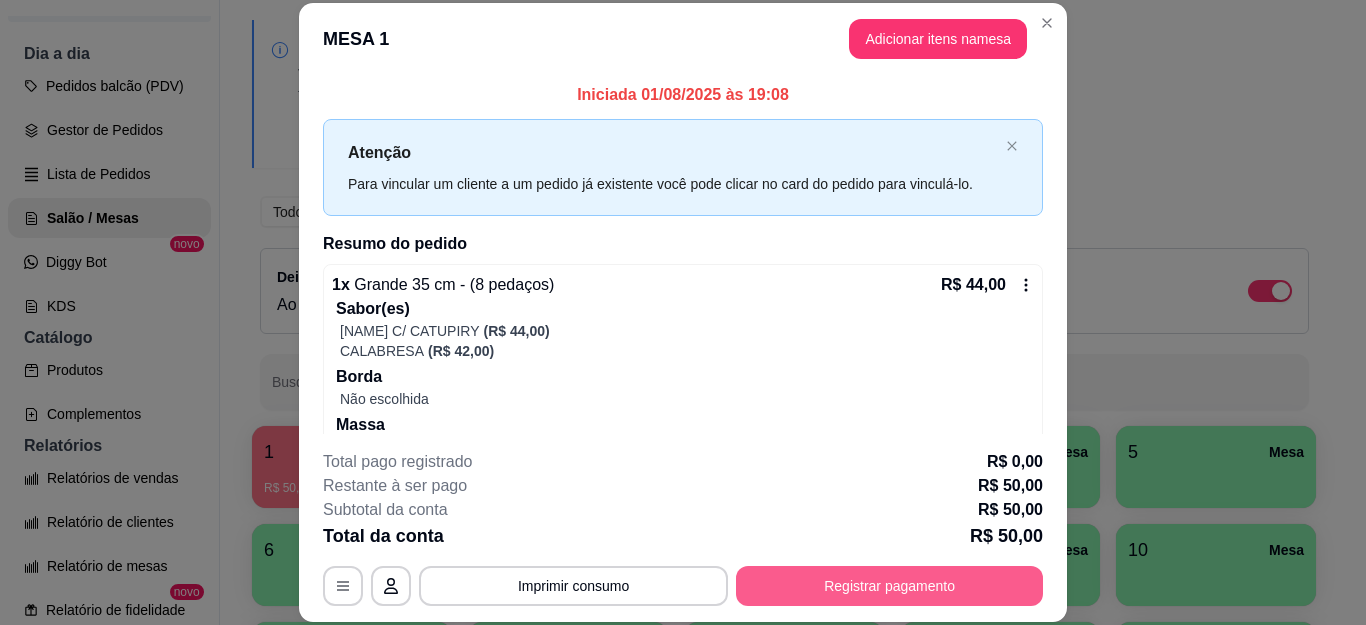 click on "Registrar pagamento" at bounding box center (889, 586) 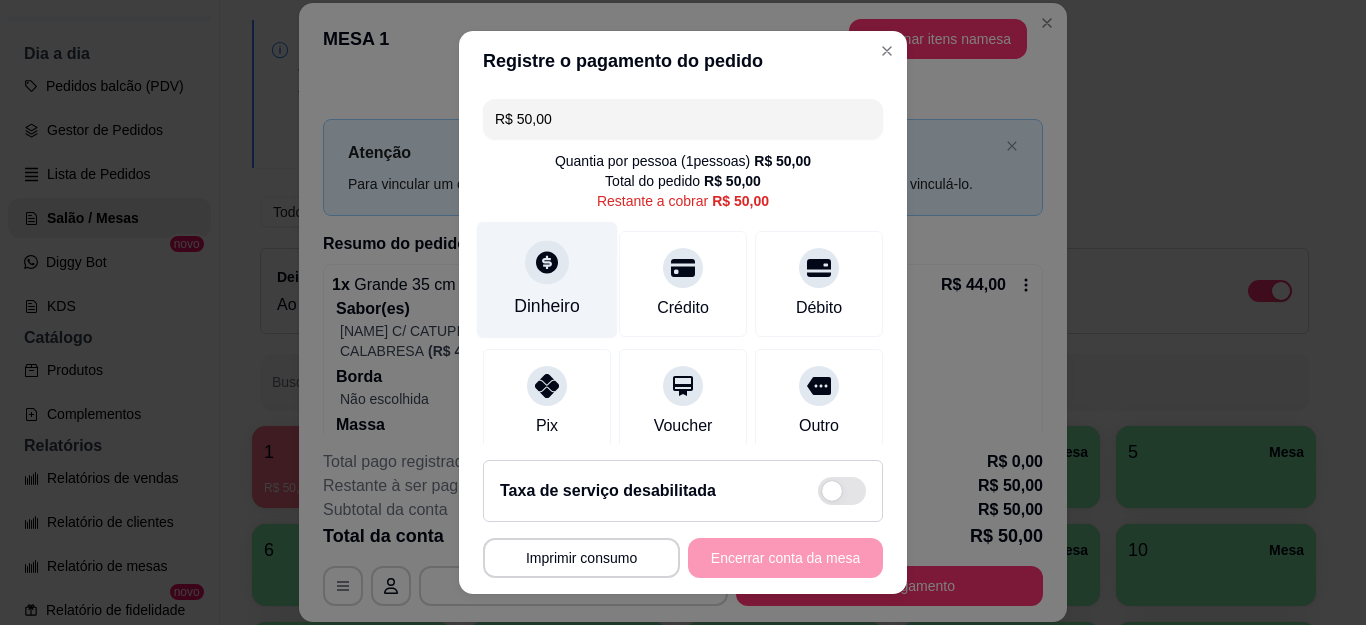 click on "Dinheiro" at bounding box center (547, 280) 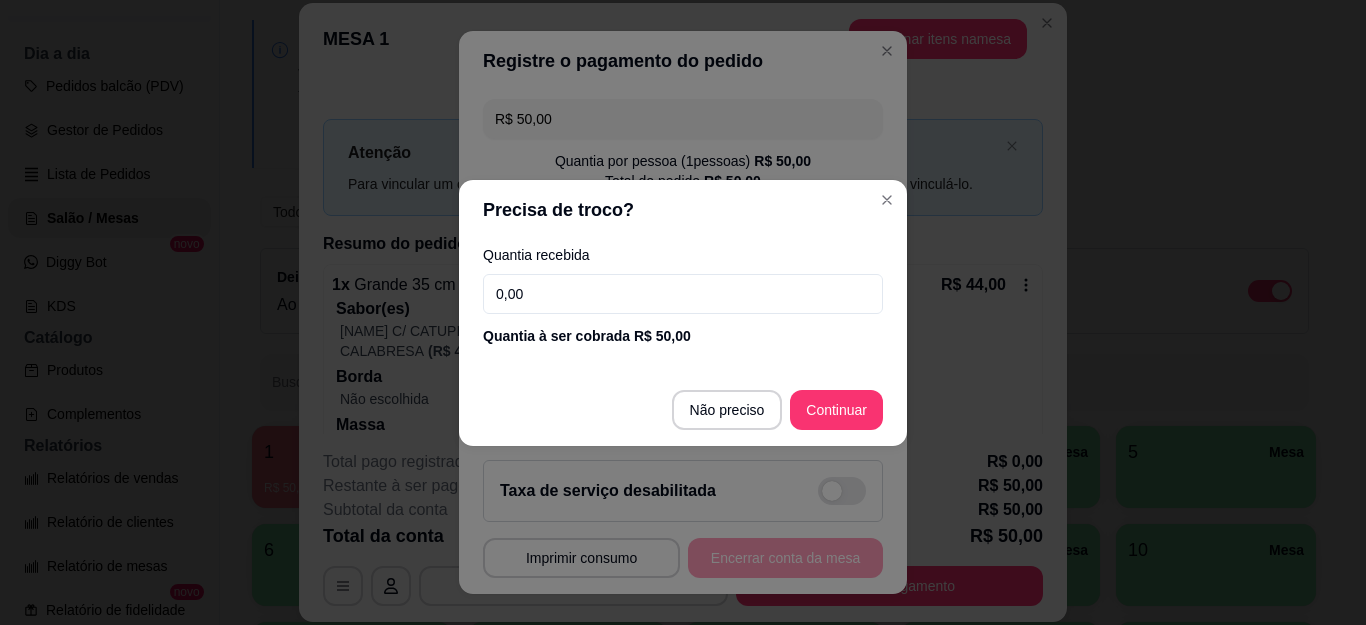 click on "Não preciso Continuar" at bounding box center [683, 410] 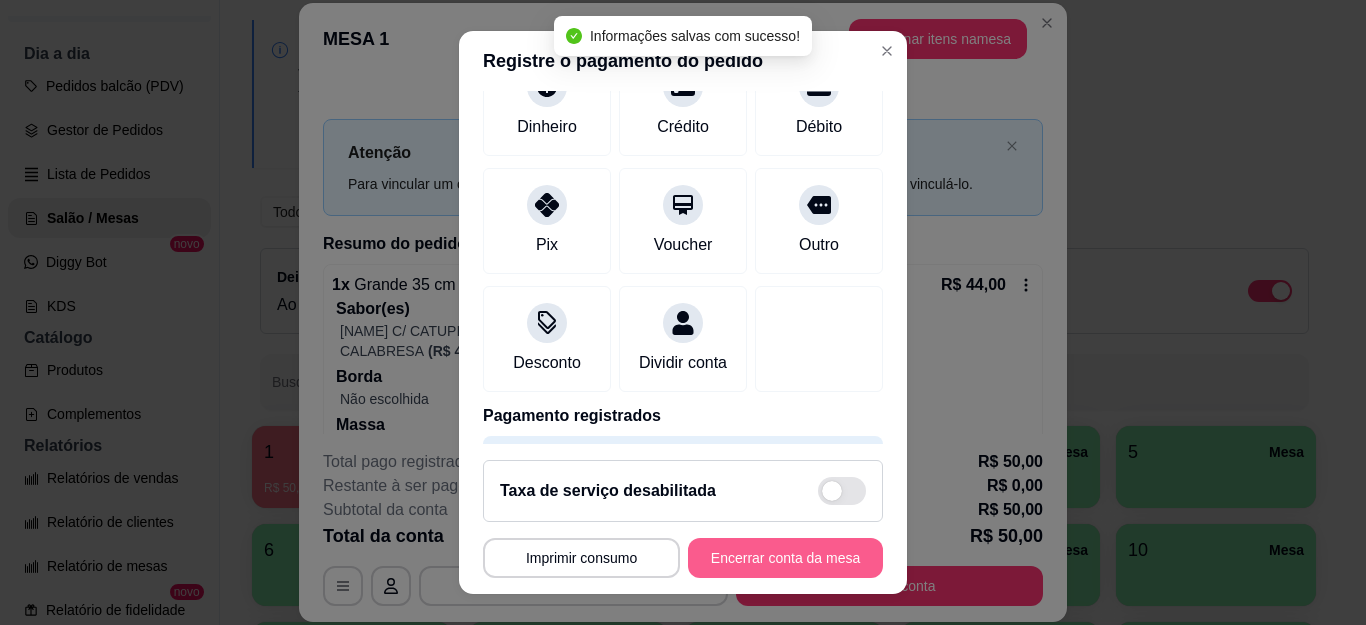 type on "R$ 0,00" 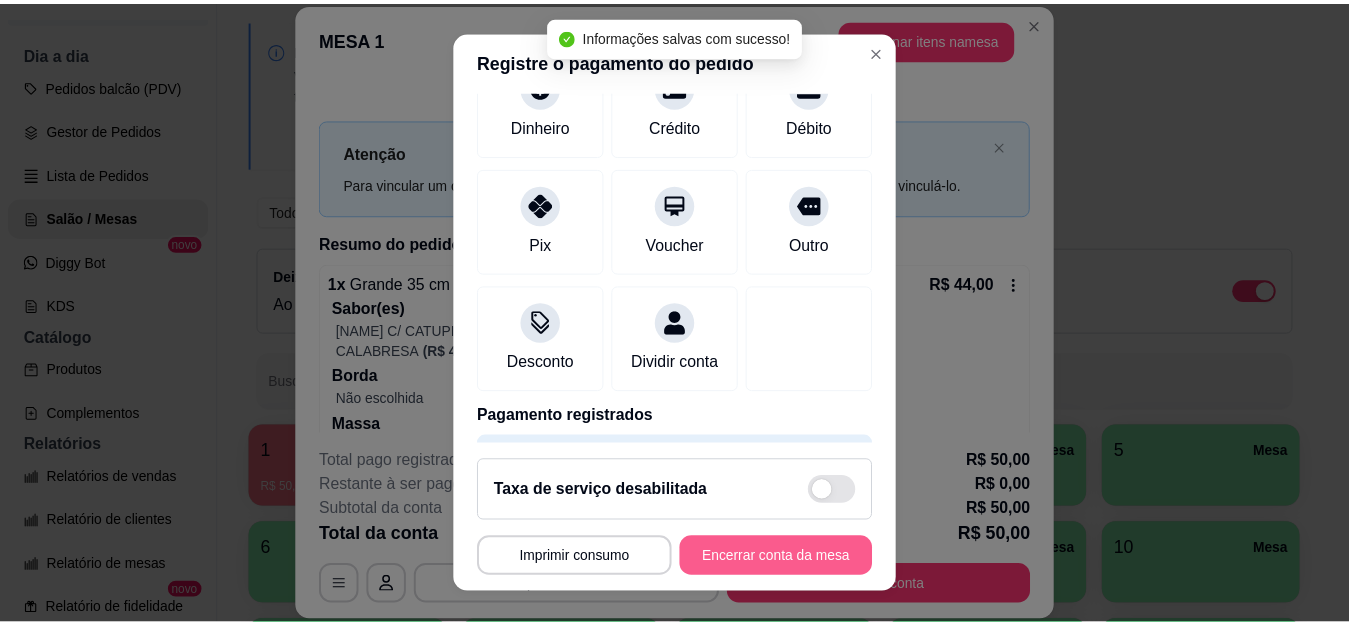 scroll, scrollTop: 141, scrollLeft: 0, axis: vertical 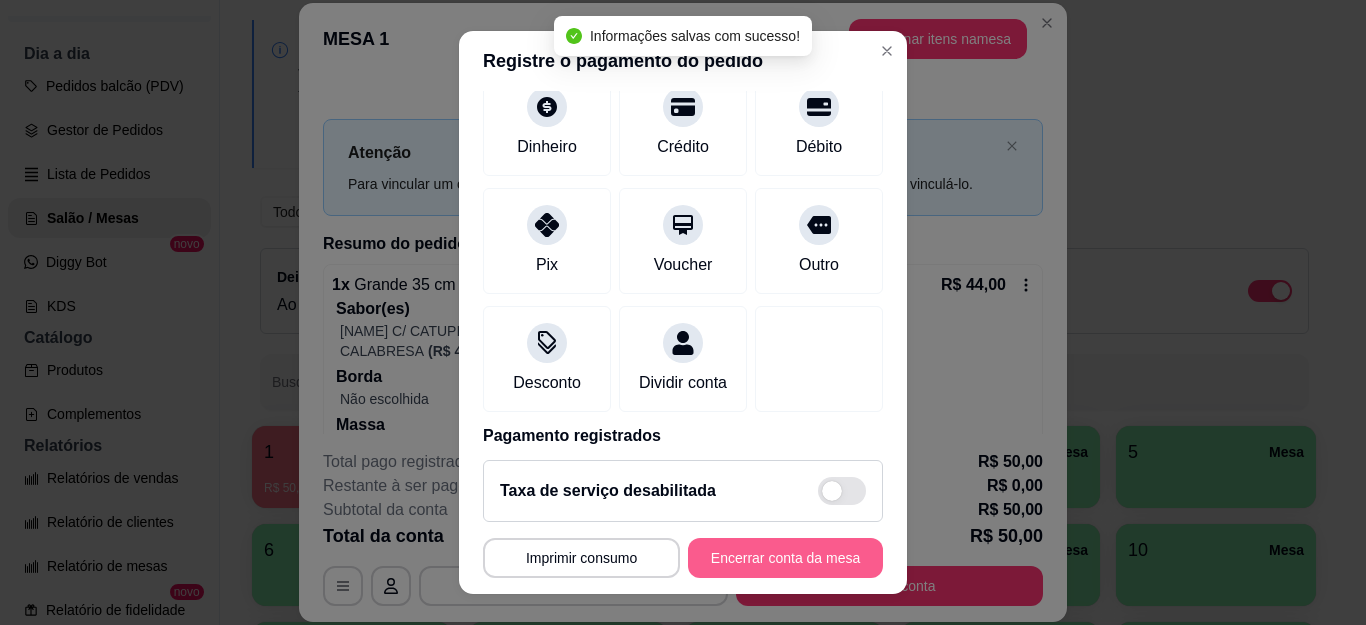 click on "Encerrar conta da mesa" at bounding box center (785, 558) 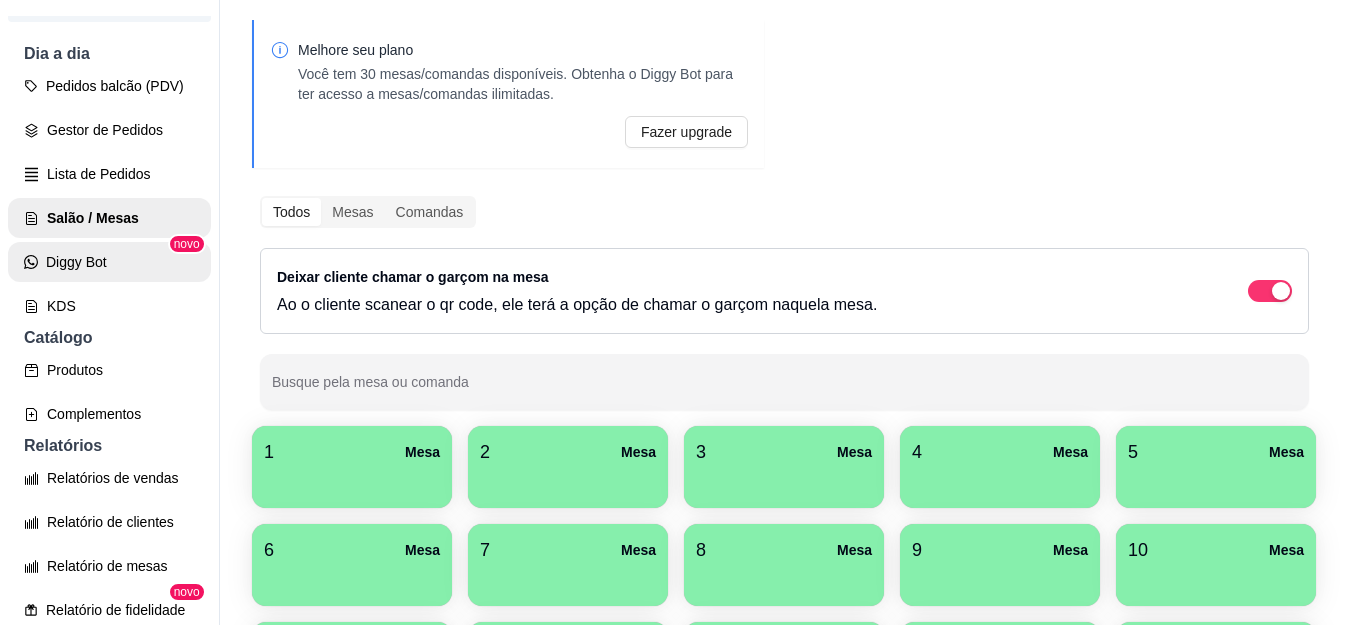 scroll, scrollTop: 0, scrollLeft: 0, axis: both 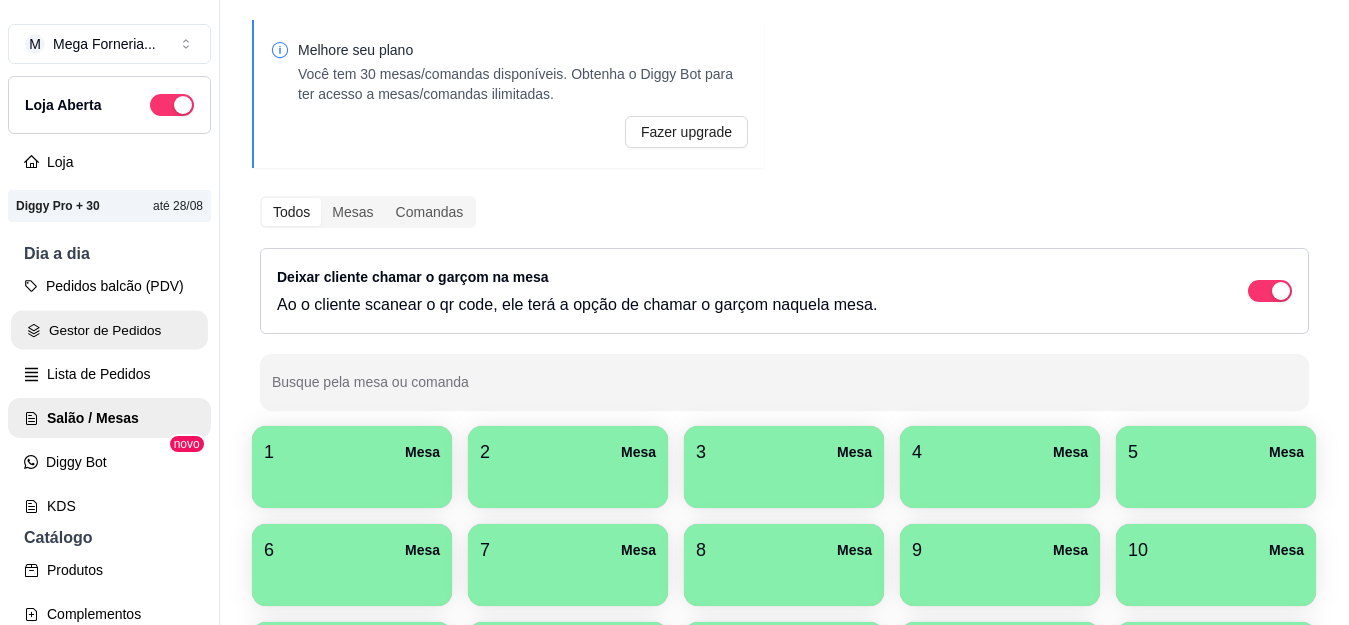 click on "Gestor de Pedidos" at bounding box center [109, 330] 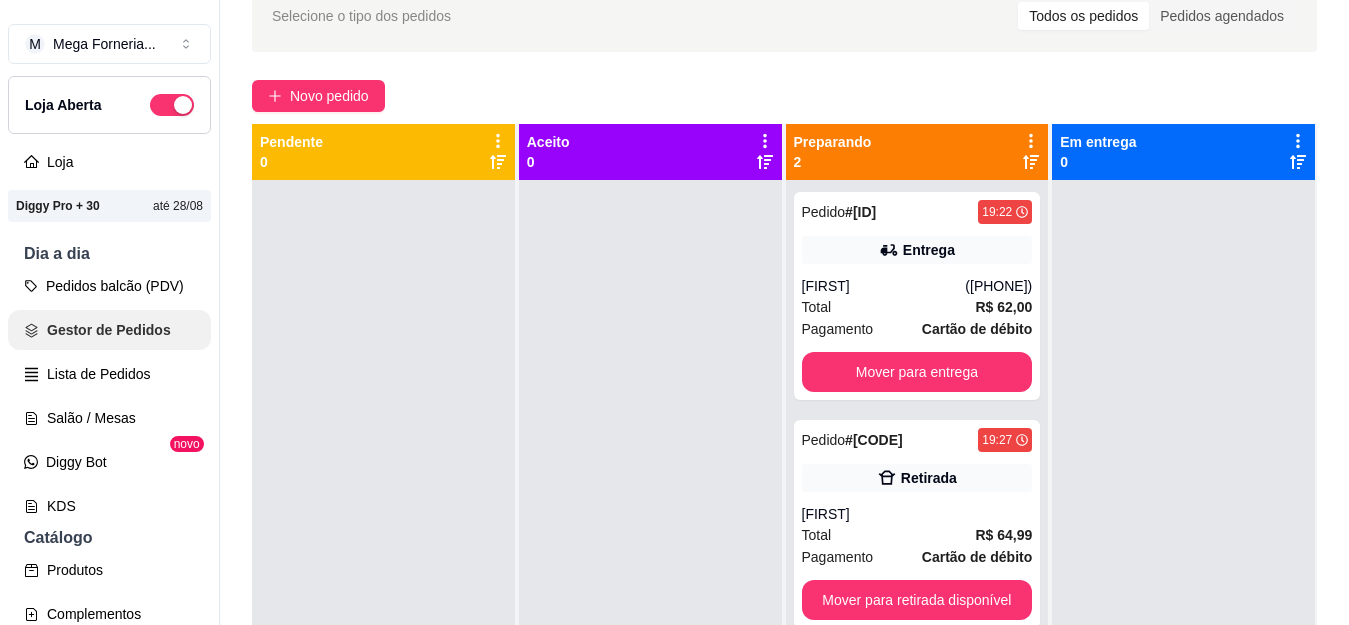 scroll, scrollTop: 0, scrollLeft: 0, axis: both 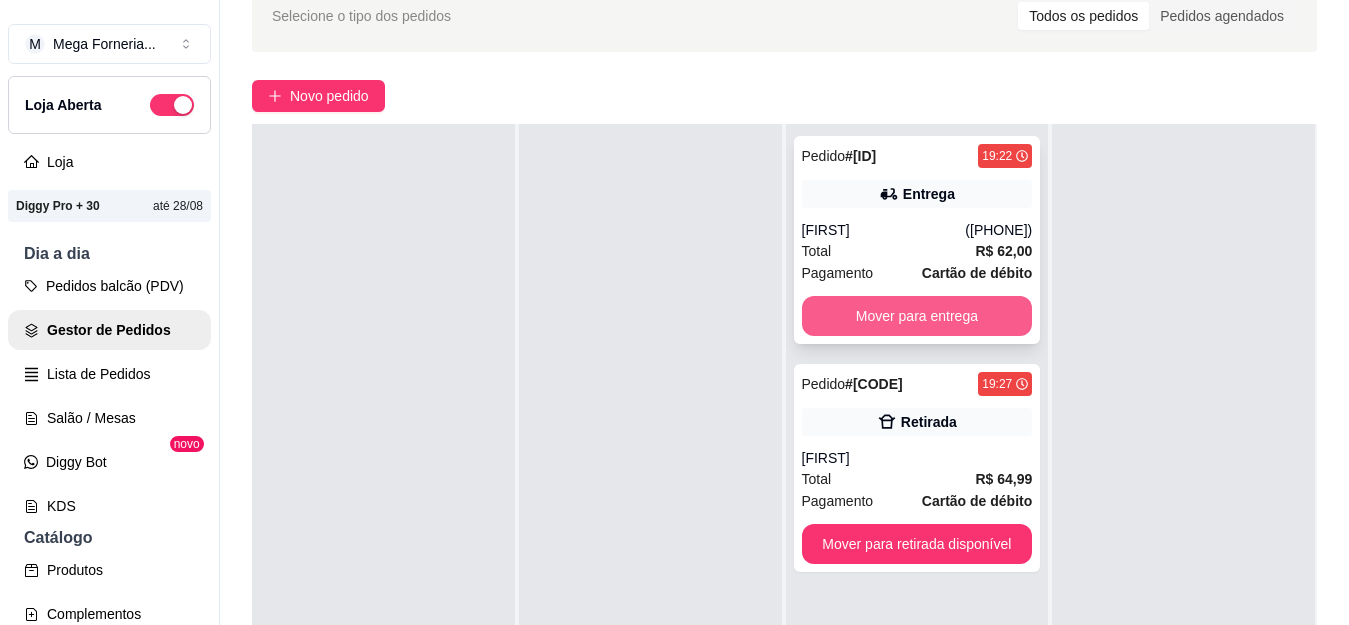 click on "Mover para entrega" at bounding box center (917, 316) 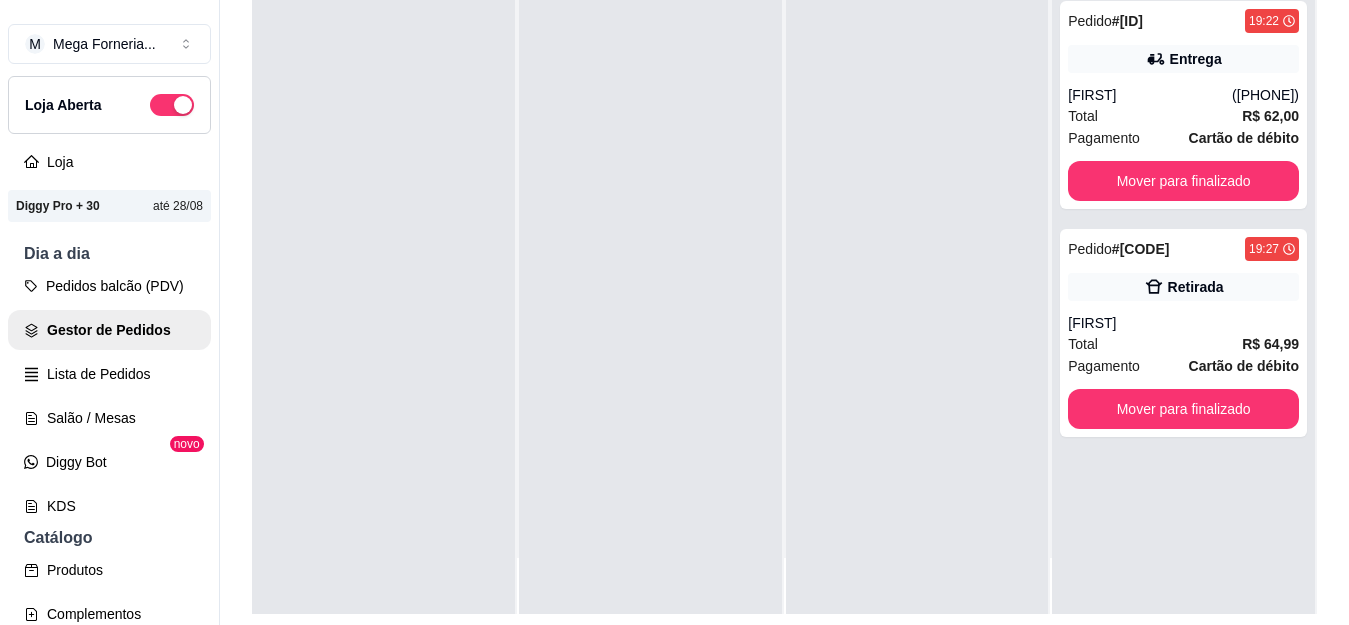 scroll, scrollTop: 300, scrollLeft: 0, axis: vertical 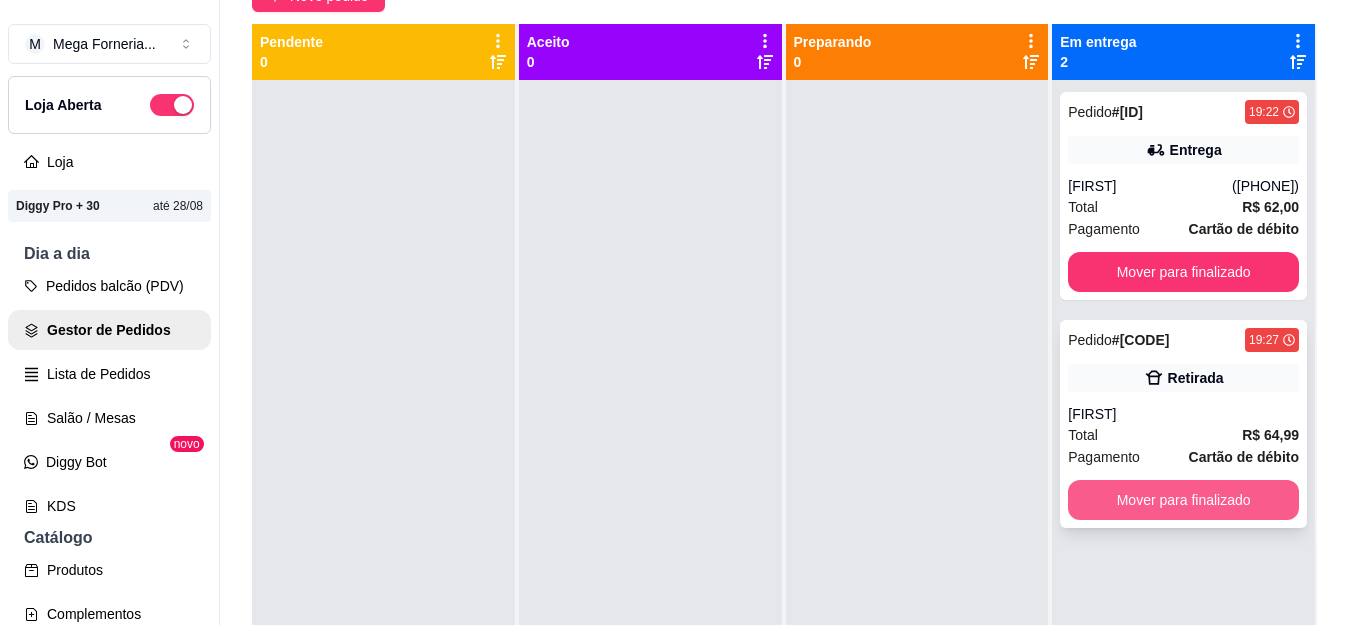 click on "Mover para finalizado" at bounding box center (1183, 500) 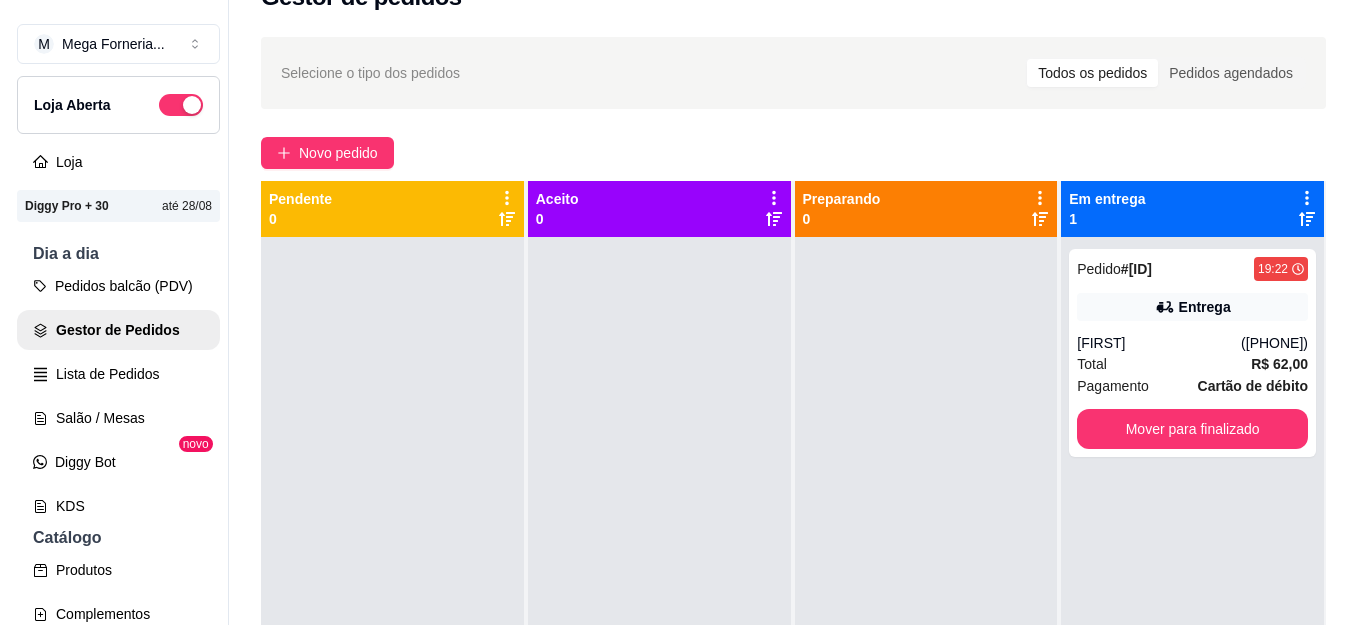 scroll, scrollTop: 0, scrollLeft: 0, axis: both 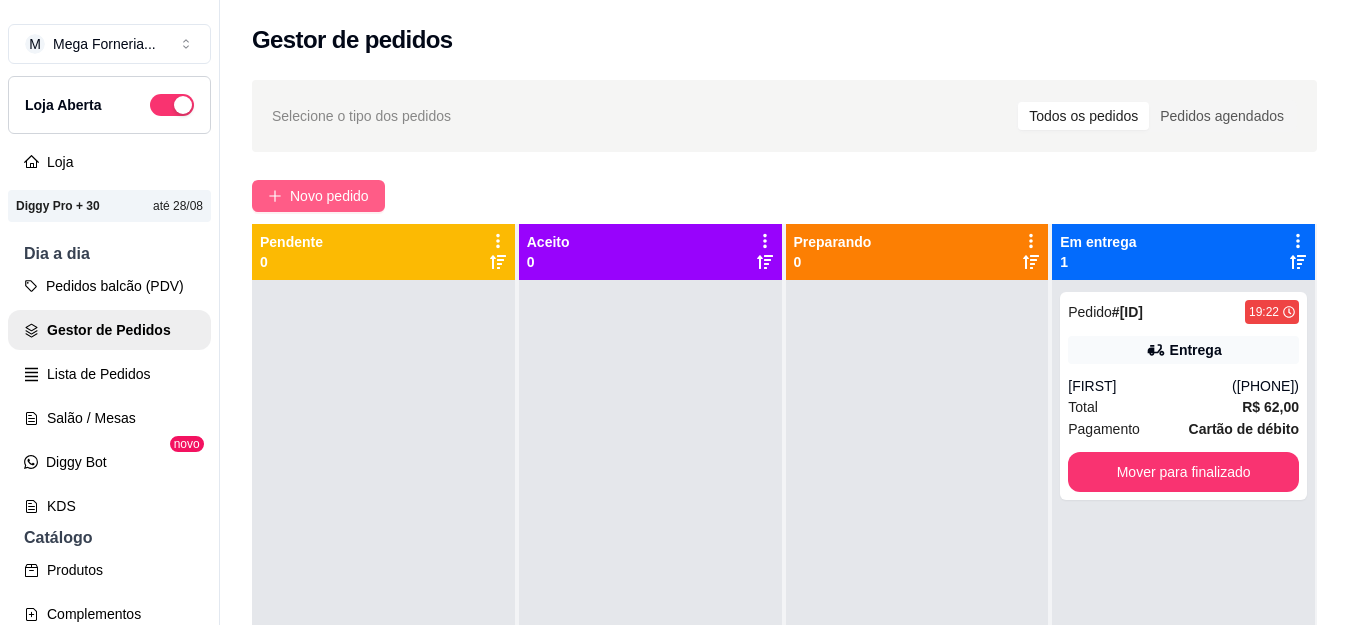 click on "Novo pedido" at bounding box center (329, 196) 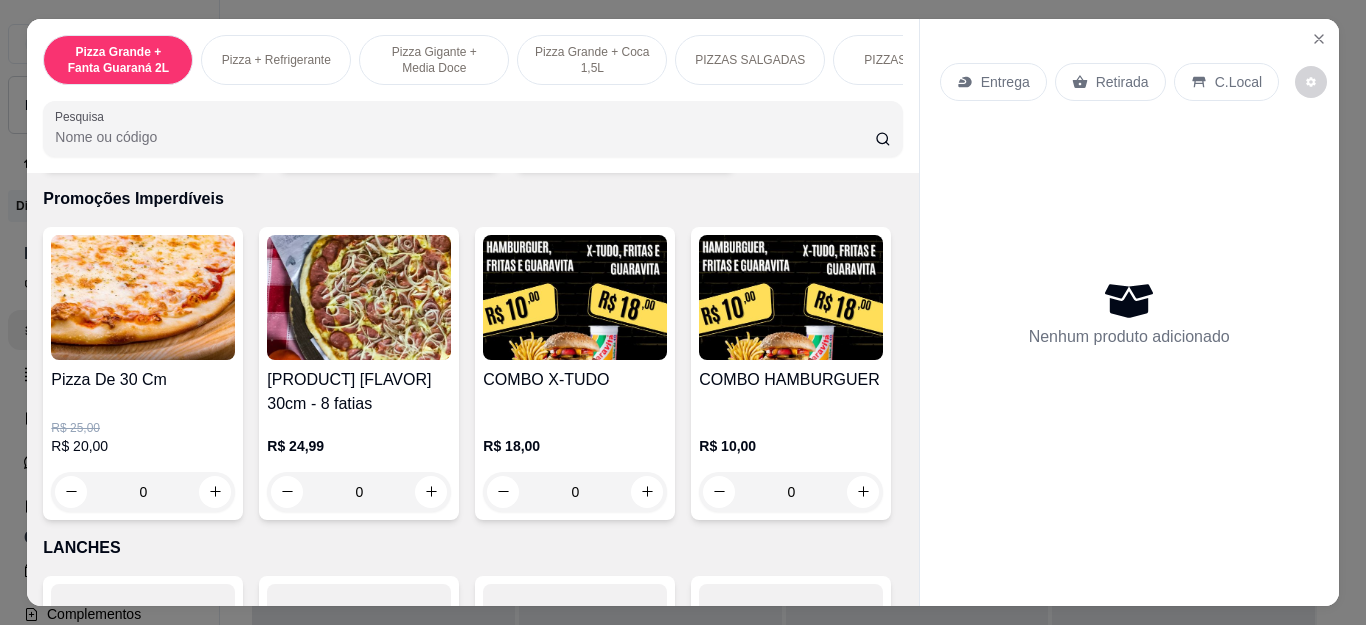 scroll, scrollTop: 2000, scrollLeft: 0, axis: vertical 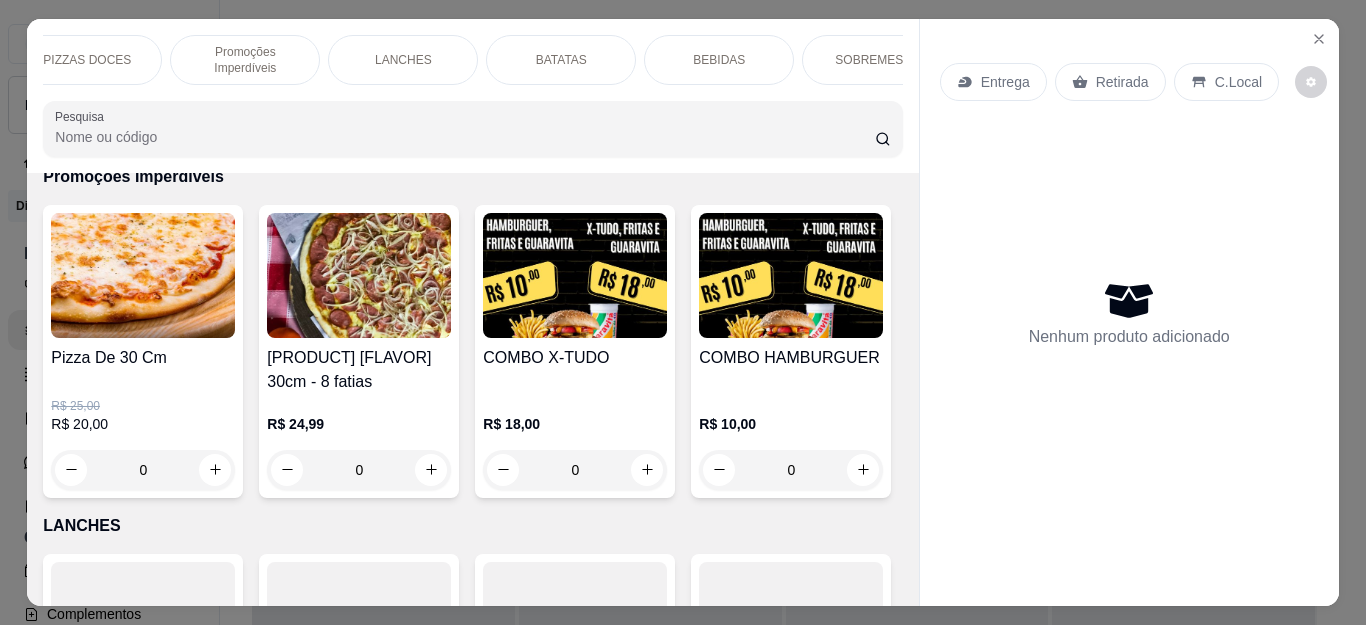 click on "BEBIDAS" at bounding box center [719, 60] 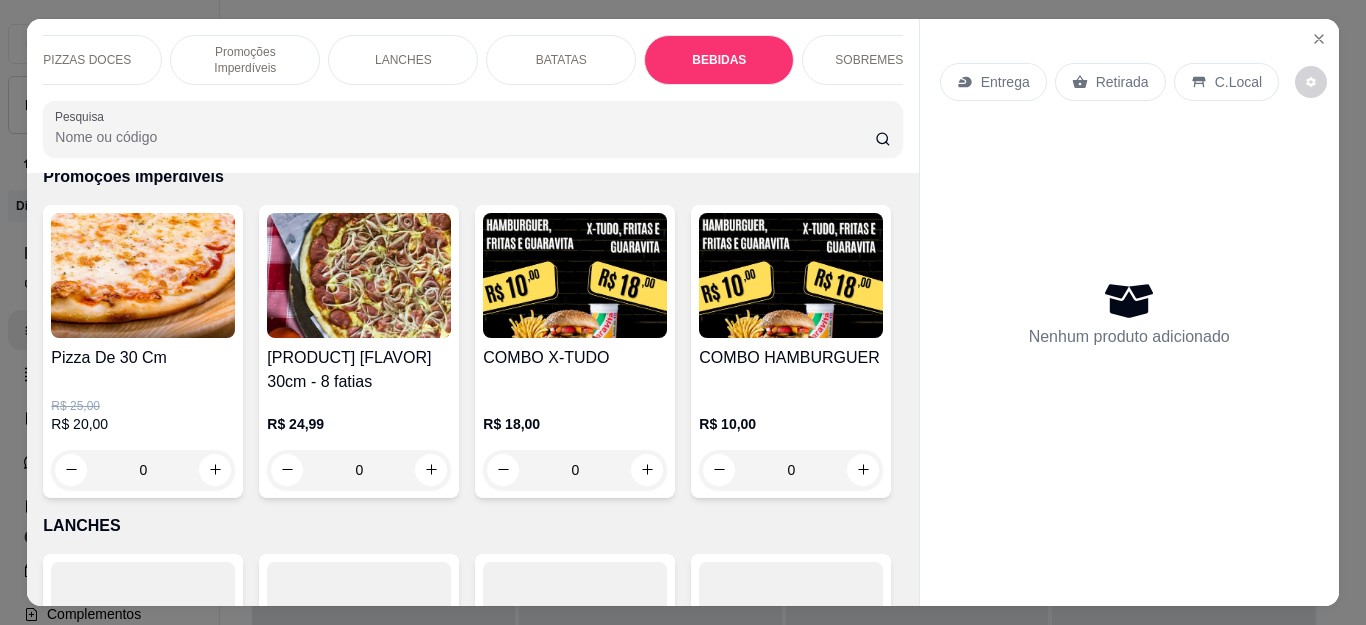 scroll, scrollTop: 54, scrollLeft: 0, axis: vertical 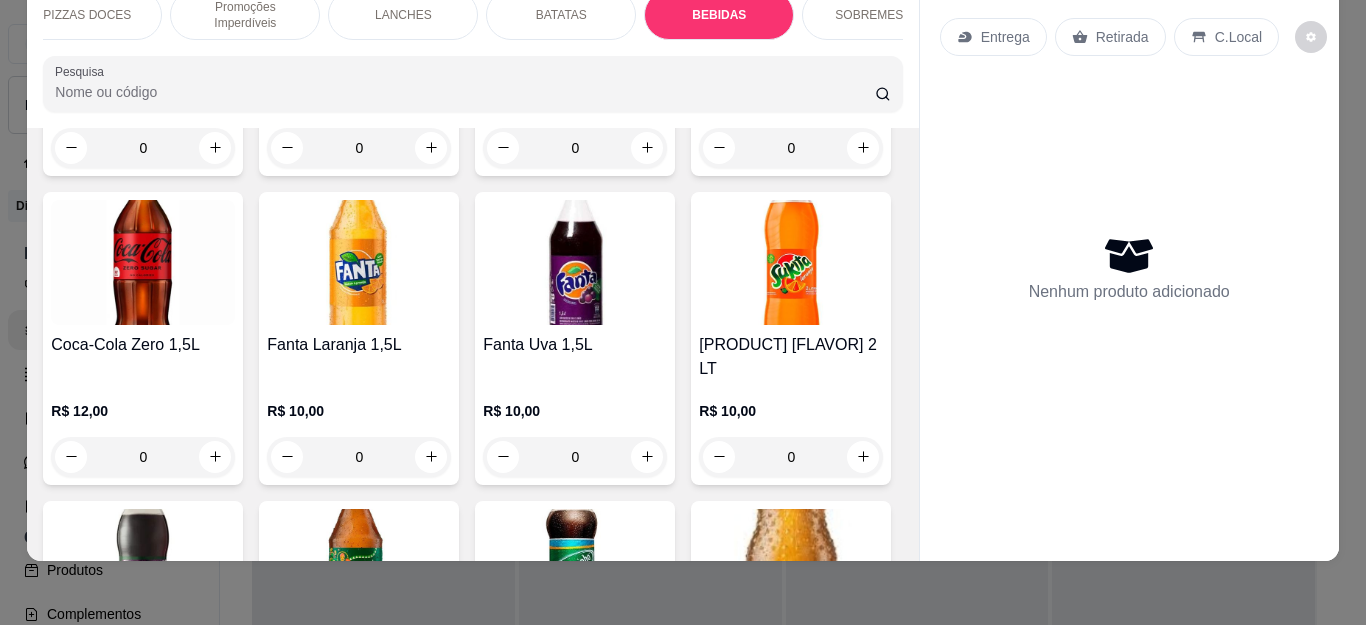 click 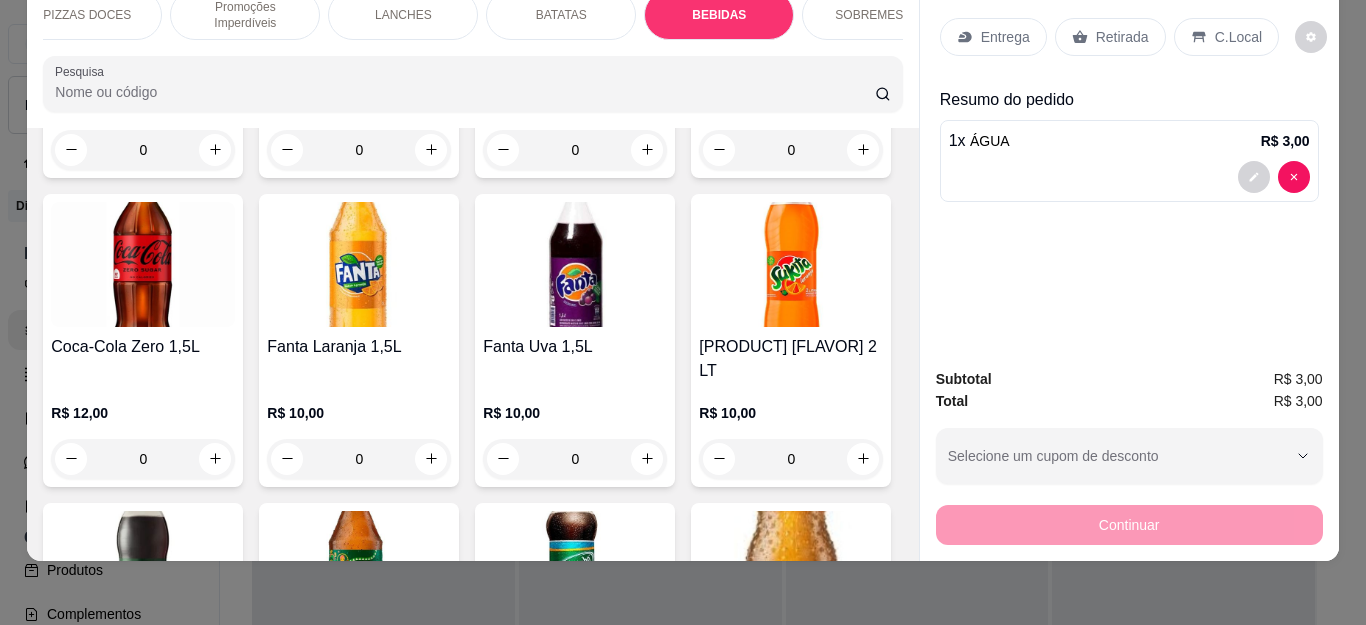 type on "1" 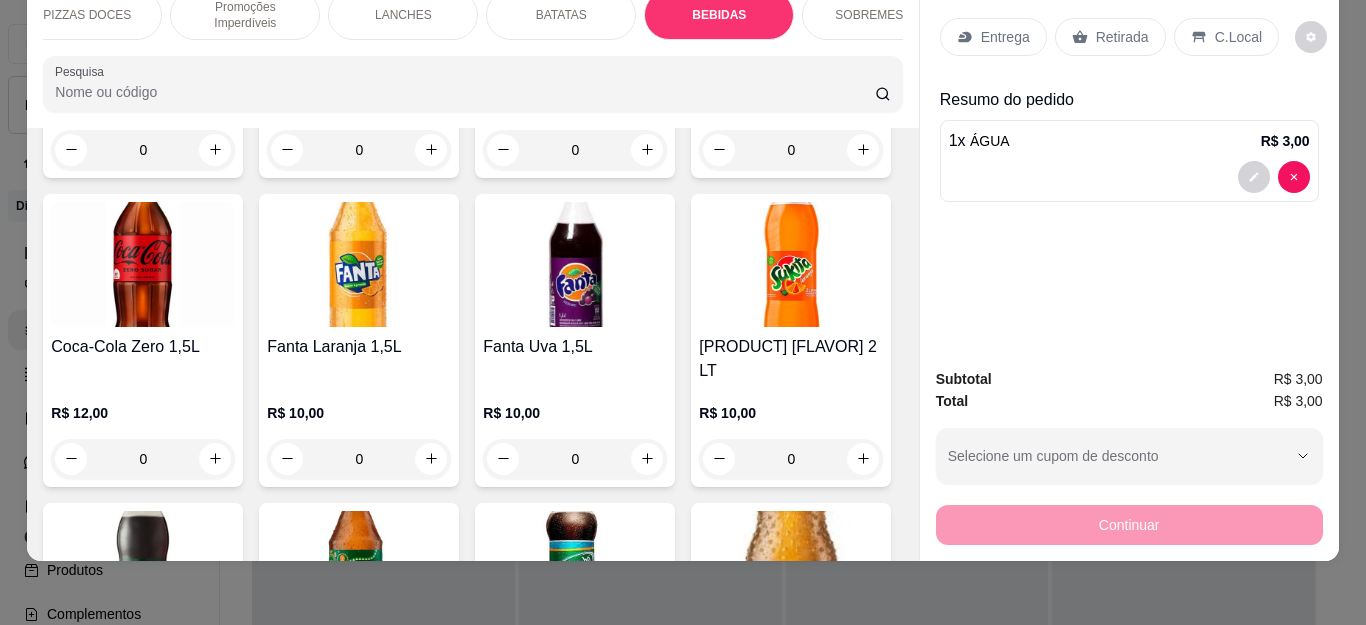 click on "Retirada" at bounding box center [1110, 37] 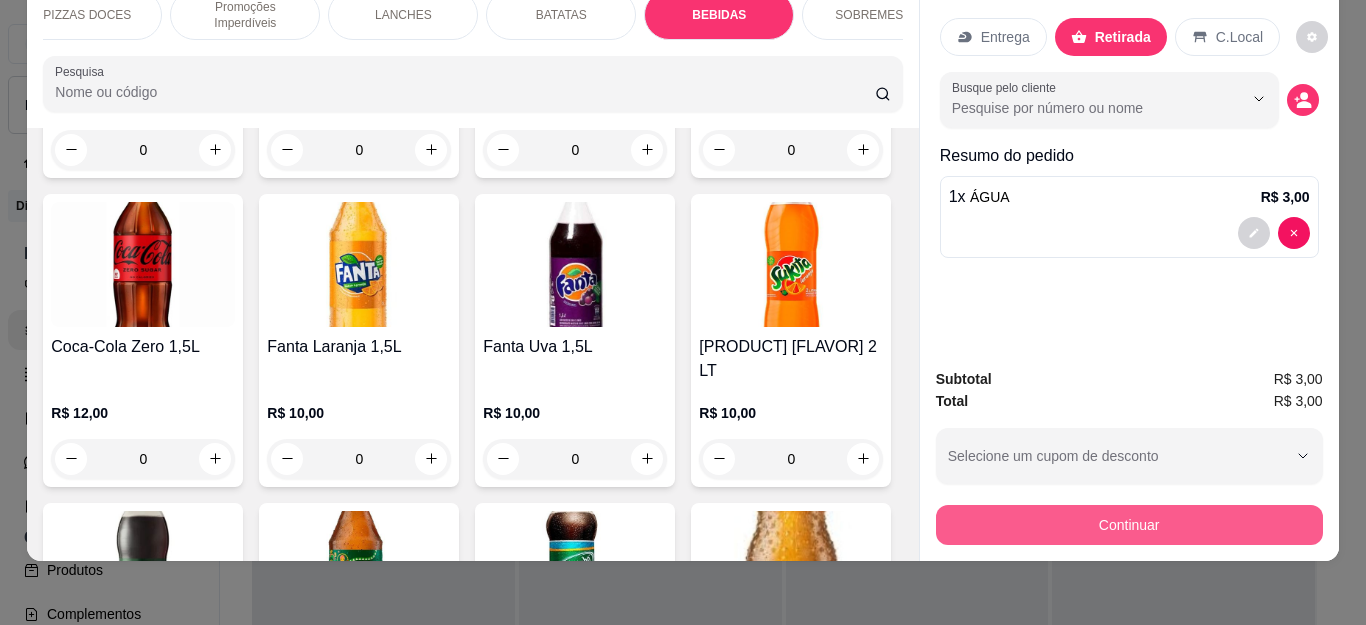 click on "Continuar" at bounding box center (1129, 525) 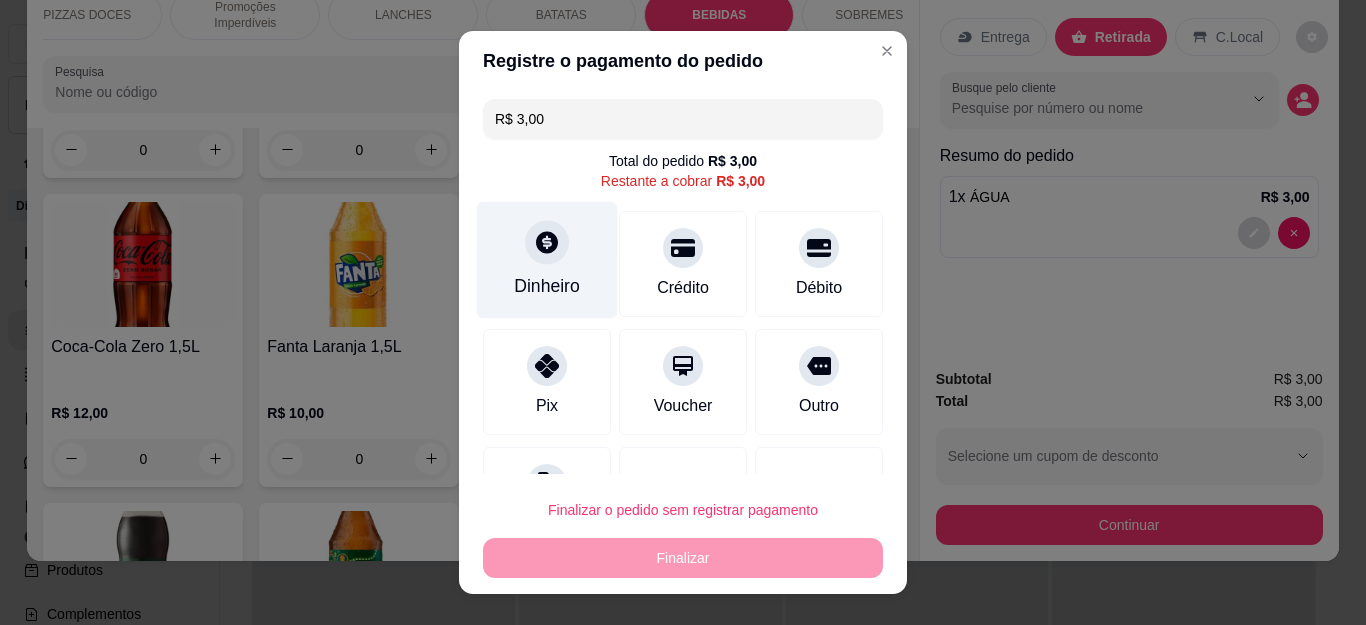 click 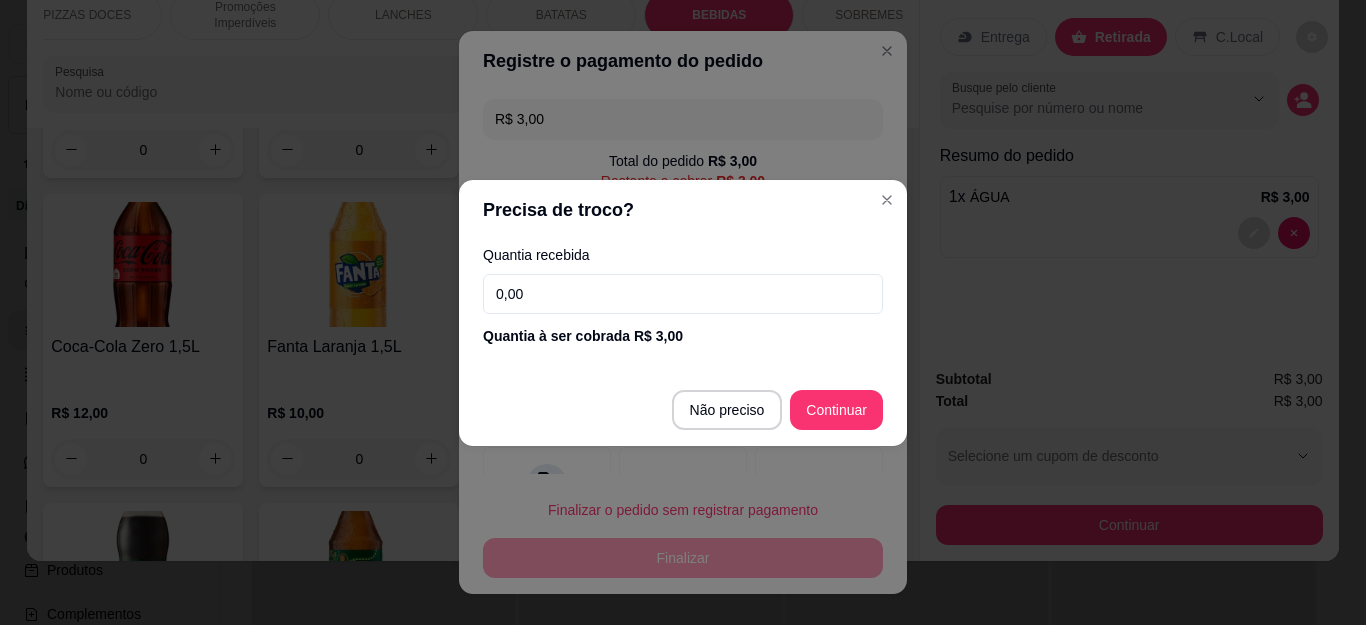 click on "0,00" at bounding box center (683, 294) 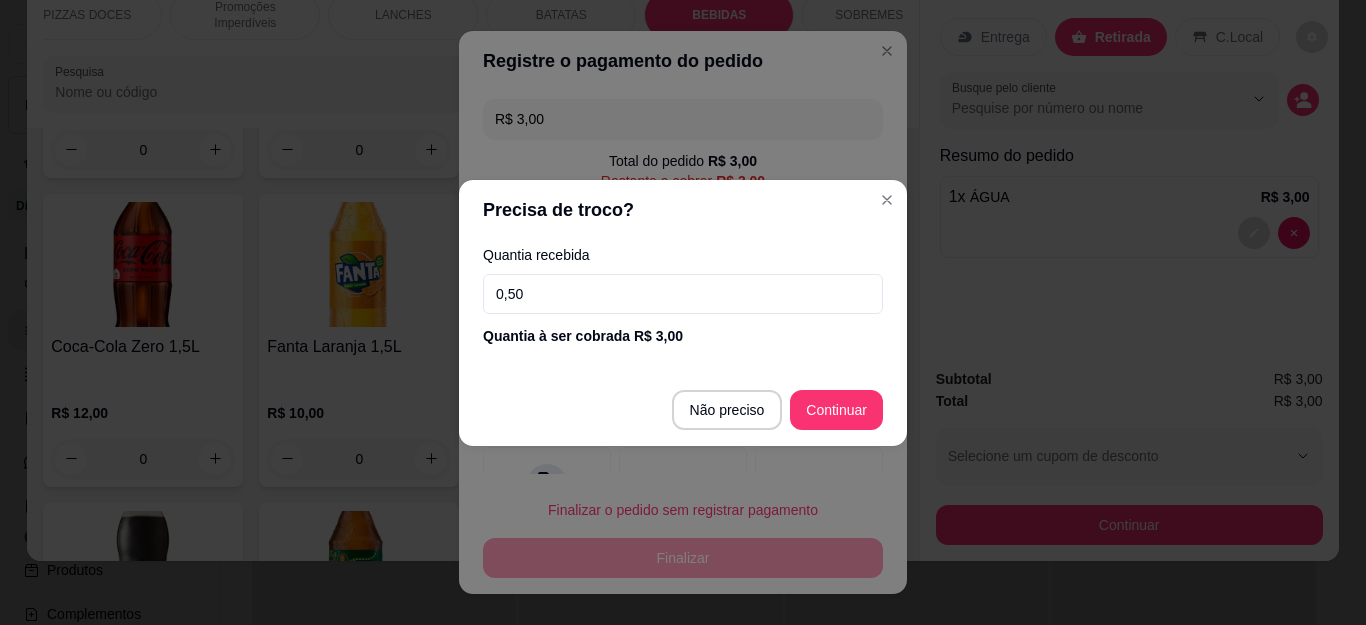 type on "5,00" 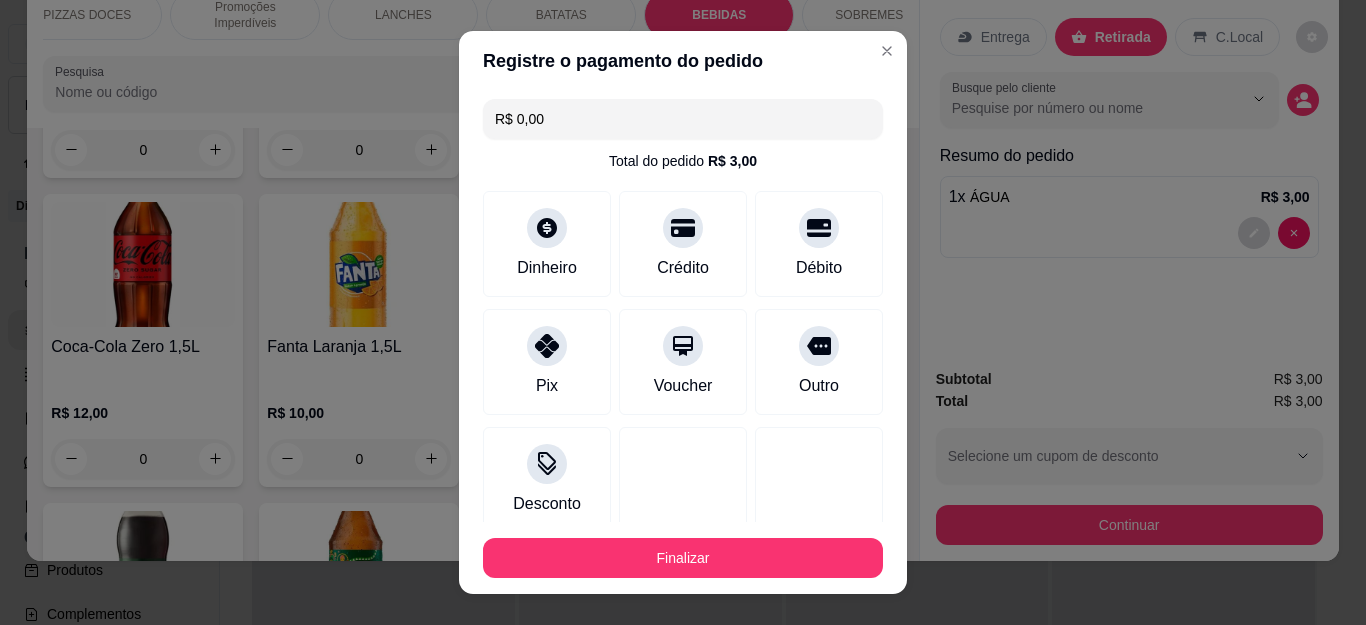 type on "R$ 0,00" 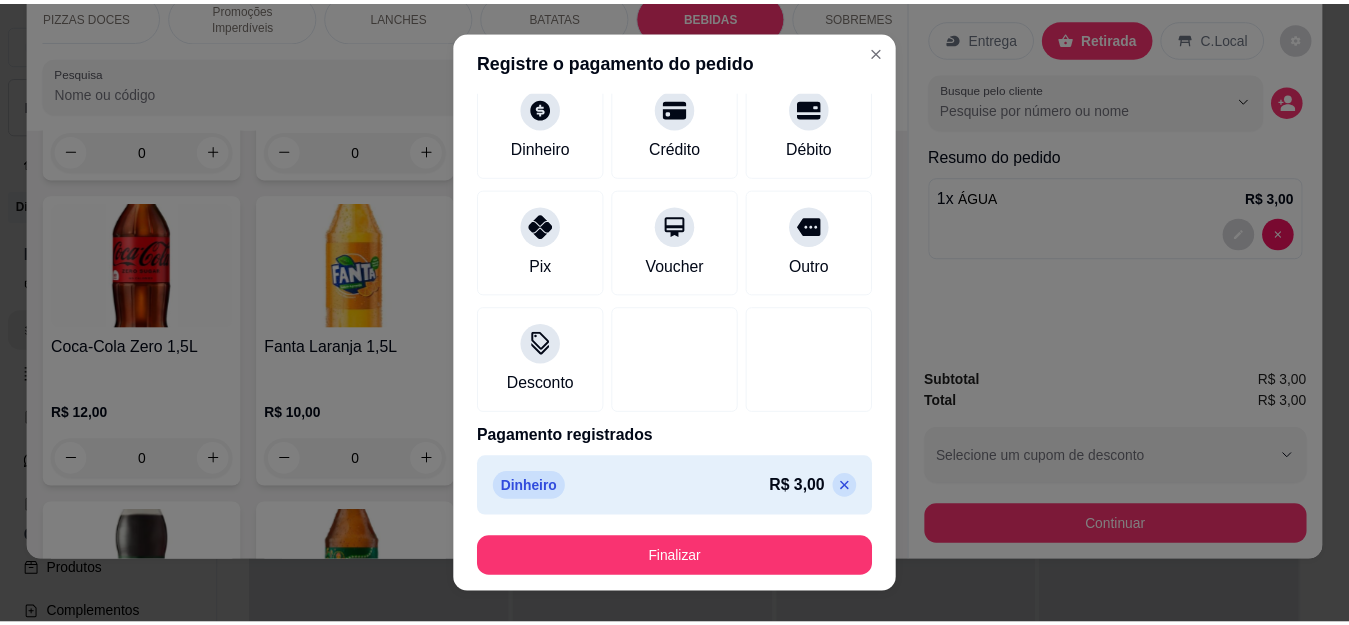 scroll, scrollTop: 123, scrollLeft: 0, axis: vertical 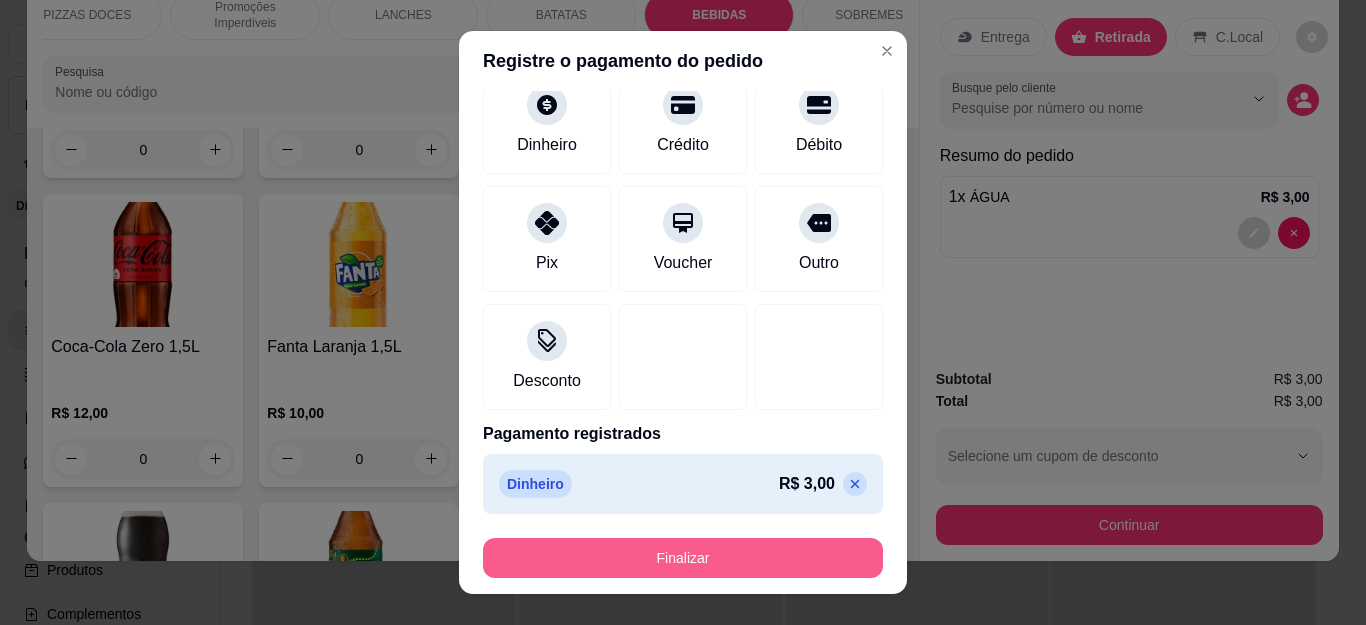 click on "Finalizar" at bounding box center (683, 558) 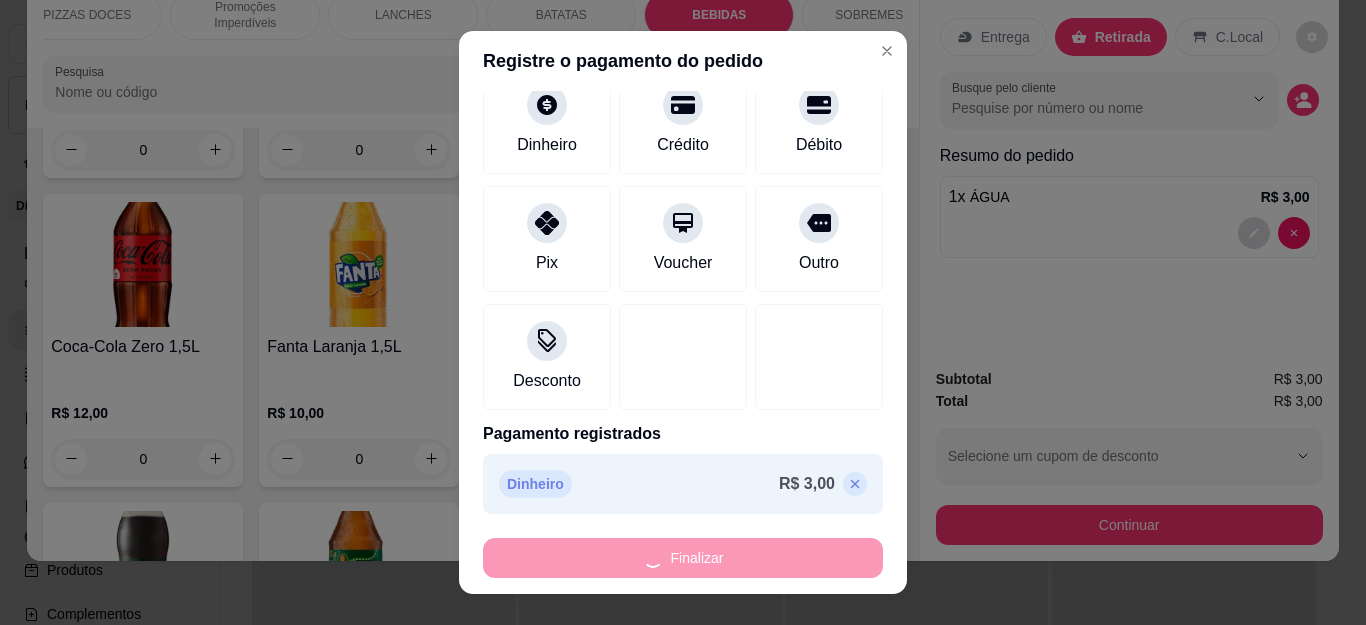 type on "0" 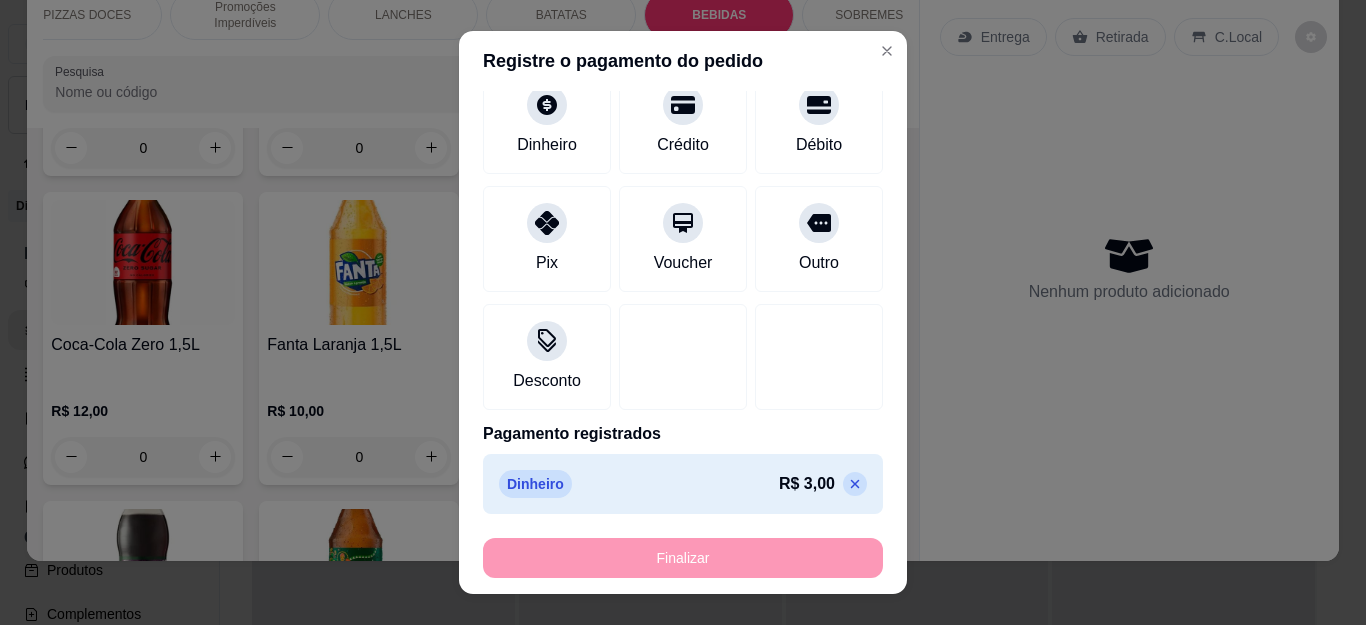 type on "-R$ 3,00" 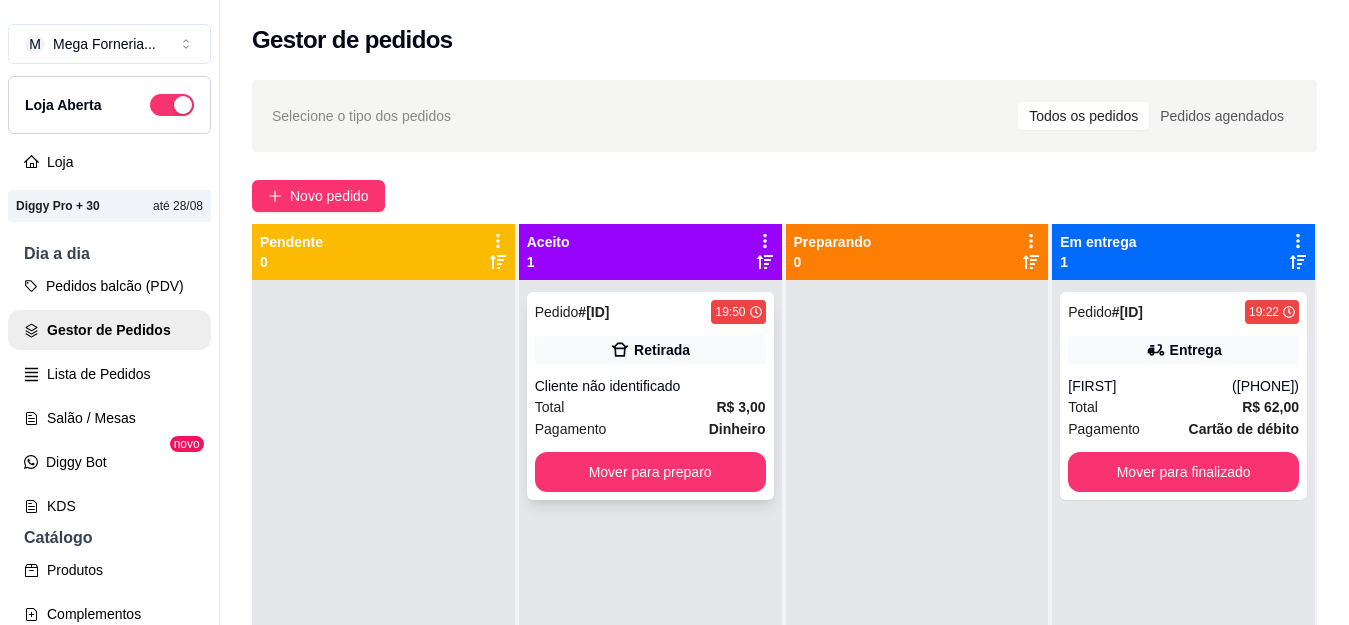 click on "Cliente não identificado" at bounding box center (650, 386) 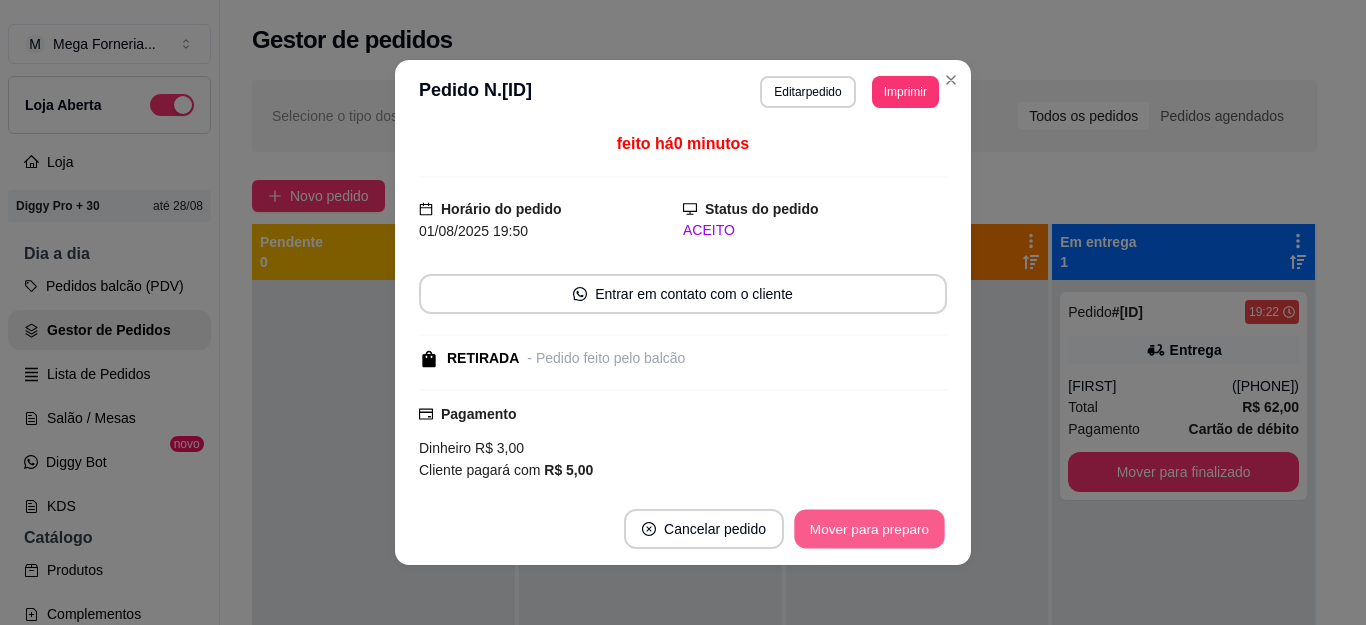 click on "Mover para preparo" at bounding box center (869, 529) 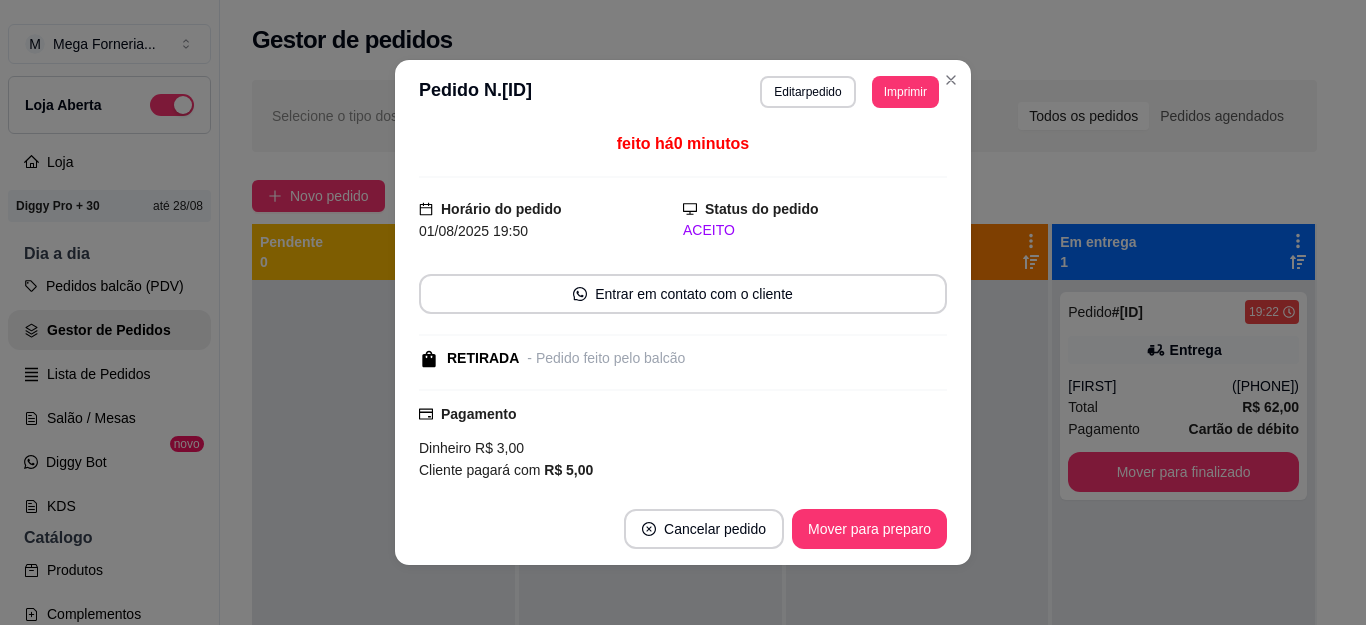 click on "Mover para preparo" at bounding box center (869, 529) 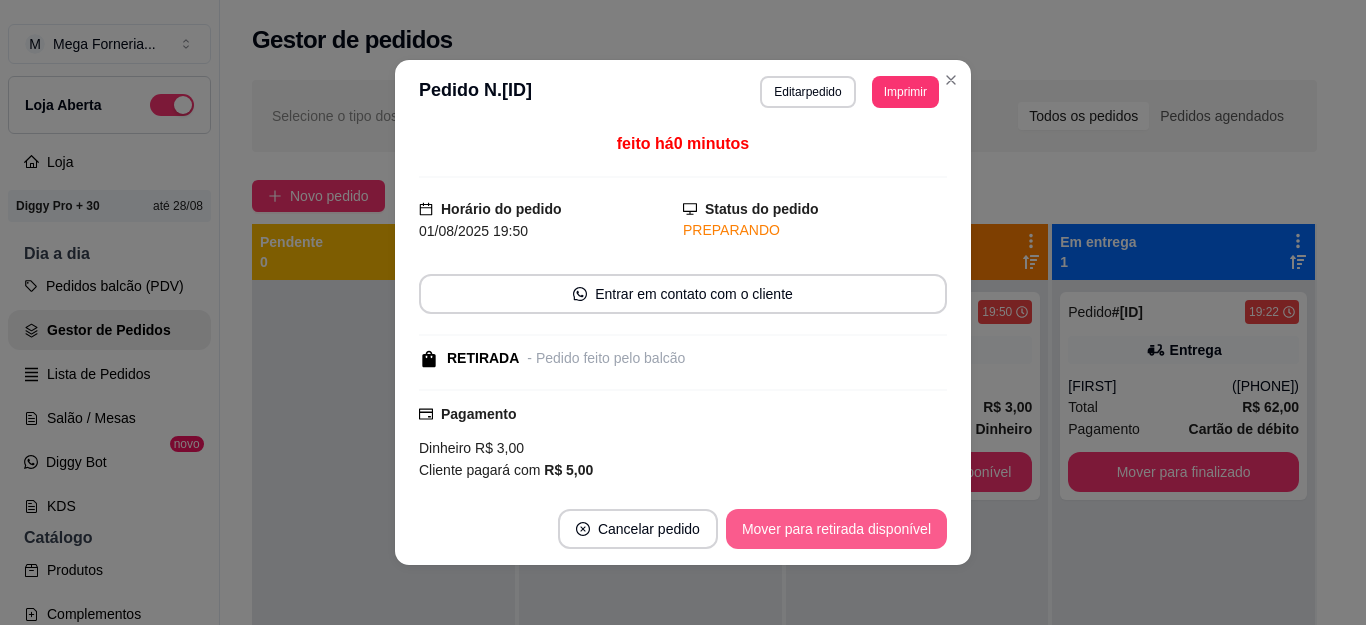 click on "Mover para retirada disponível" at bounding box center [836, 529] 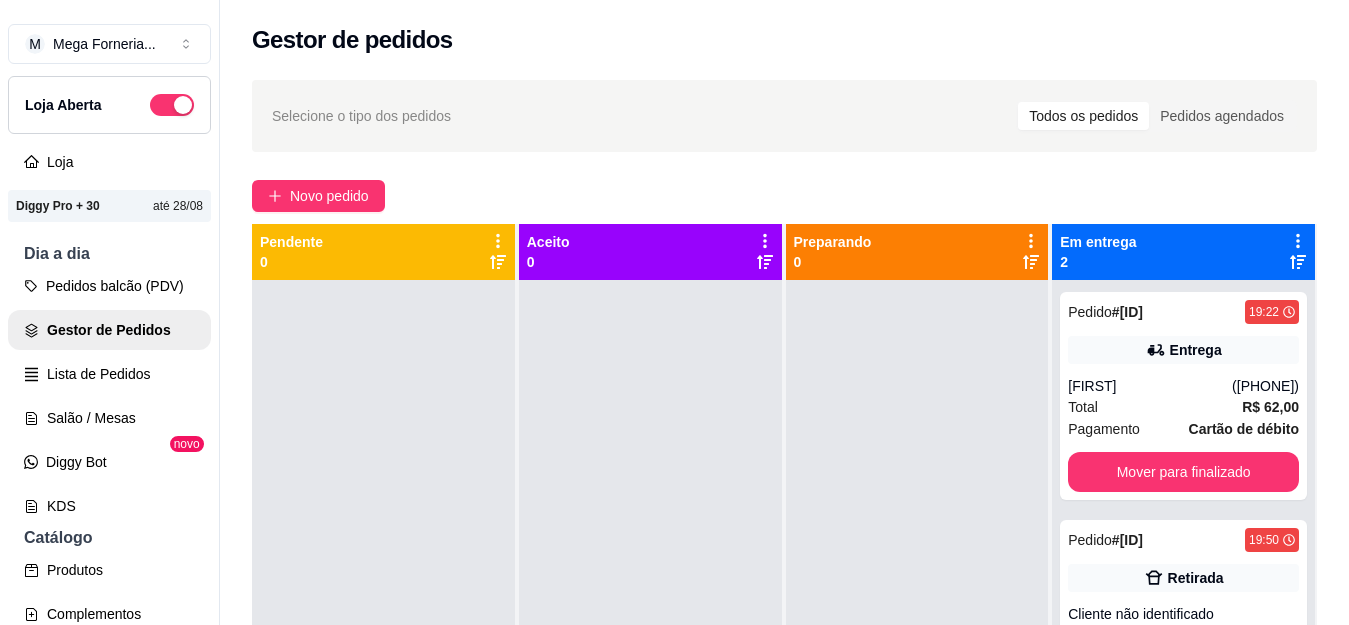 click at bounding box center (917, 592) 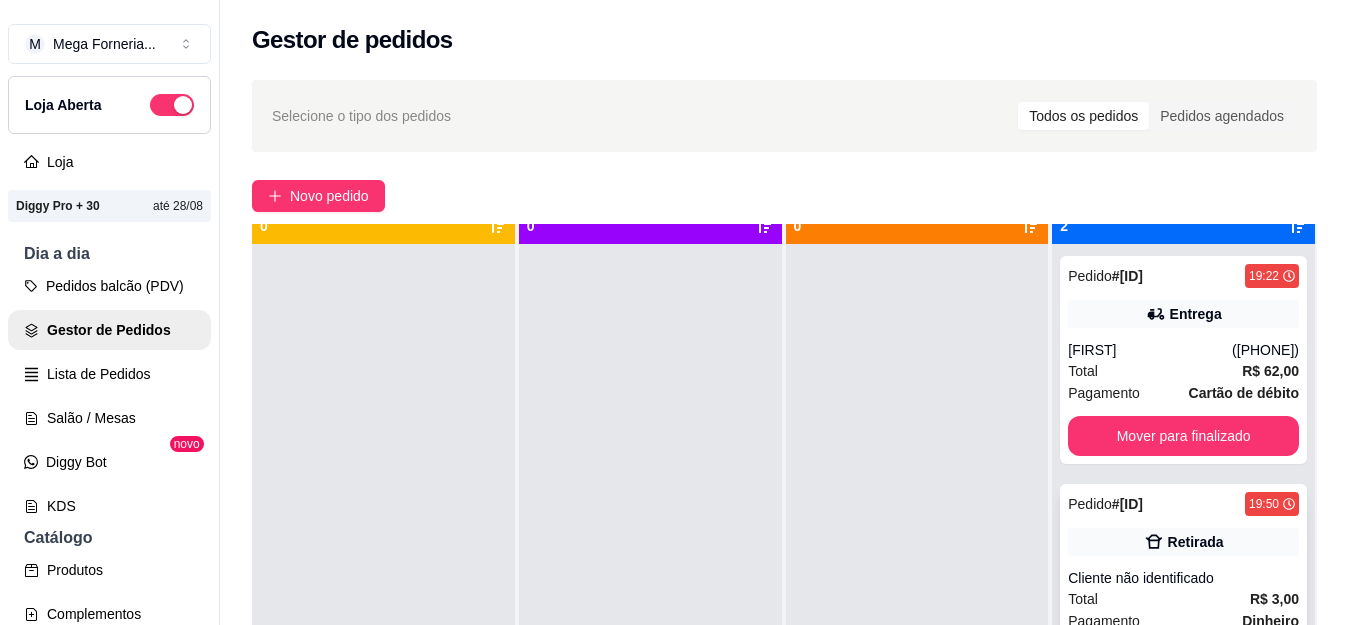 scroll, scrollTop: 56, scrollLeft: 0, axis: vertical 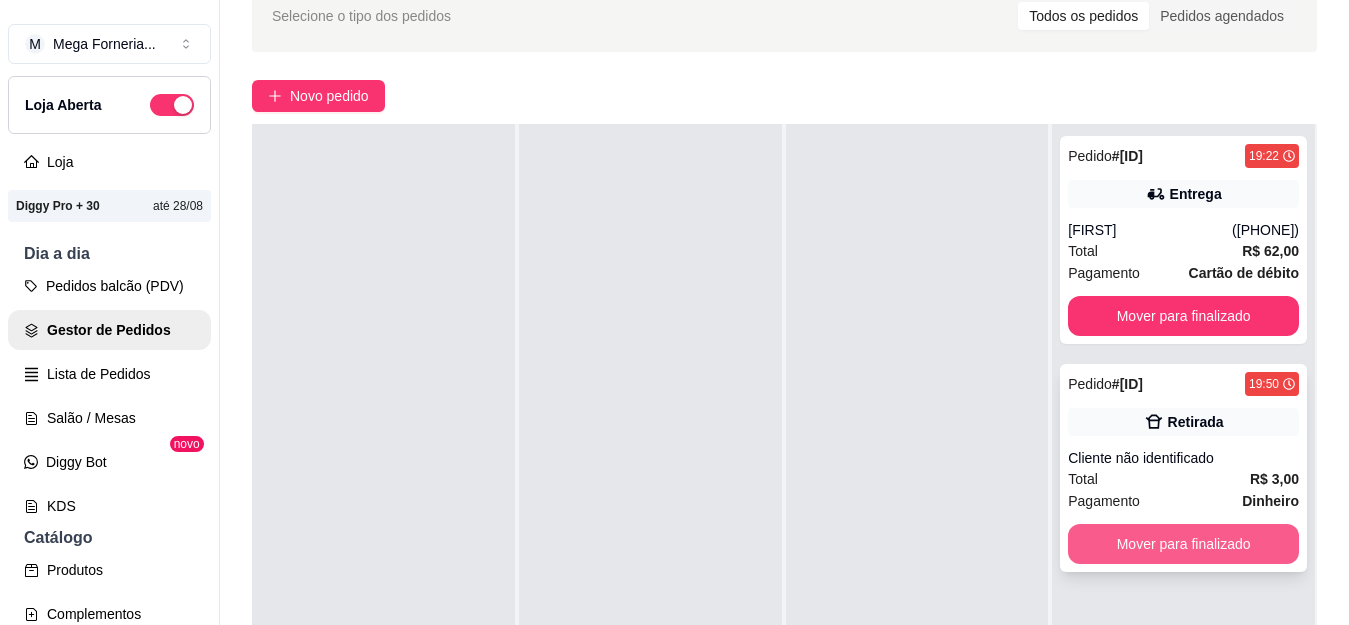 click on "Mover para finalizado" at bounding box center (1183, 544) 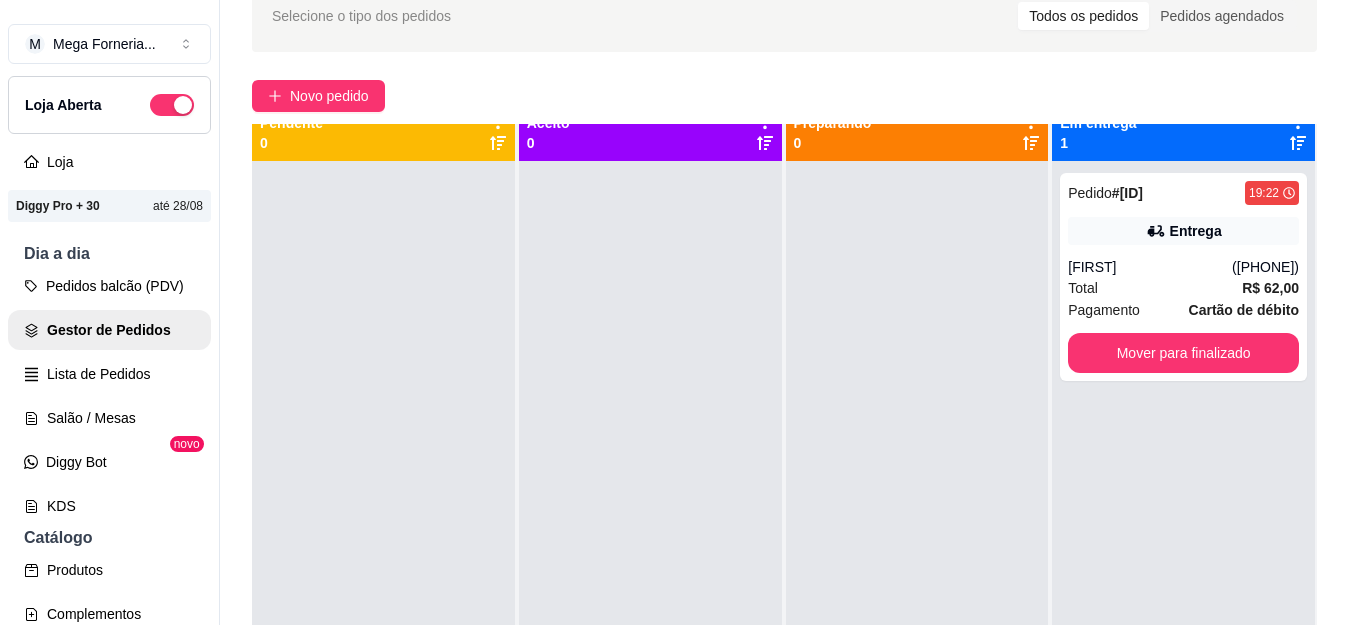 scroll, scrollTop: 0, scrollLeft: 0, axis: both 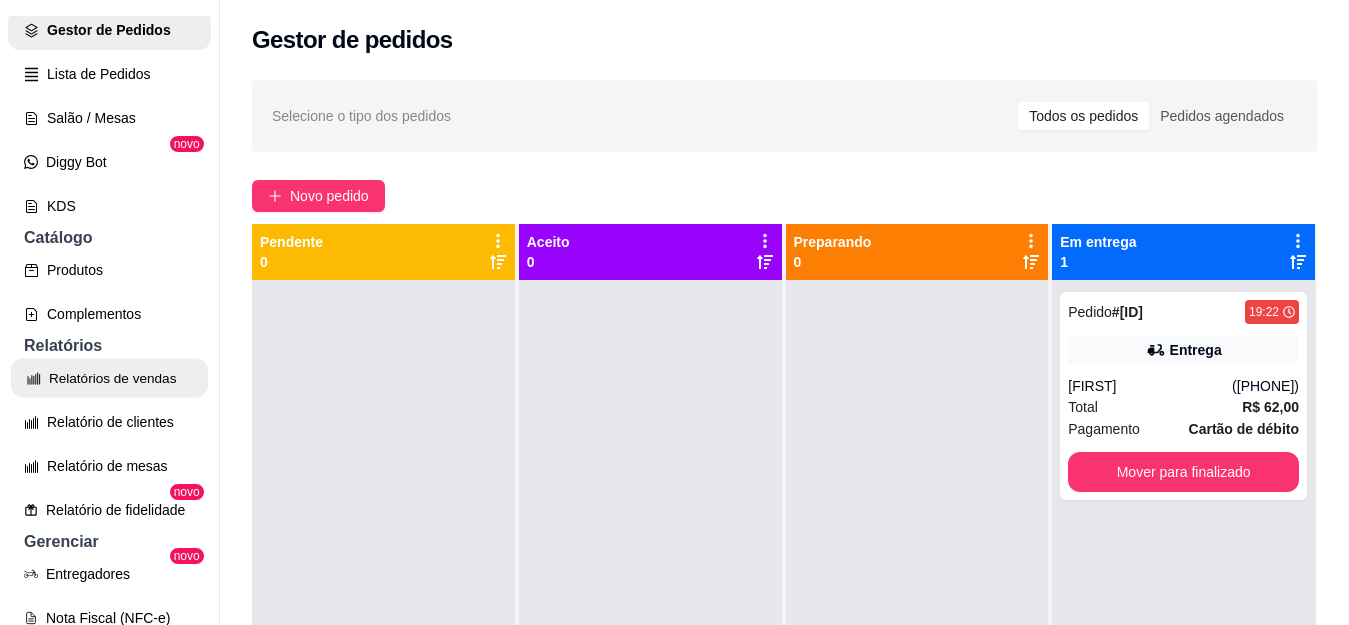 click on "Relatórios de vendas" at bounding box center (109, 378) 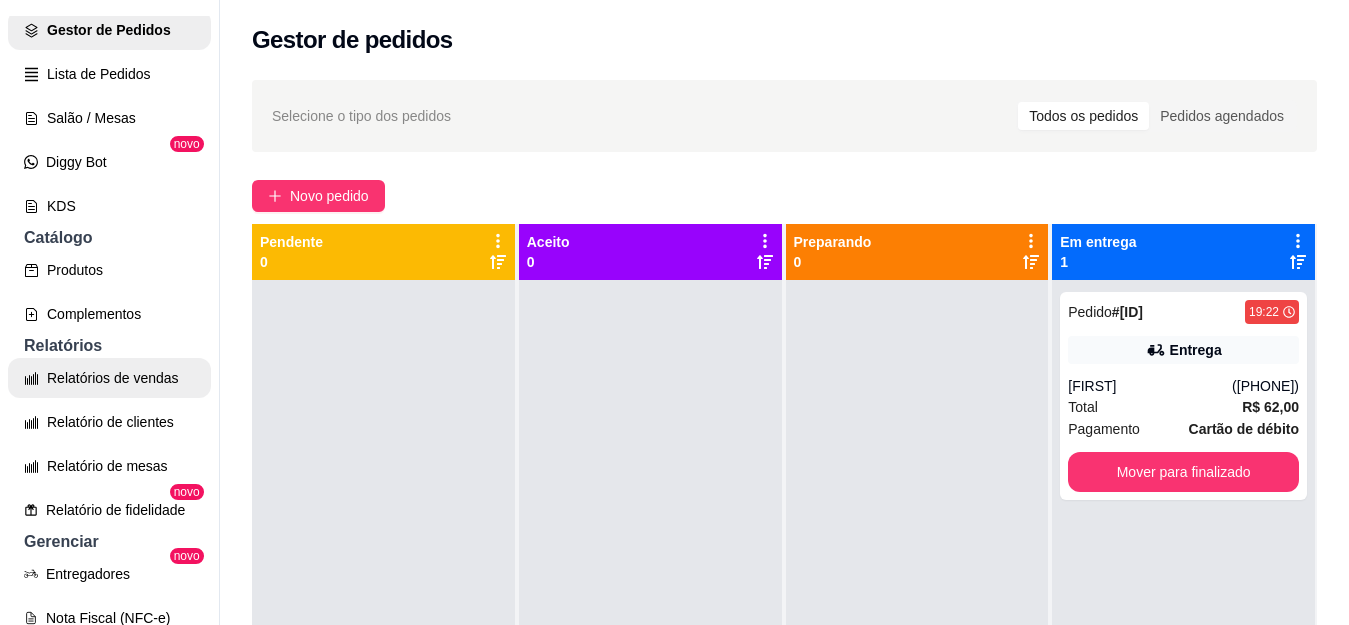 select on "ALL" 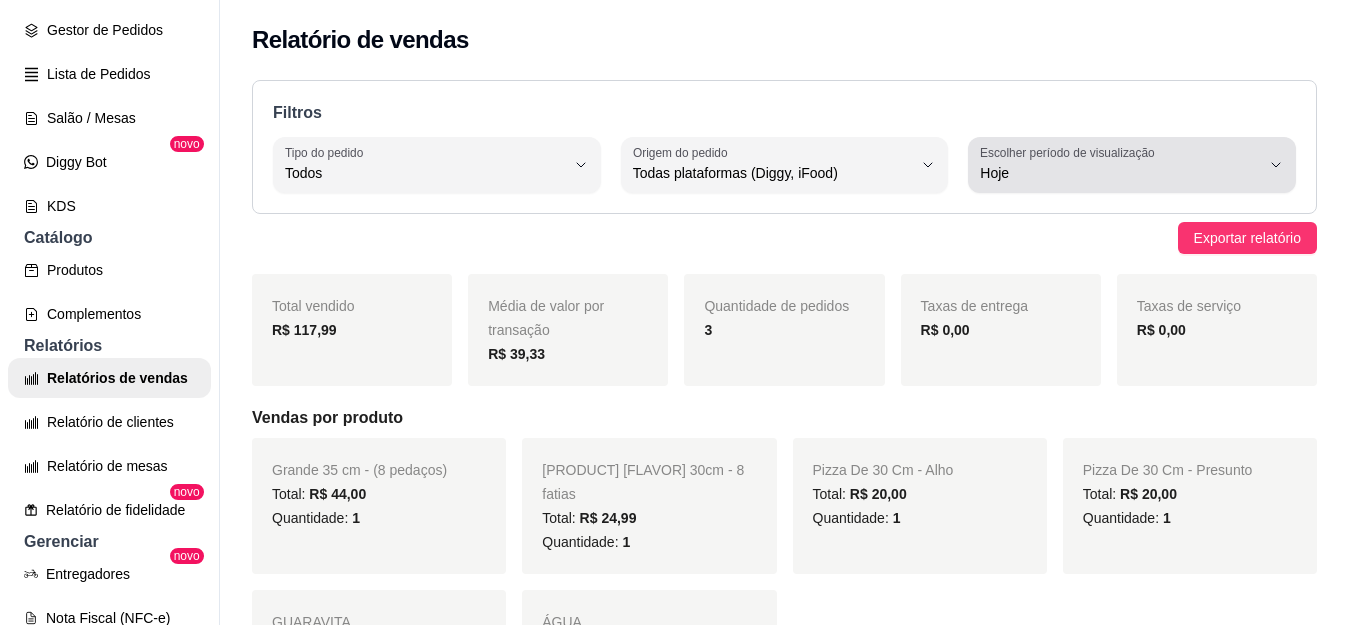 click on "Escolher período de visualização" at bounding box center [1070, 152] 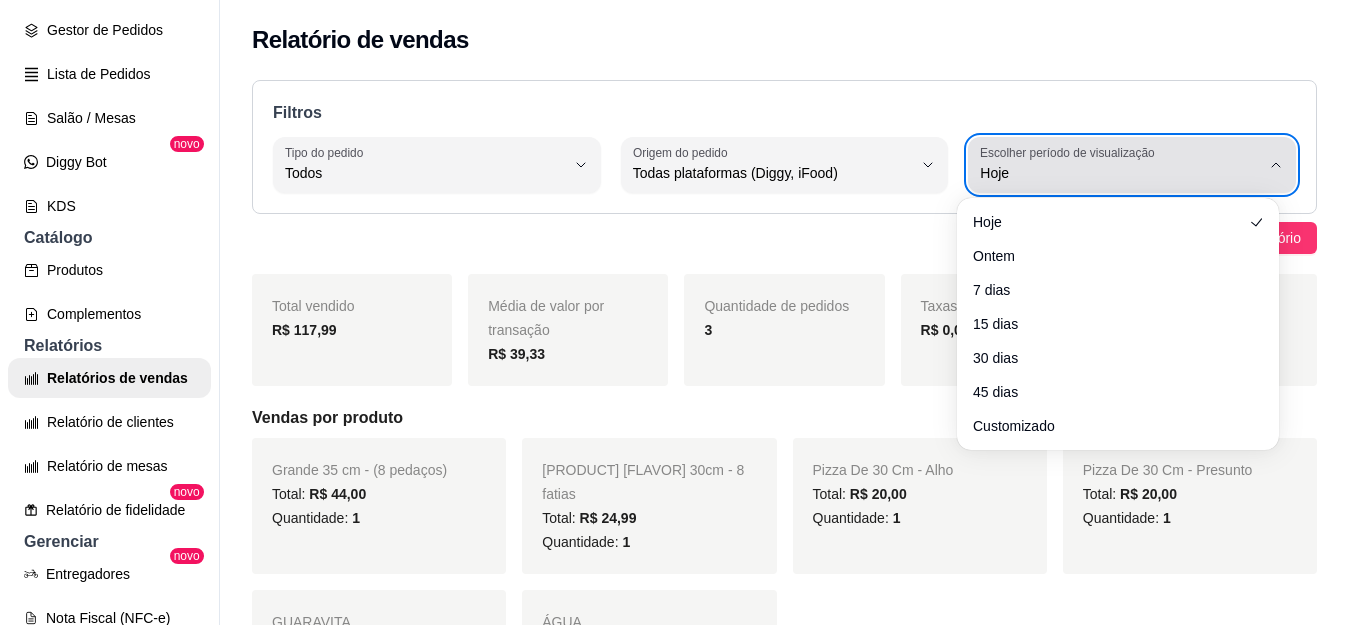 click on "Escolher período de visualização" at bounding box center (1070, 152) 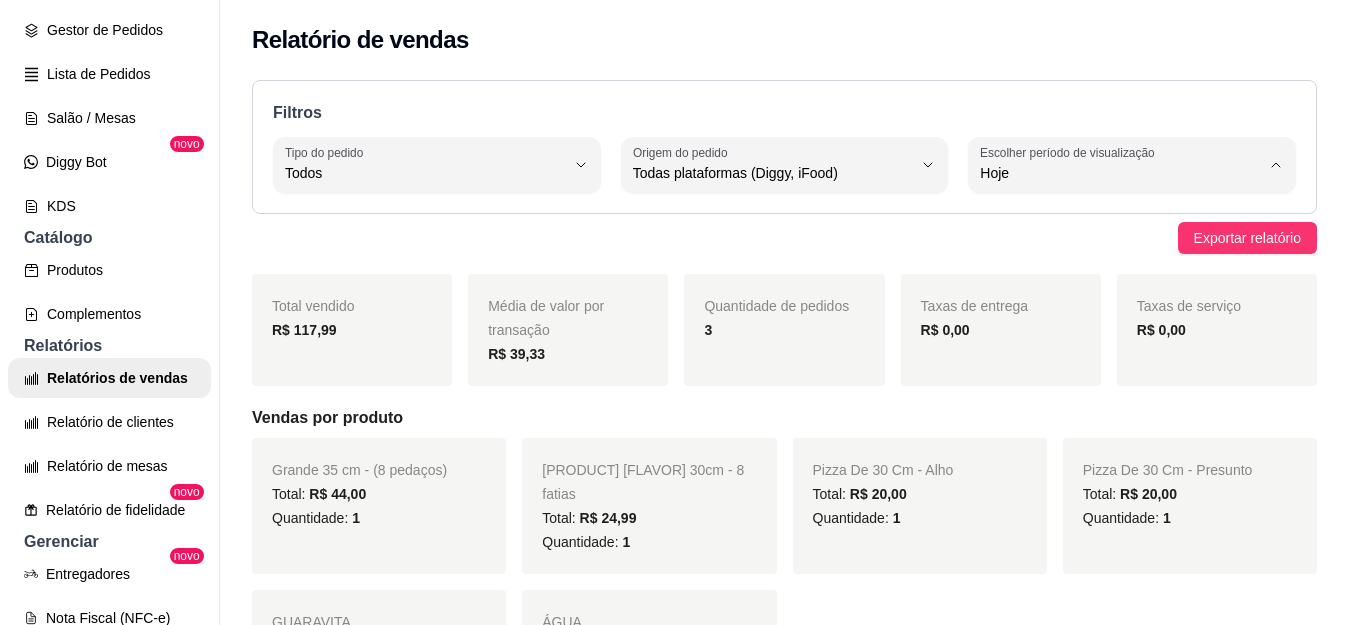 click on "Exportar relatório" at bounding box center (784, 238) 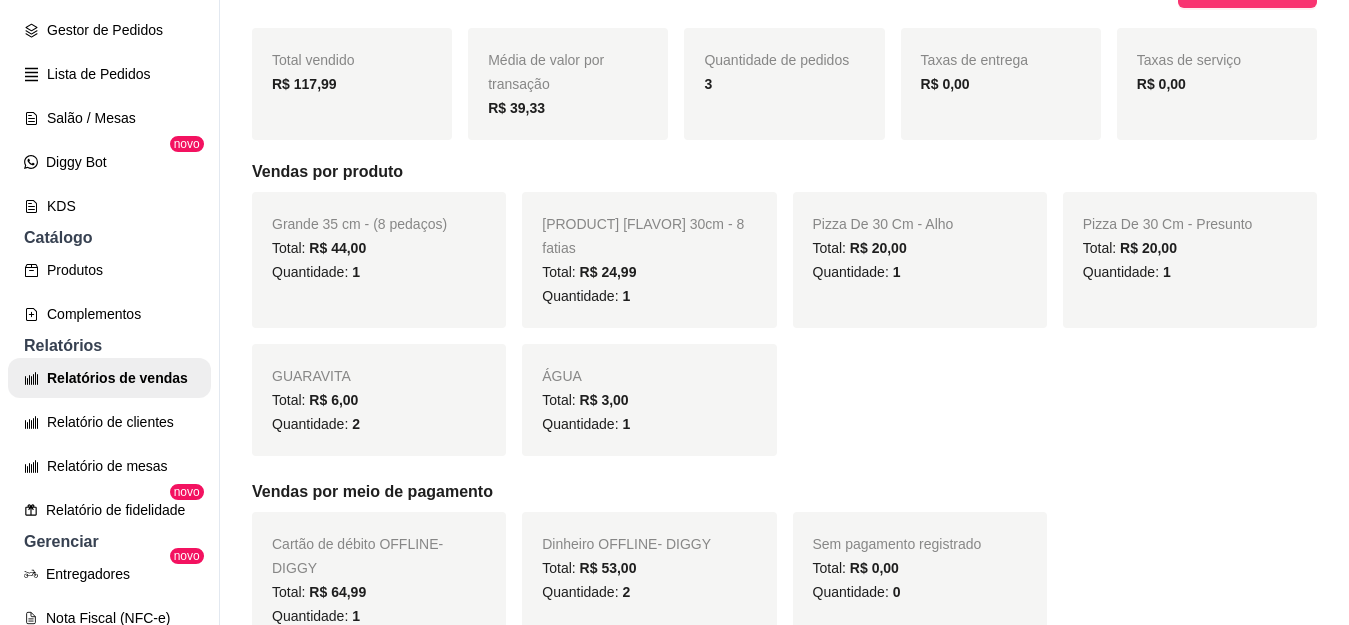 scroll, scrollTop: 2, scrollLeft: 0, axis: vertical 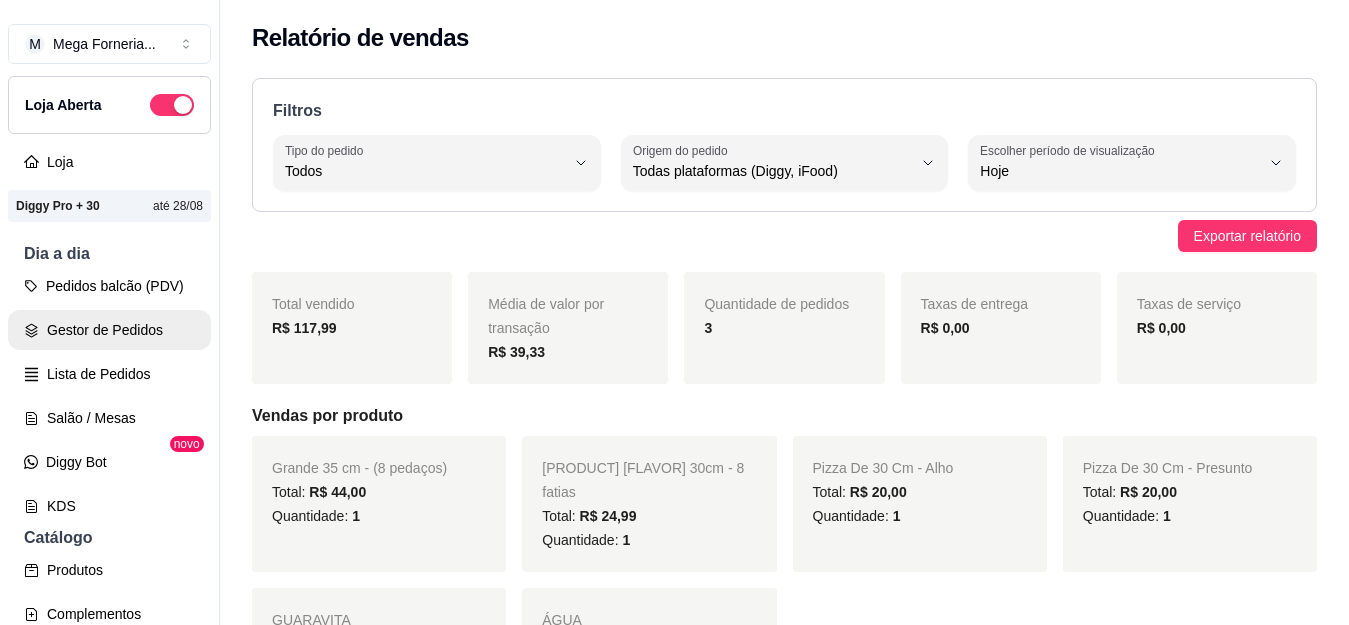 click on "Gestor de Pedidos" at bounding box center [109, 330] 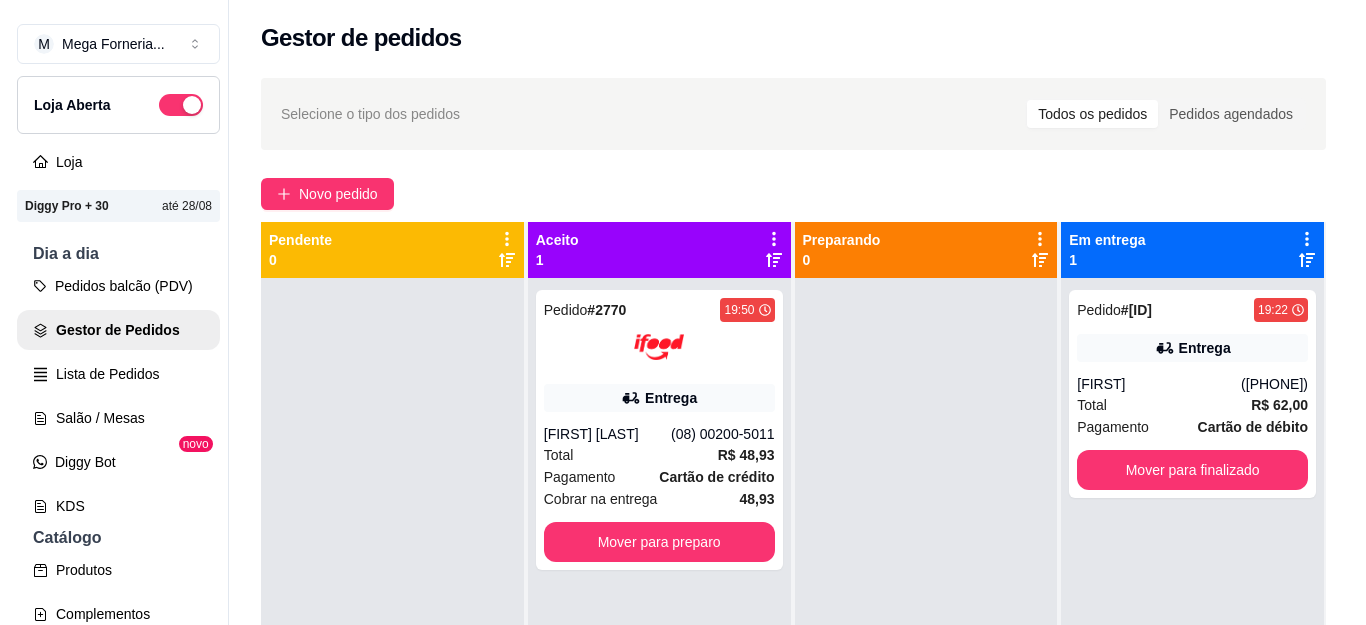 scroll, scrollTop: 0, scrollLeft: 0, axis: both 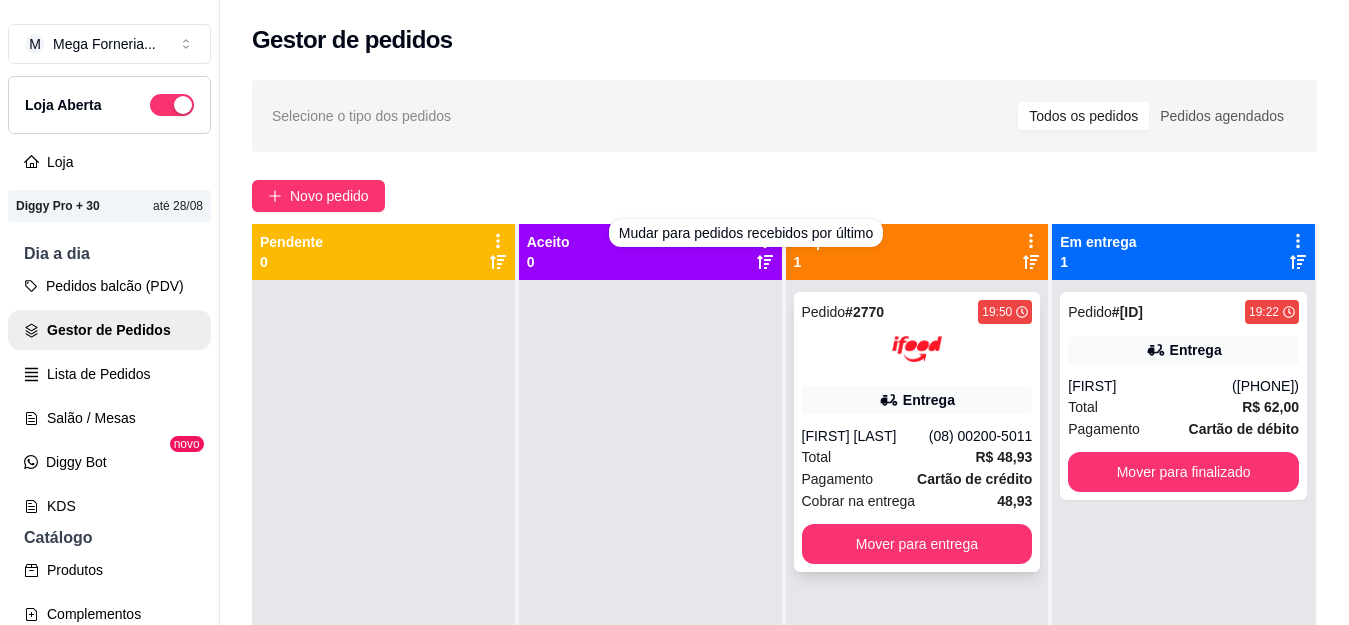 click at bounding box center [917, 349] 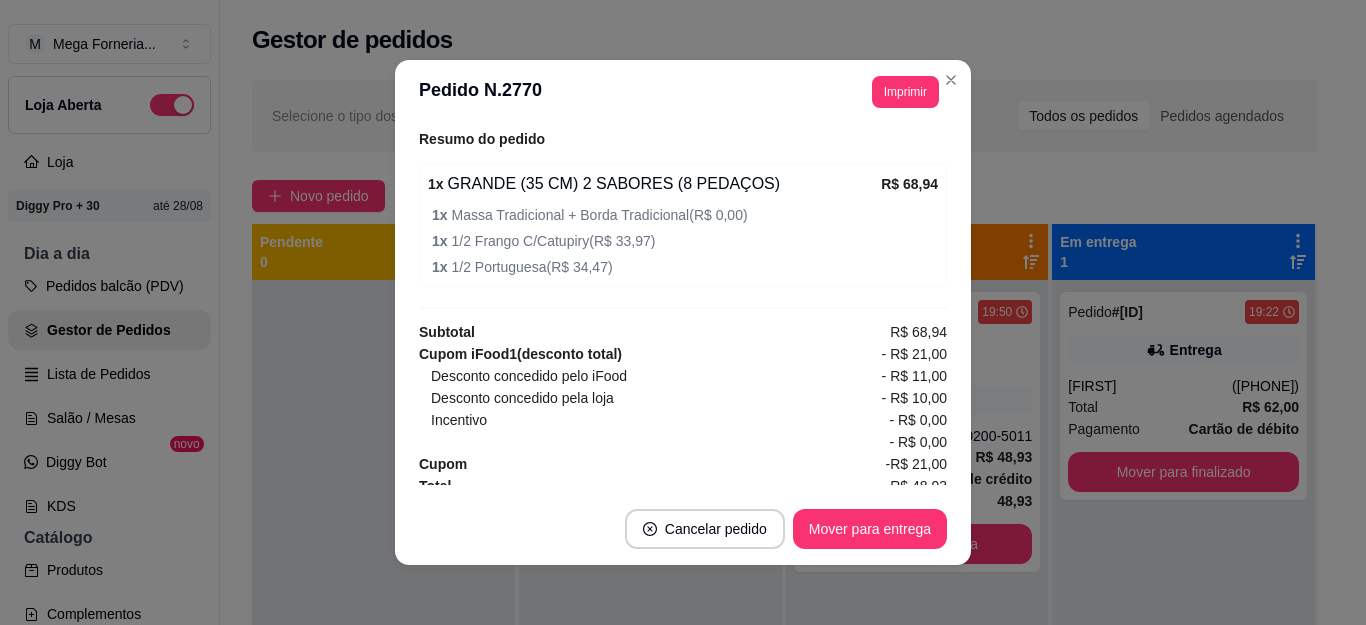 scroll, scrollTop: 712, scrollLeft: 0, axis: vertical 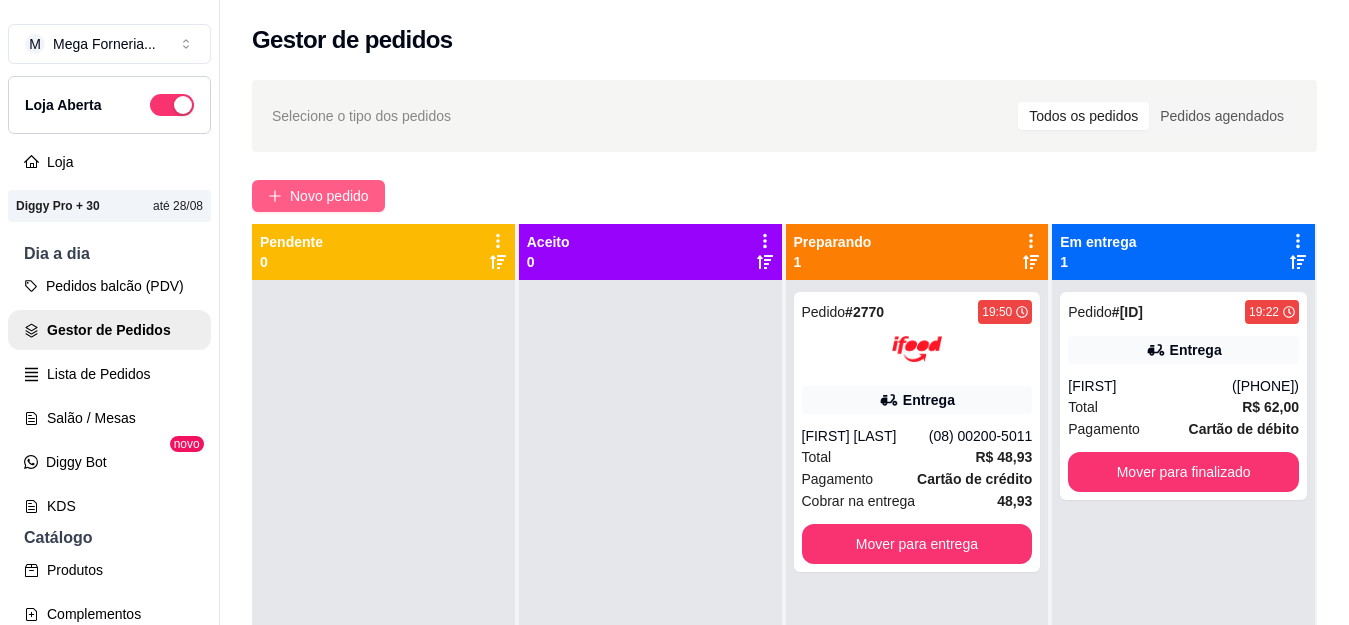 click on "Novo pedido" at bounding box center [329, 196] 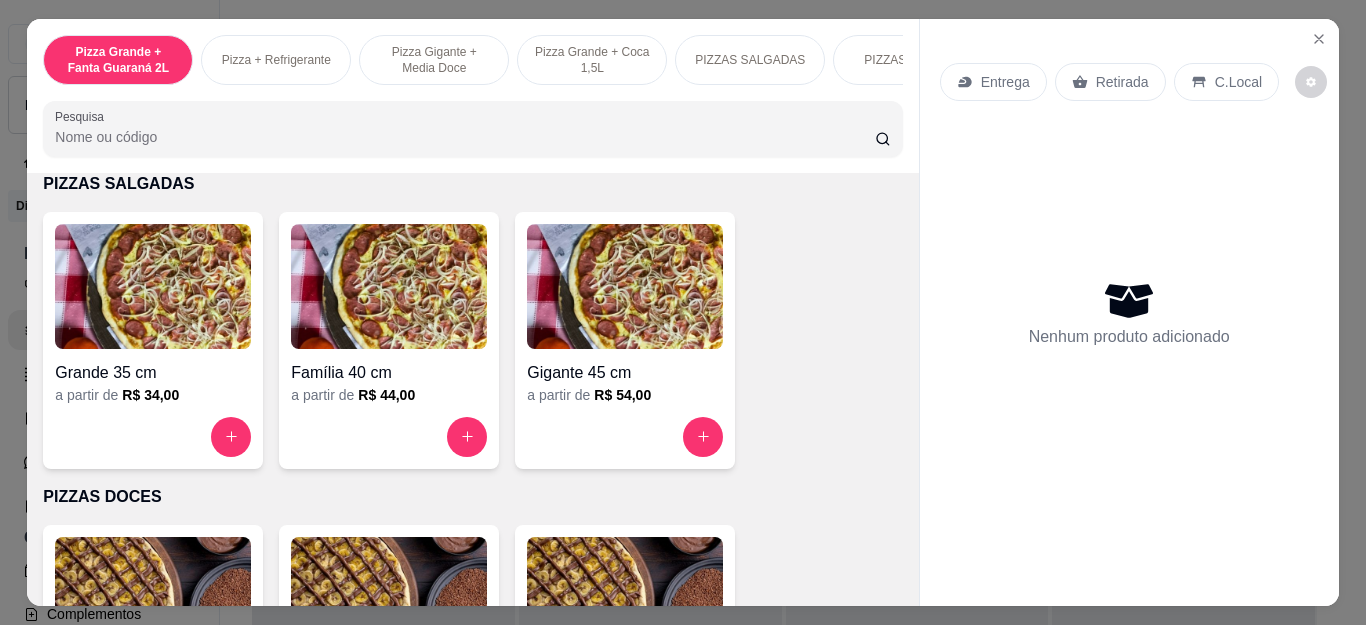 scroll, scrollTop: 1400, scrollLeft: 0, axis: vertical 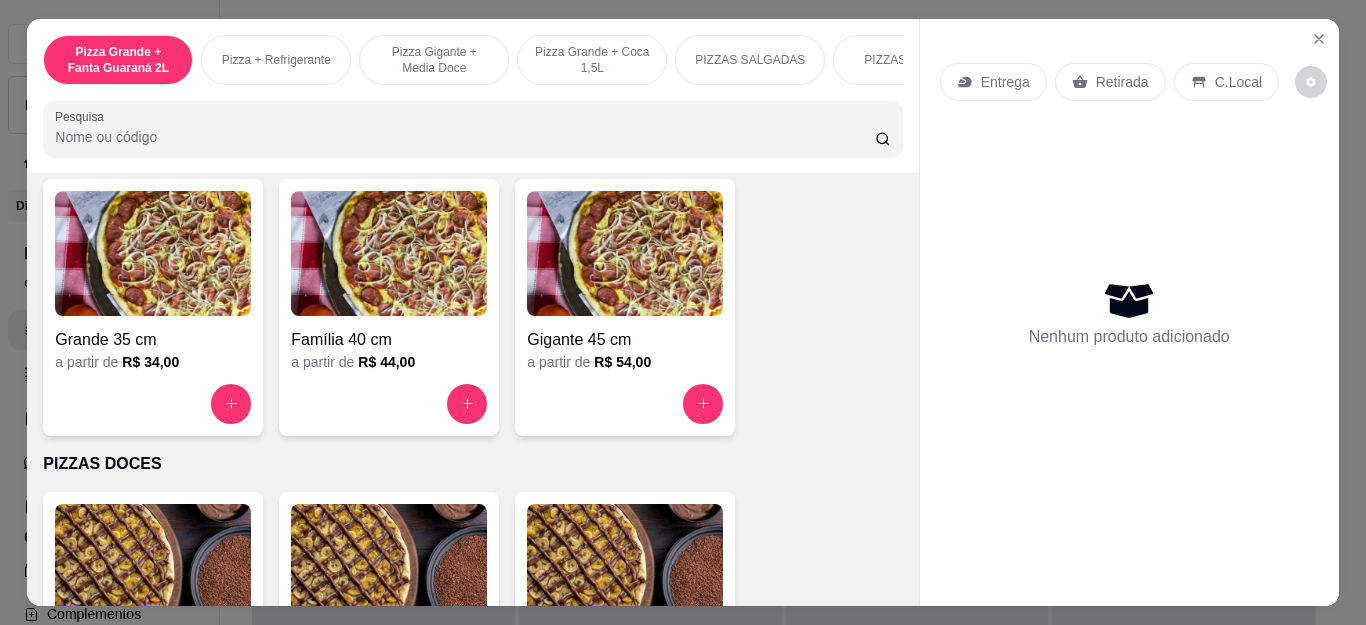 click at bounding box center (625, 404) 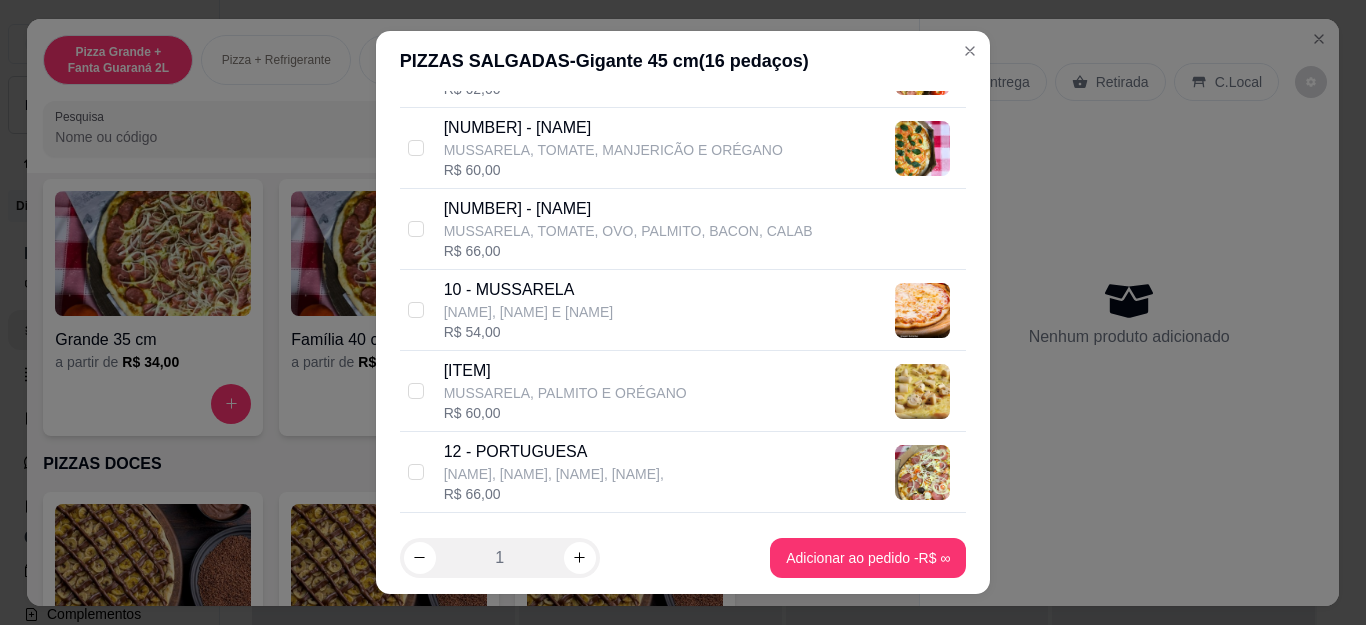 scroll, scrollTop: 1000, scrollLeft: 0, axis: vertical 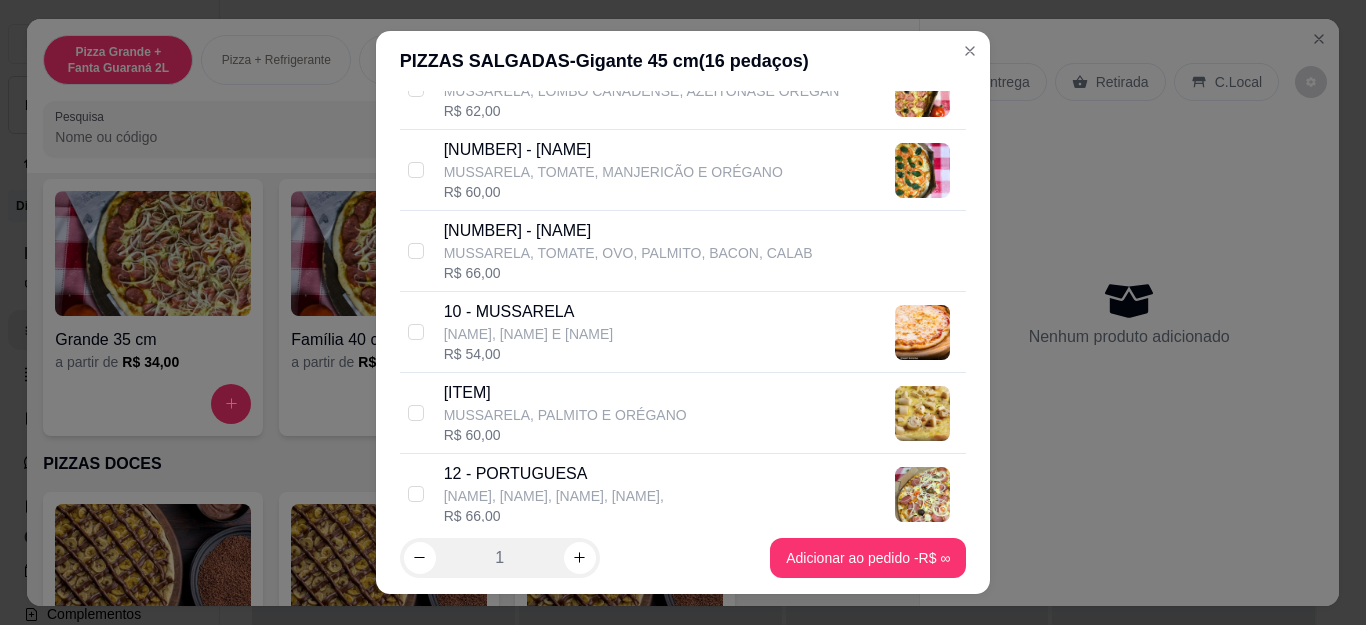 click on "MUSSARELA, TOMATE, OVO, PALMITO, BACON, CALAB" at bounding box center [628, 253] 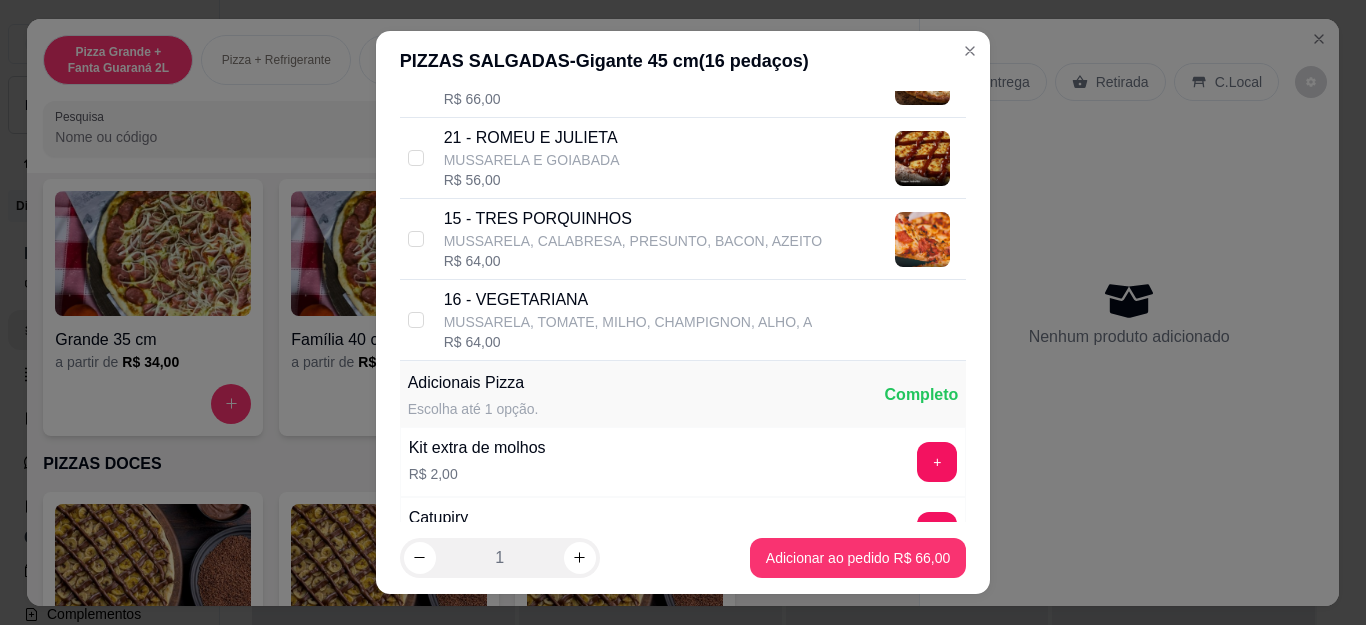 scroll, scrollTop: 1472, scrollLeft: 0, axis: vertical 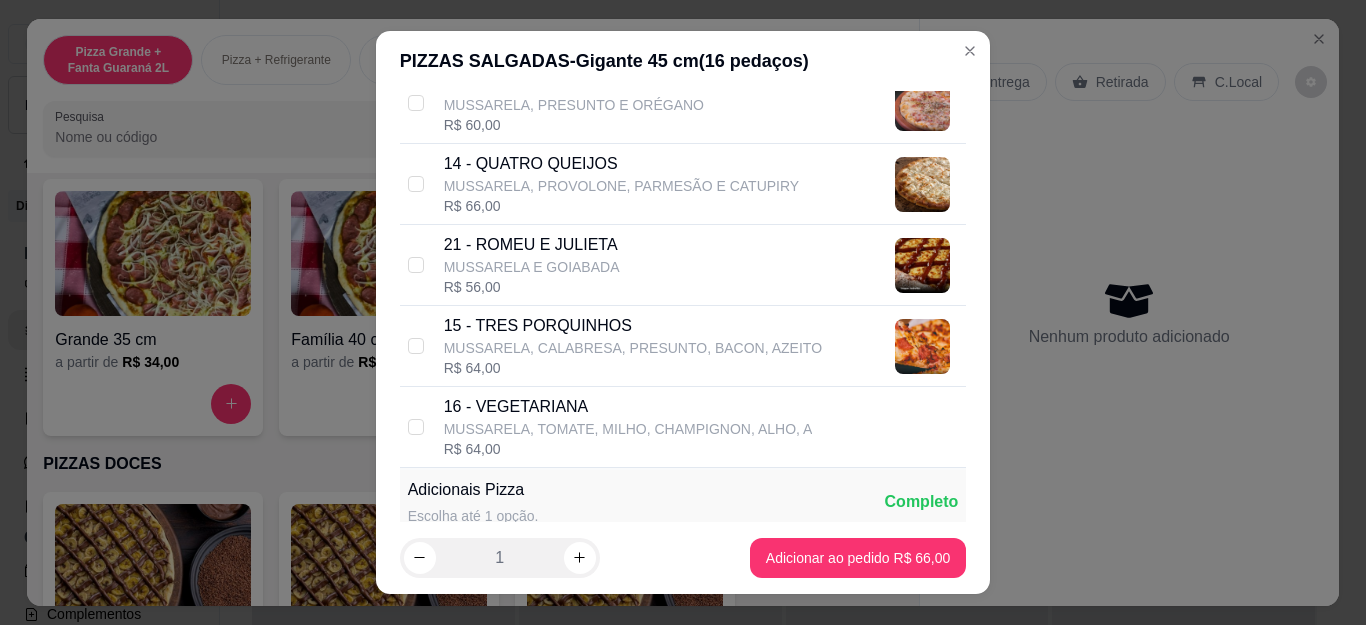 click on "MUSSARELA, PROVOLONE, PARMESÃO E CATUPIRY" at bounding box center [622, 186] 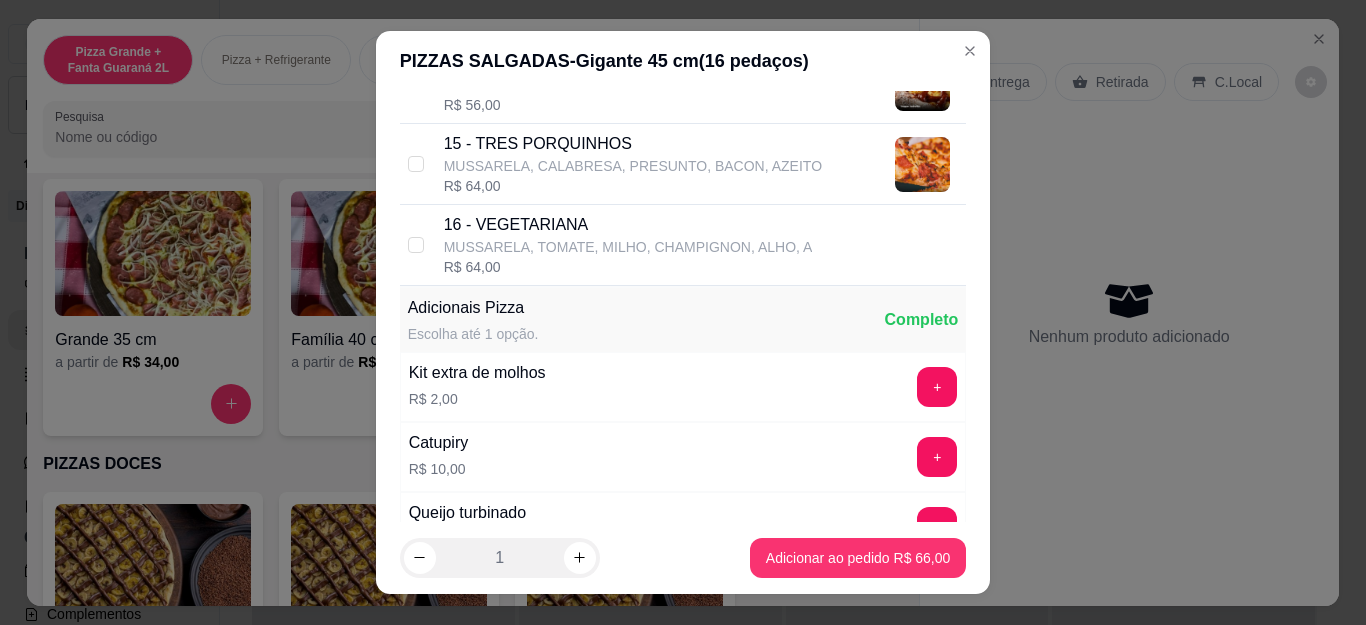 scroll, scrollTop: 2272, scrollLeft: 0, axis: vertical 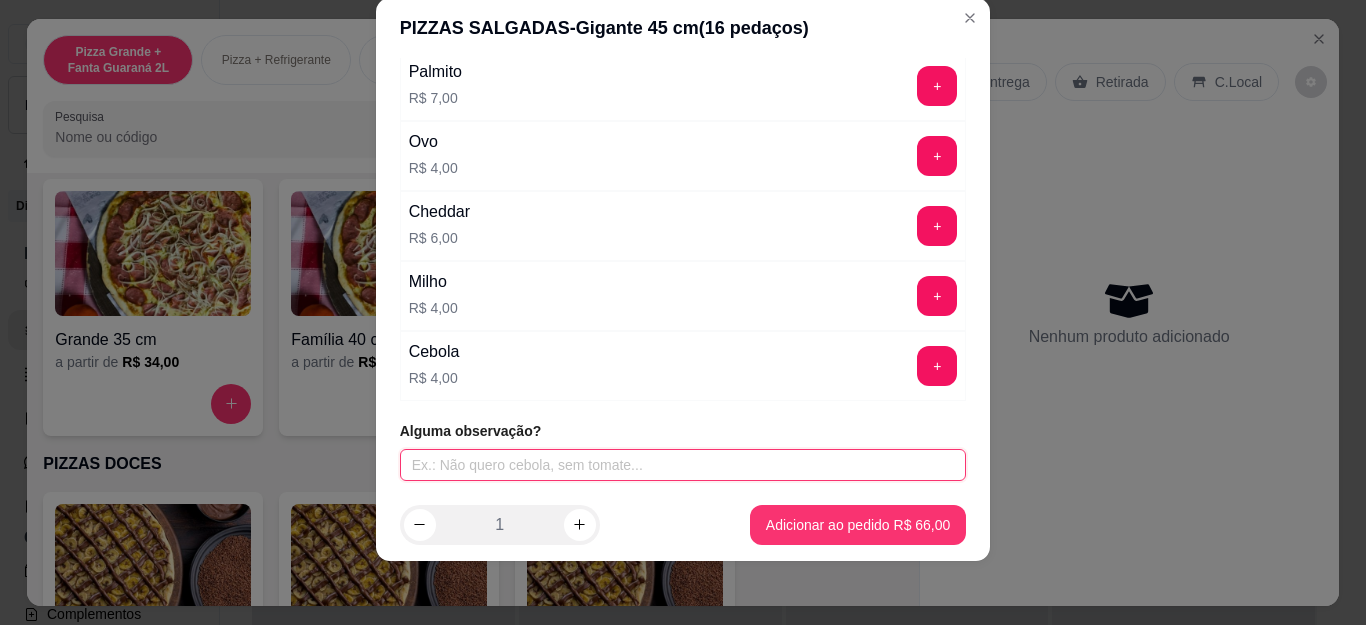 click at bounding box center (683, 465) 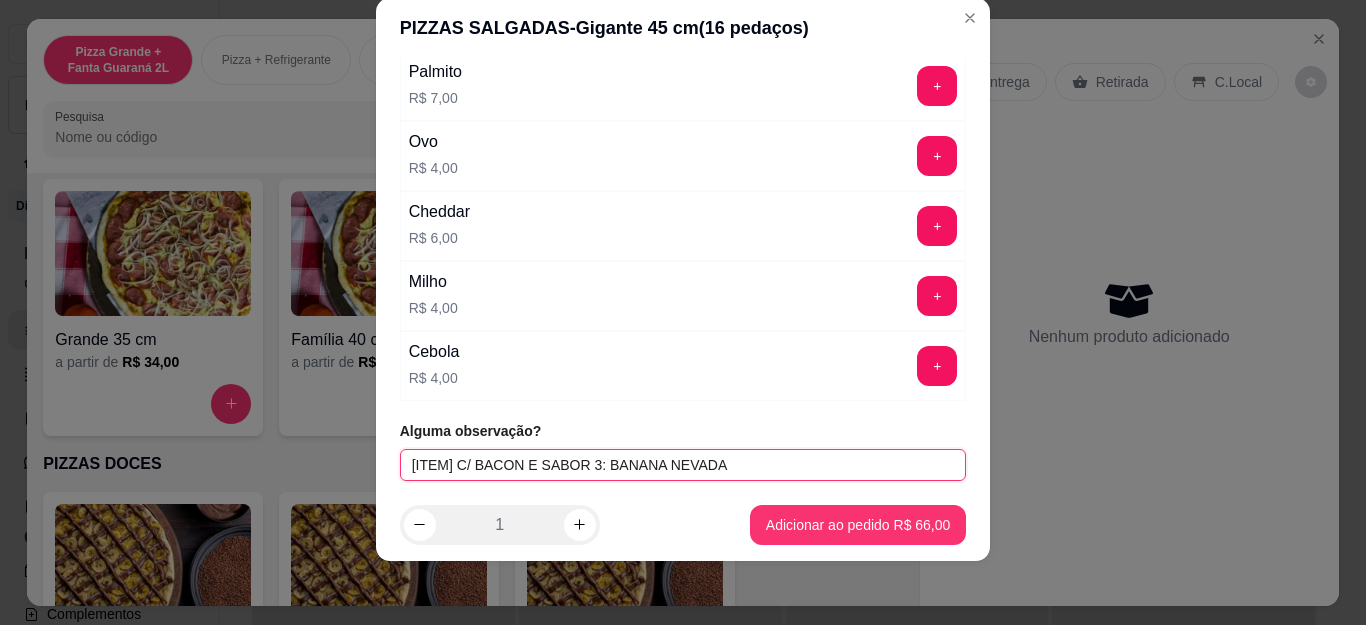 type on "[ITEM] C/ BACON E SABOR 3: BANANA NEVADA" 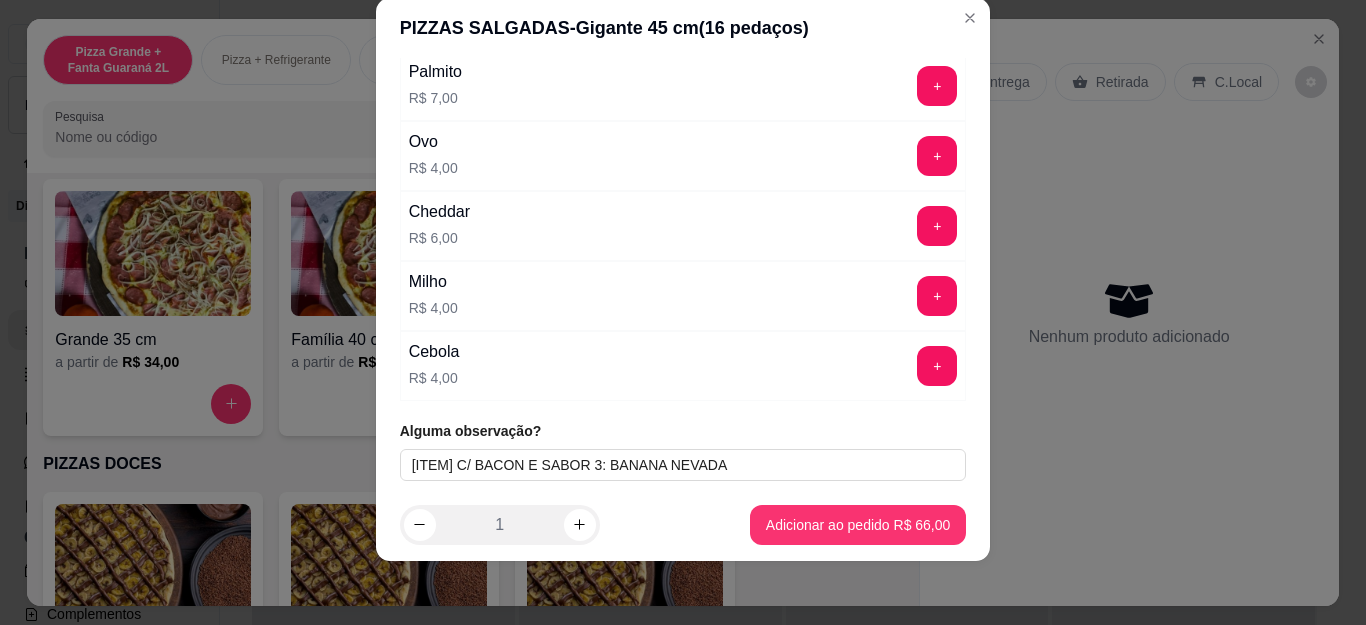 click on "1 Adicionar ao pedido   R$ 66,00" at bounding box center [683, 525] 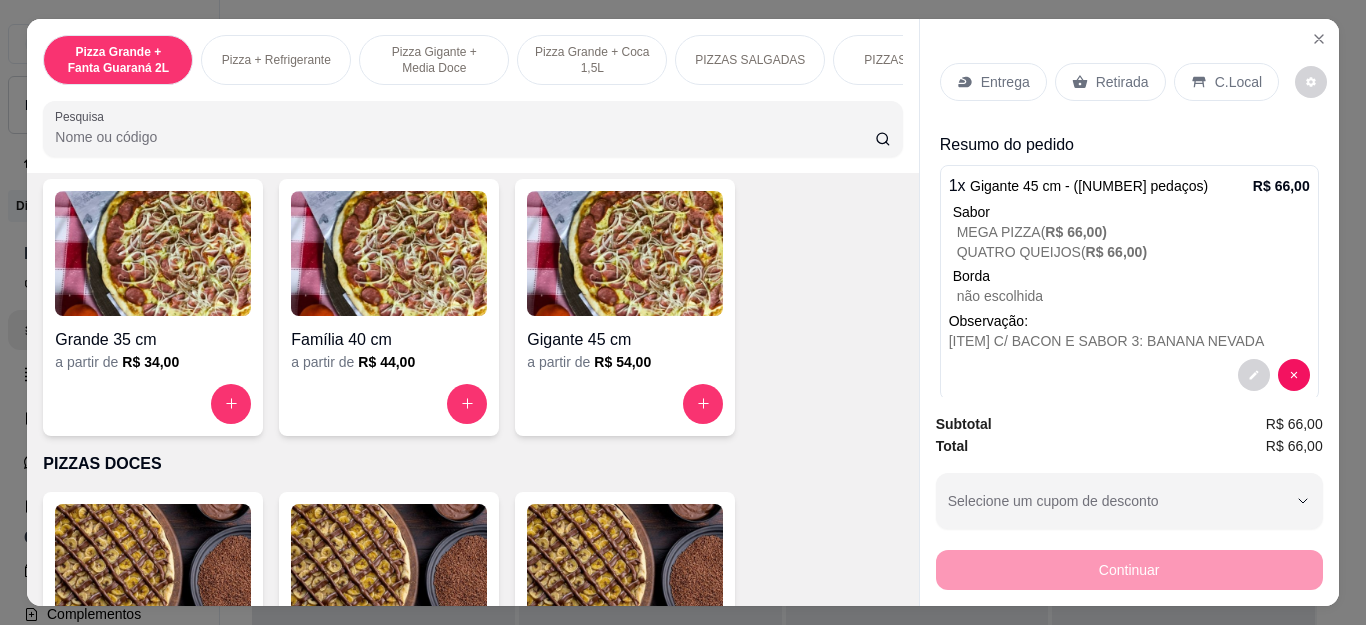click on "Entrega" at bounding box center (993, 82) 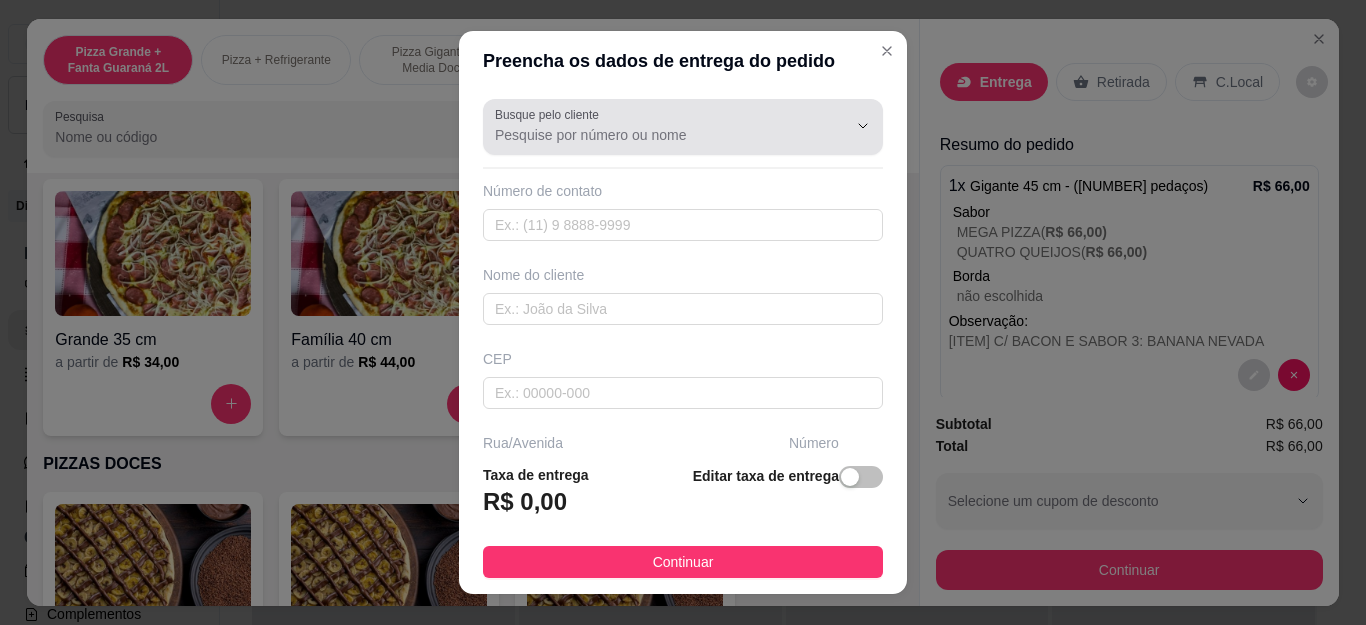 click on "Busque pelo cliente" at bounding box center [655, 135] 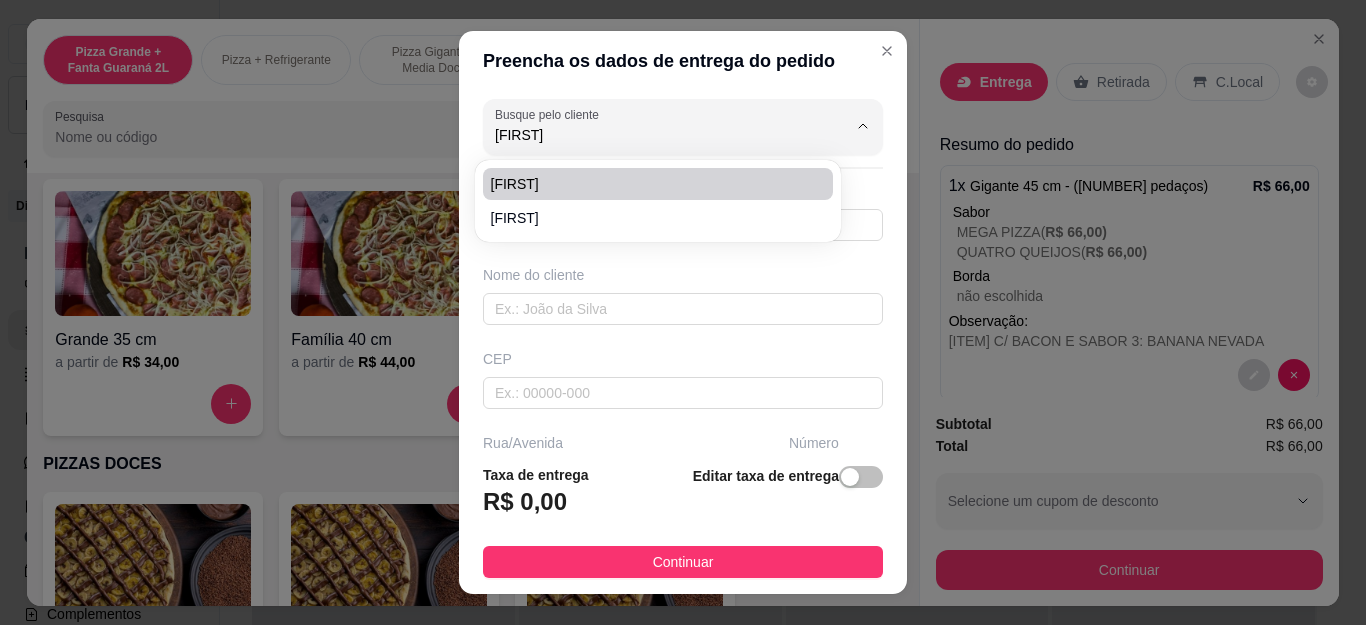 click on "[FIRST]" at bounding box center [648, 184] 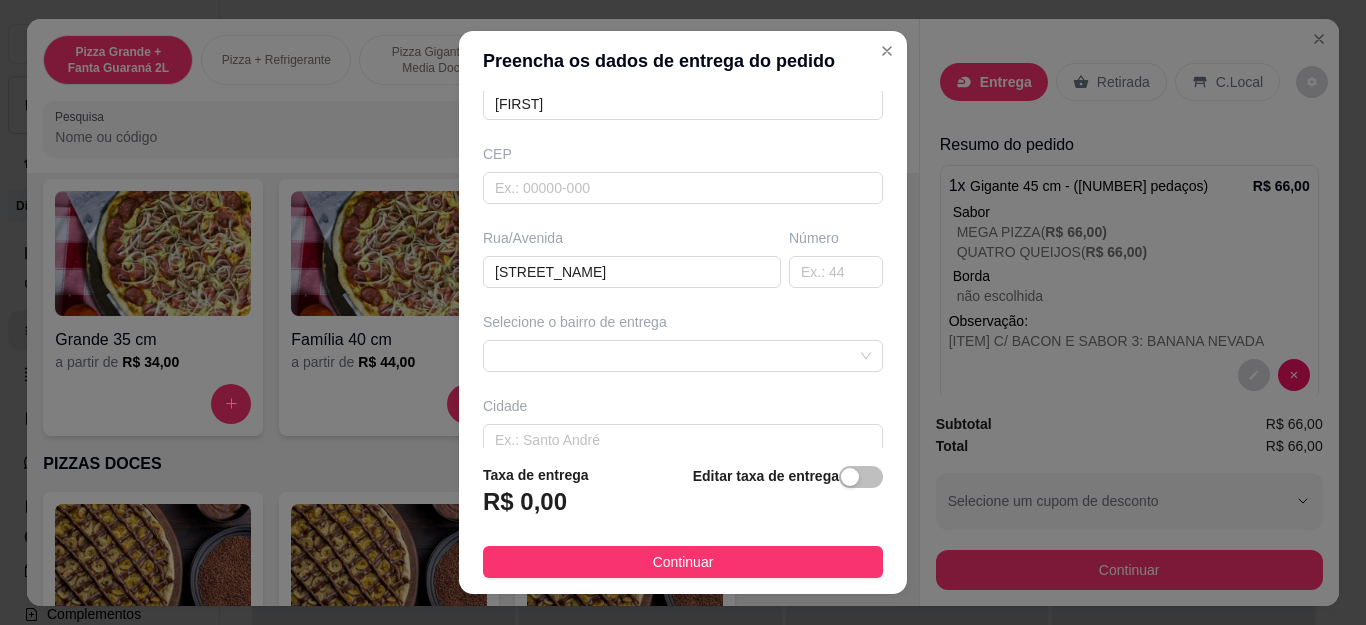 scroll, scrollTop: 300, scrollLeft: 0, axis: vertical 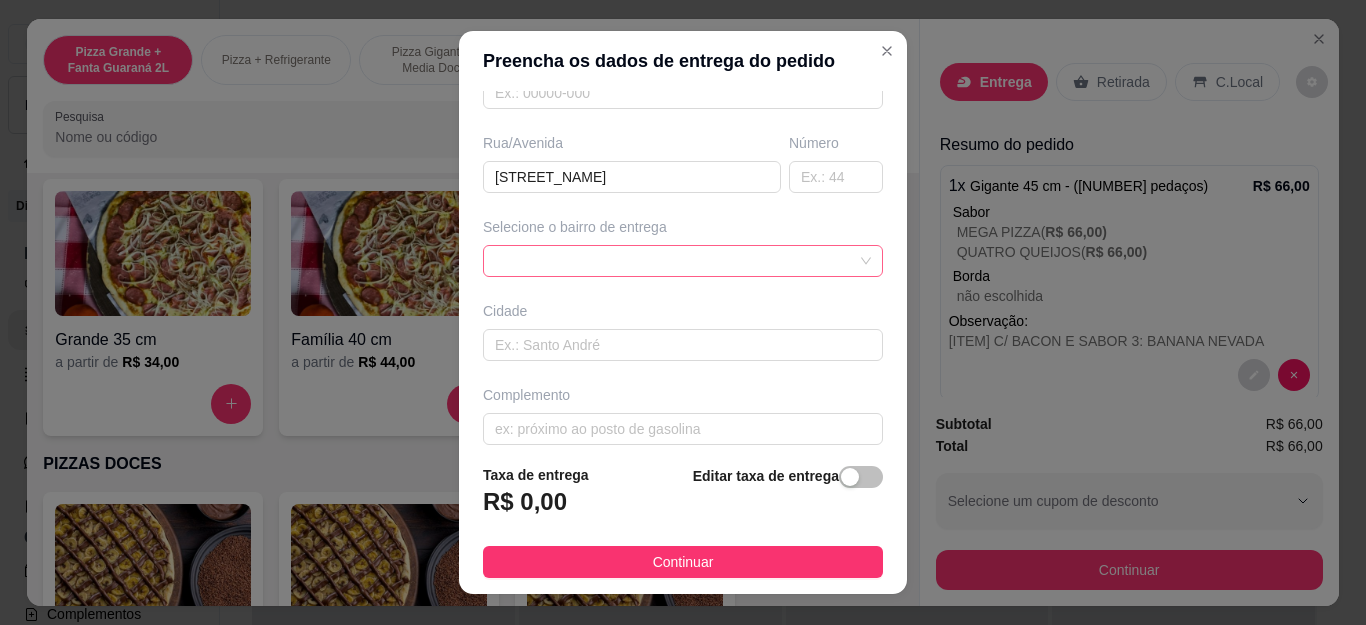 click at bounding box center (683, 261) 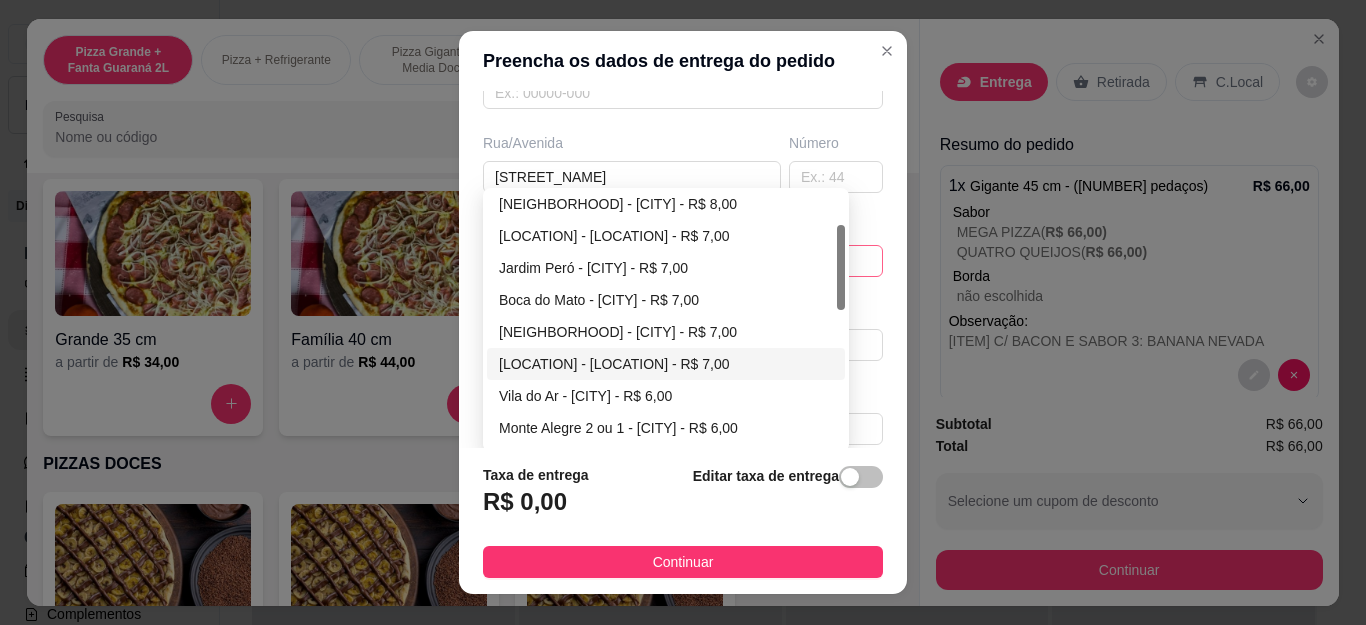 scroll, scrollTop: 200, scrollLeft: 0, axis: vertical 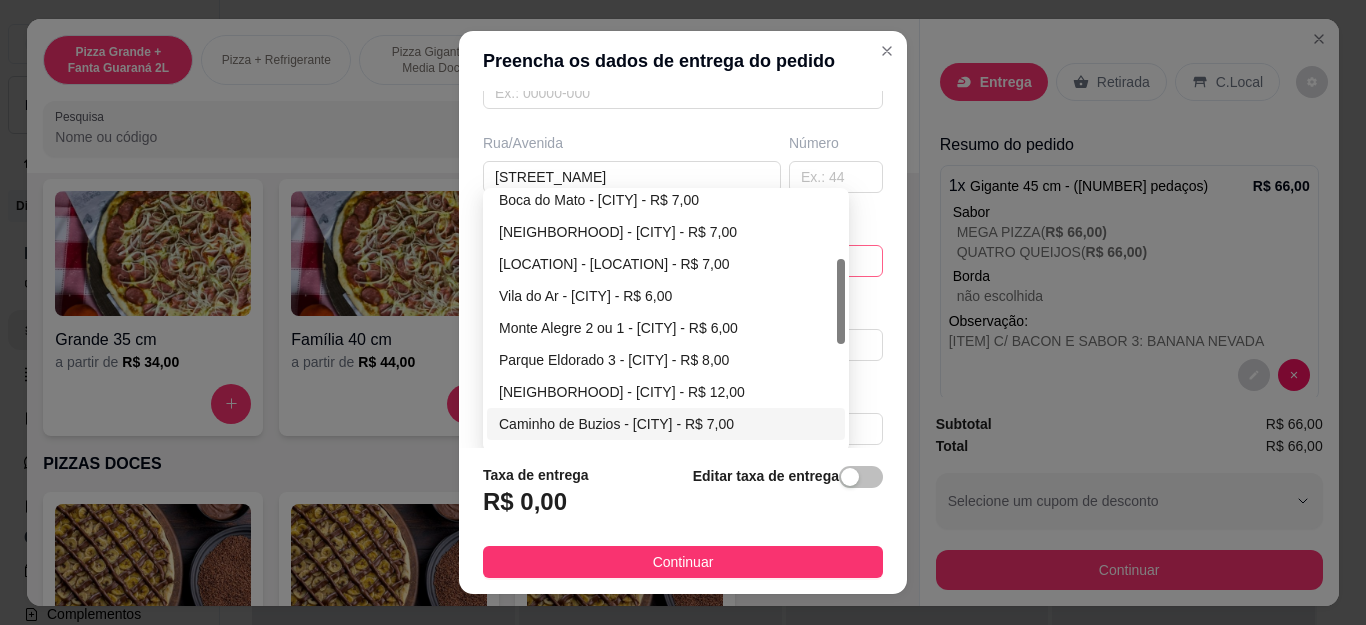 type on "[FIRST]" 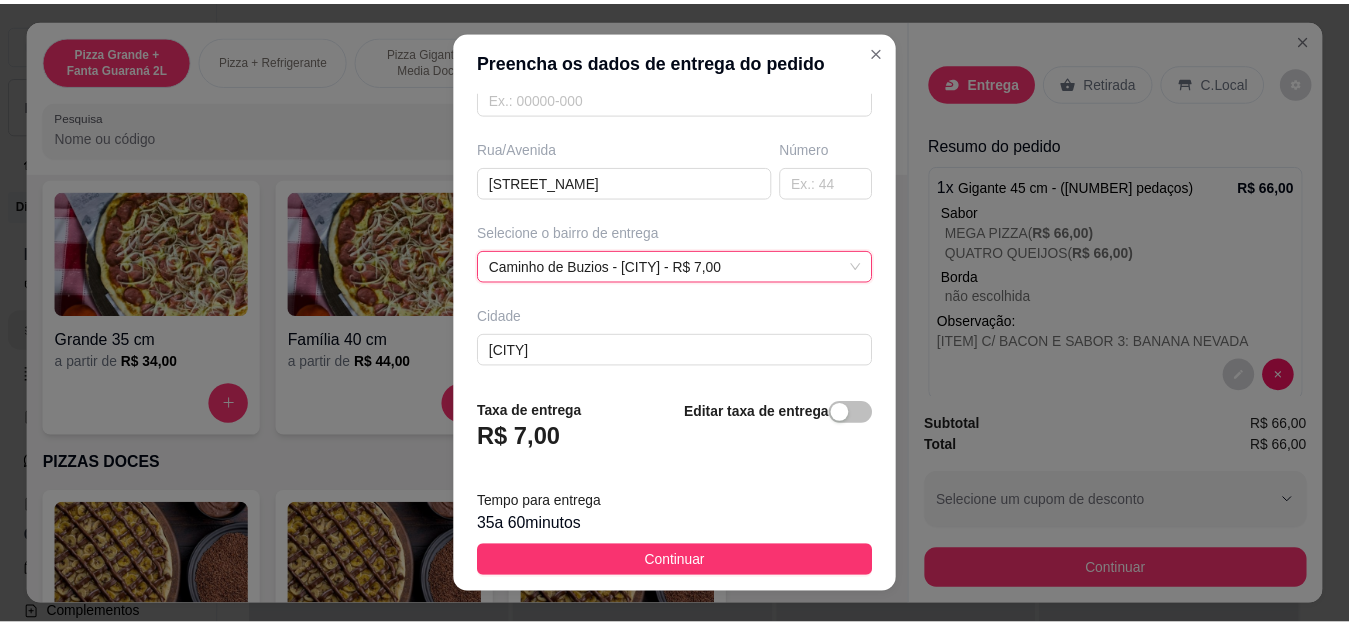 scroll, scrollTop: 300, scrollLeft: 0, axis: vertical 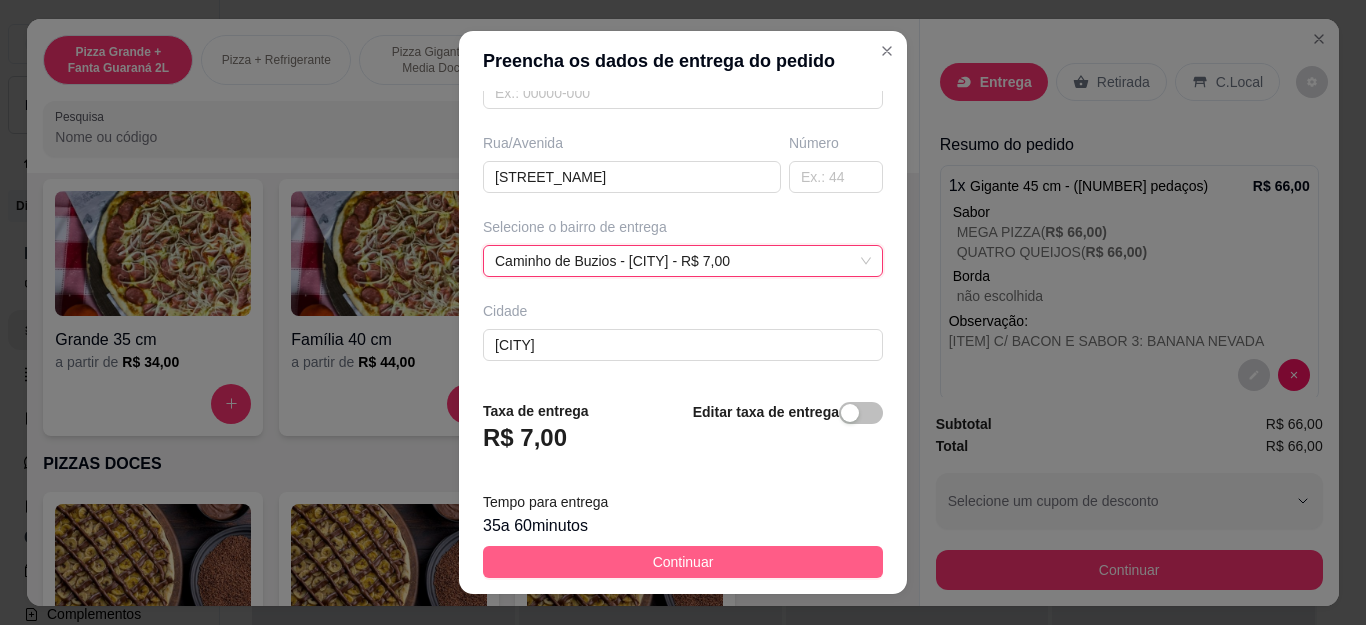 click on "Continuar" at bounding box center (683, 562) 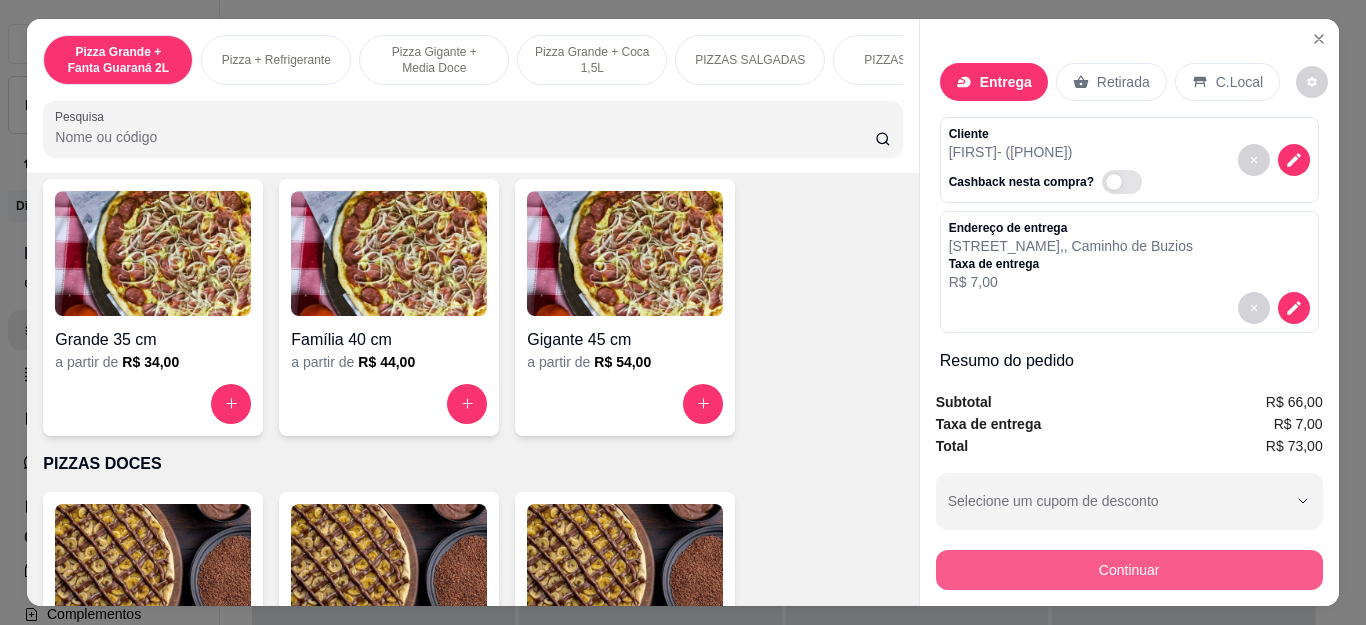 click on "Continuar" at bounding box center (1129, 570) 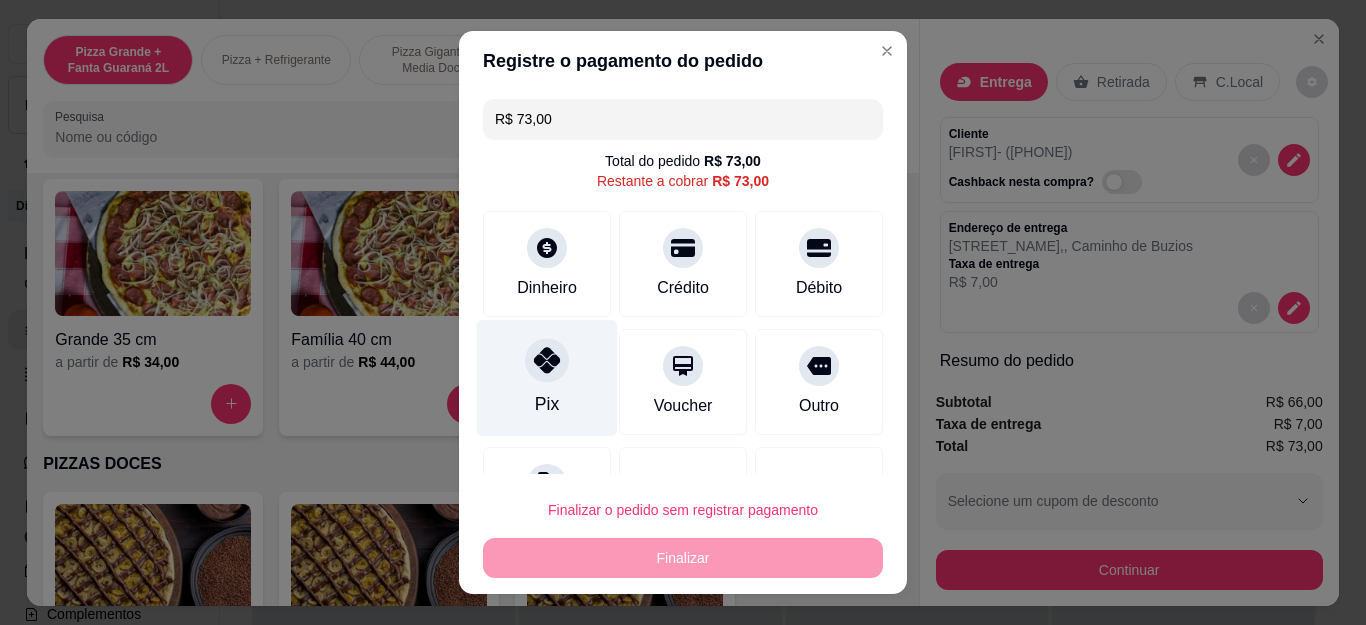 click on "Pix" at bounding box center [547, 378] 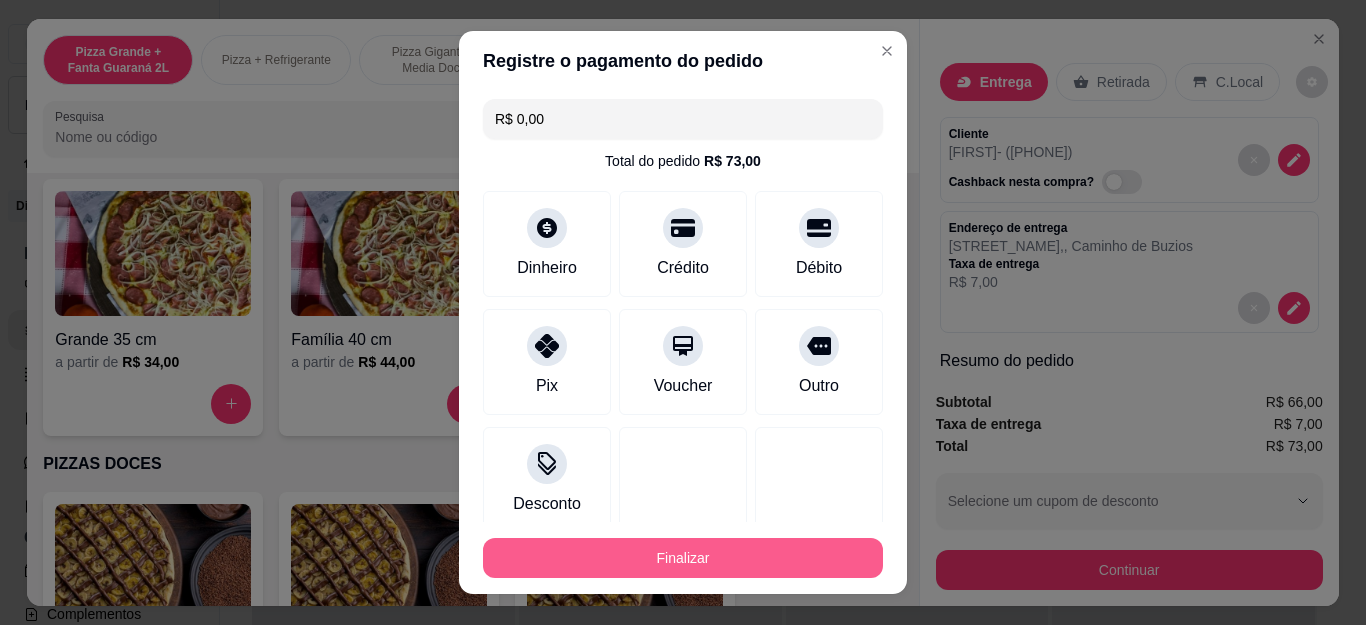 click on "Finalizar" at bounding box center (683, 558) 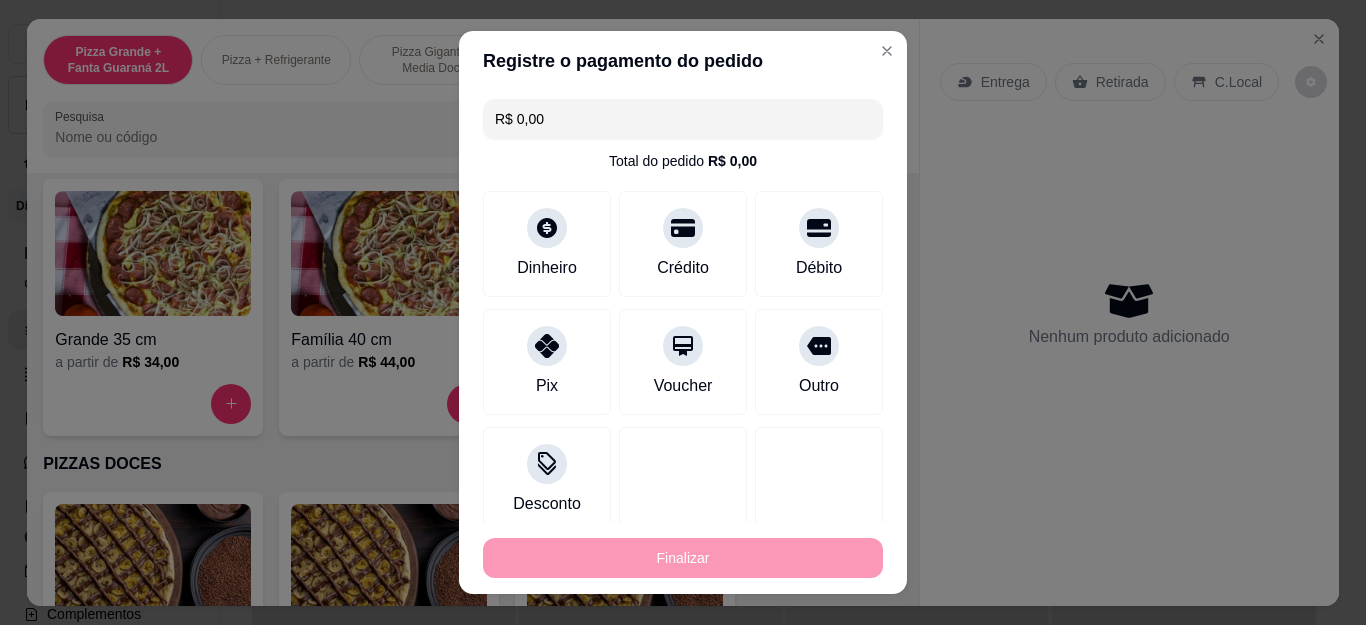 type on "-R$ 73,00" 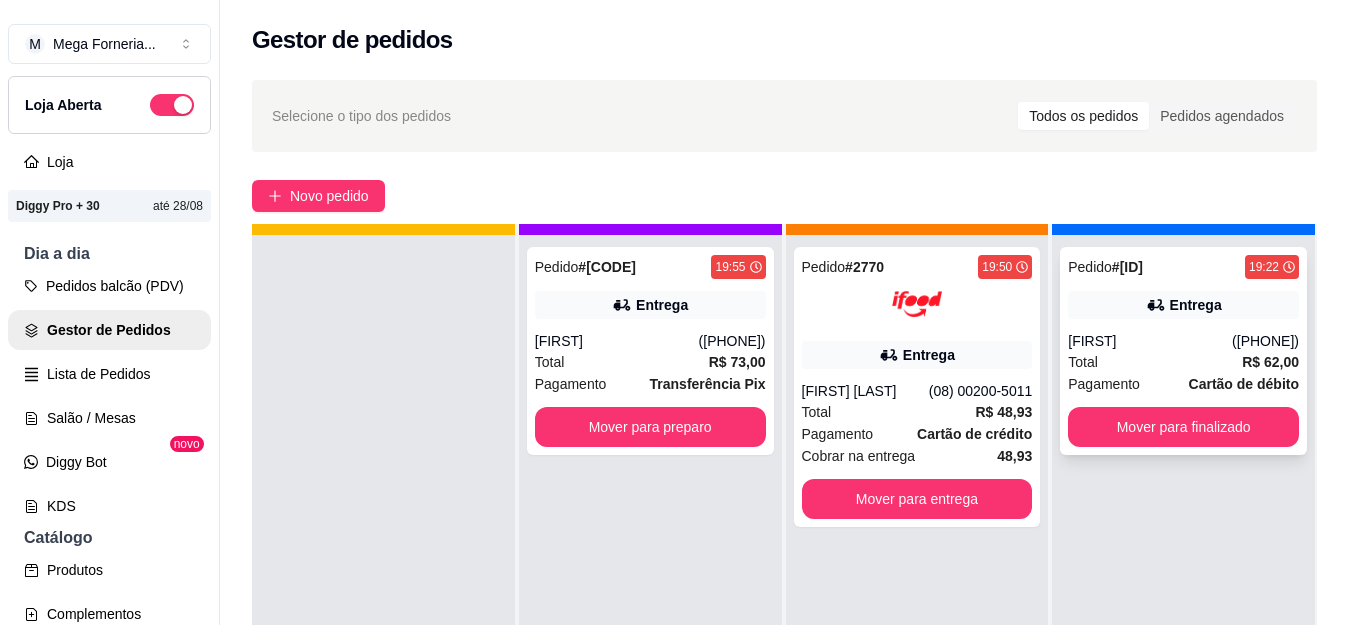 scroll, scrollTop: 56, scrollLeft: 0, axis: vertical 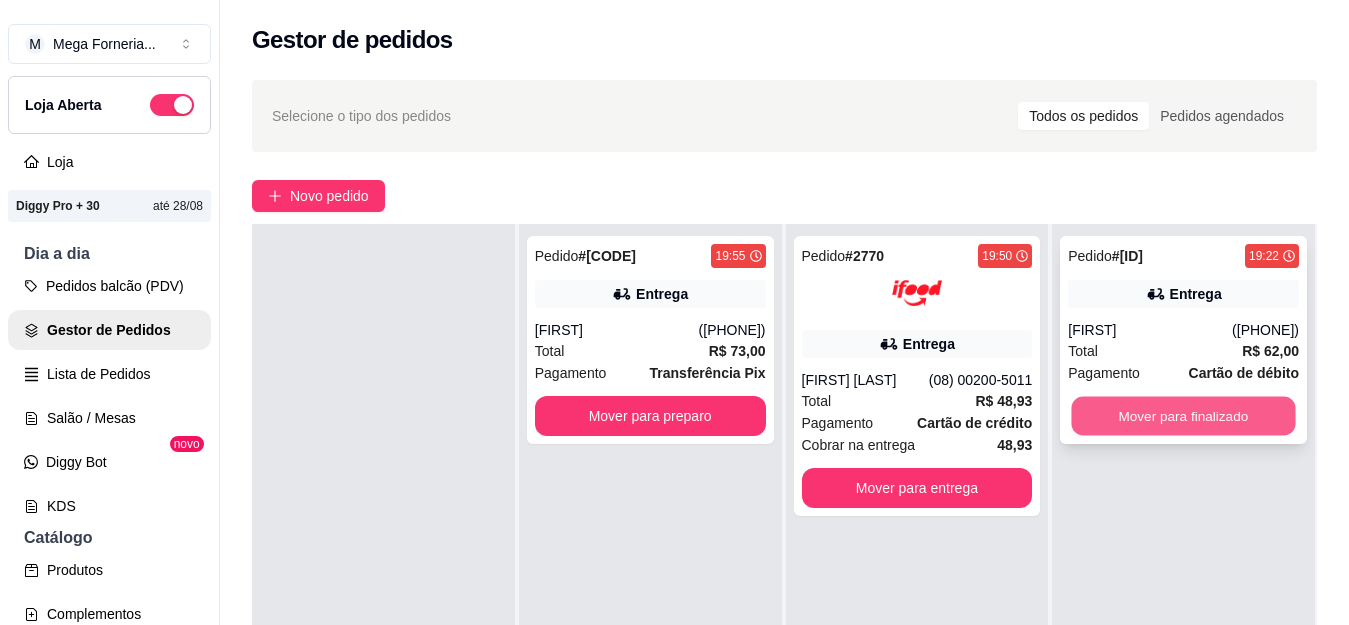 click on "Mover para finalizado" at bounding box center (1184, 416) 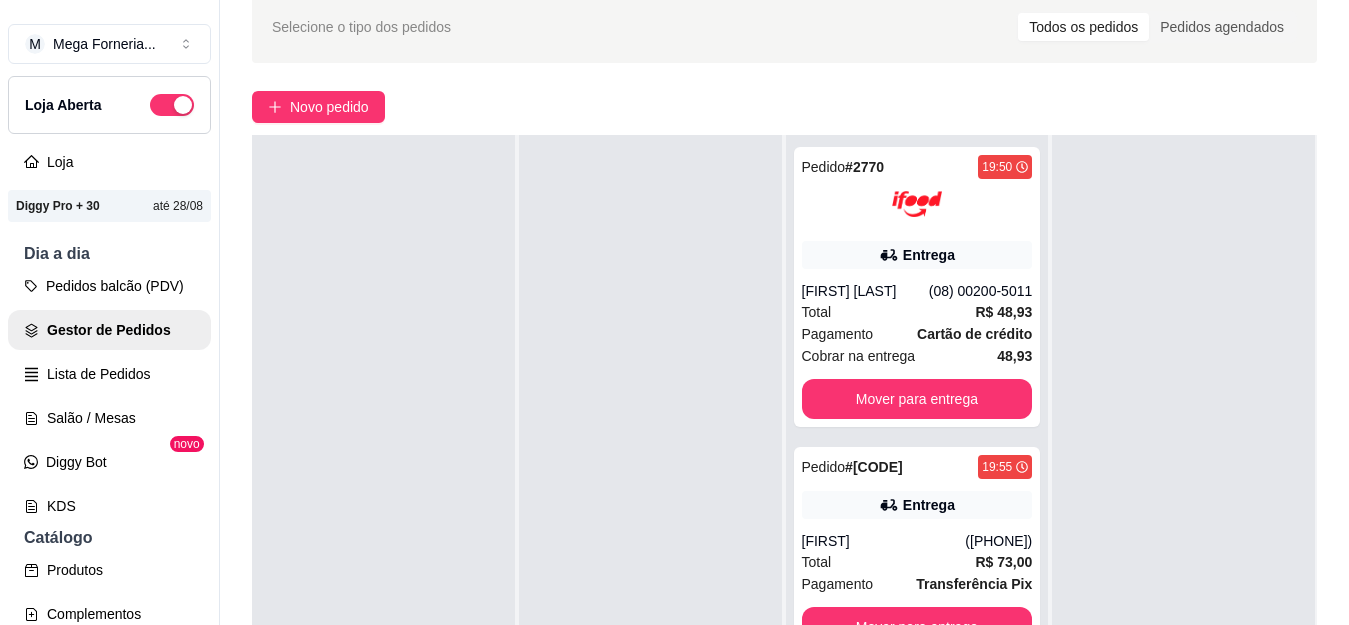 scroll, scrollTop: 200, scrollLeft: 0, axis: vertical 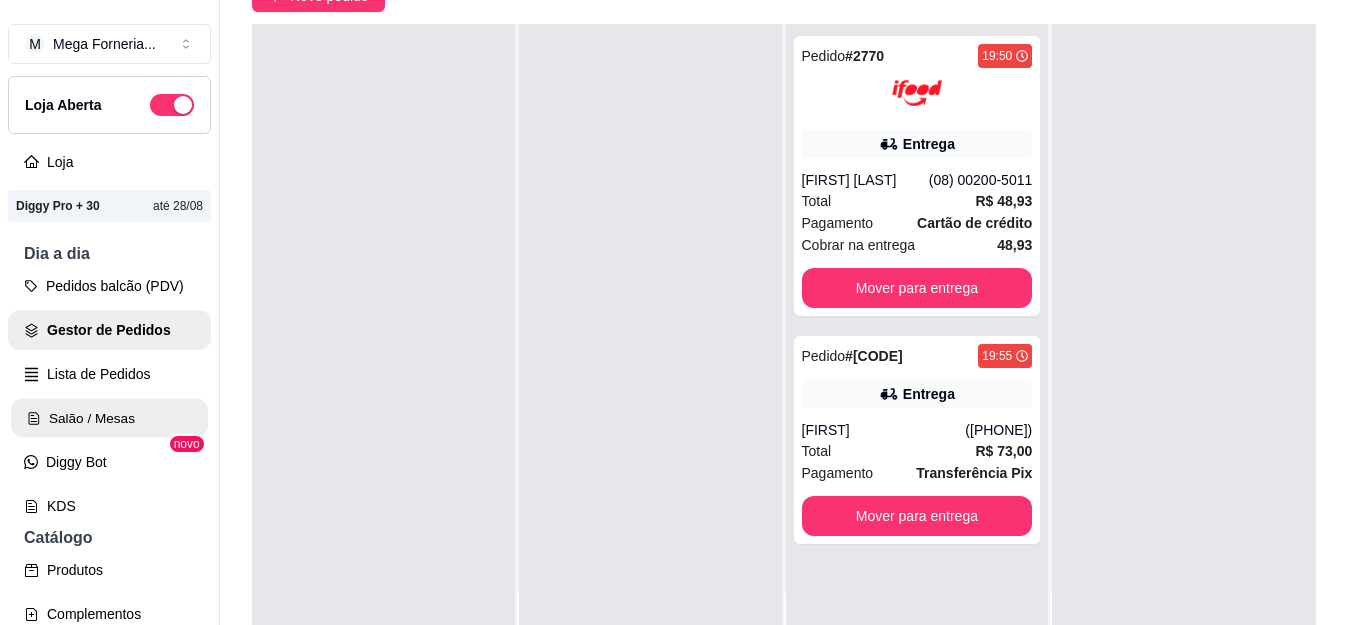 click on "Salão / Mesas" at bounding box center [109, 418] 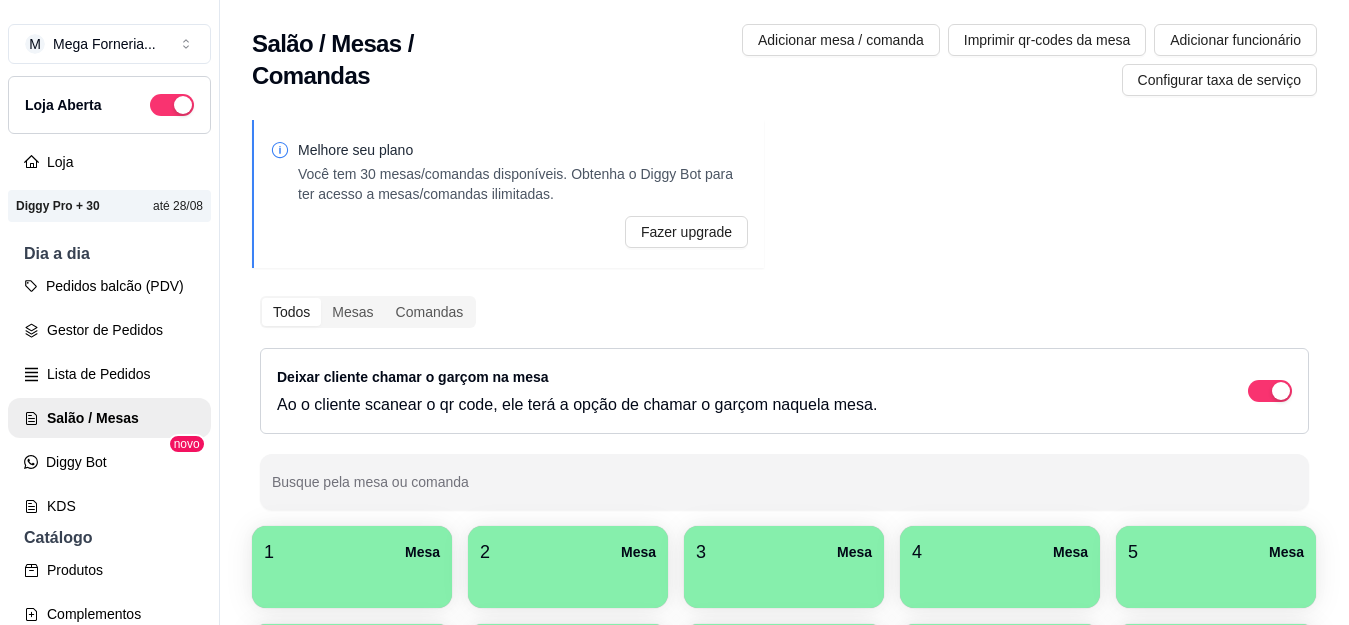 scroll, scrollTop: 374, scrollLeft: 0, axis: vertical 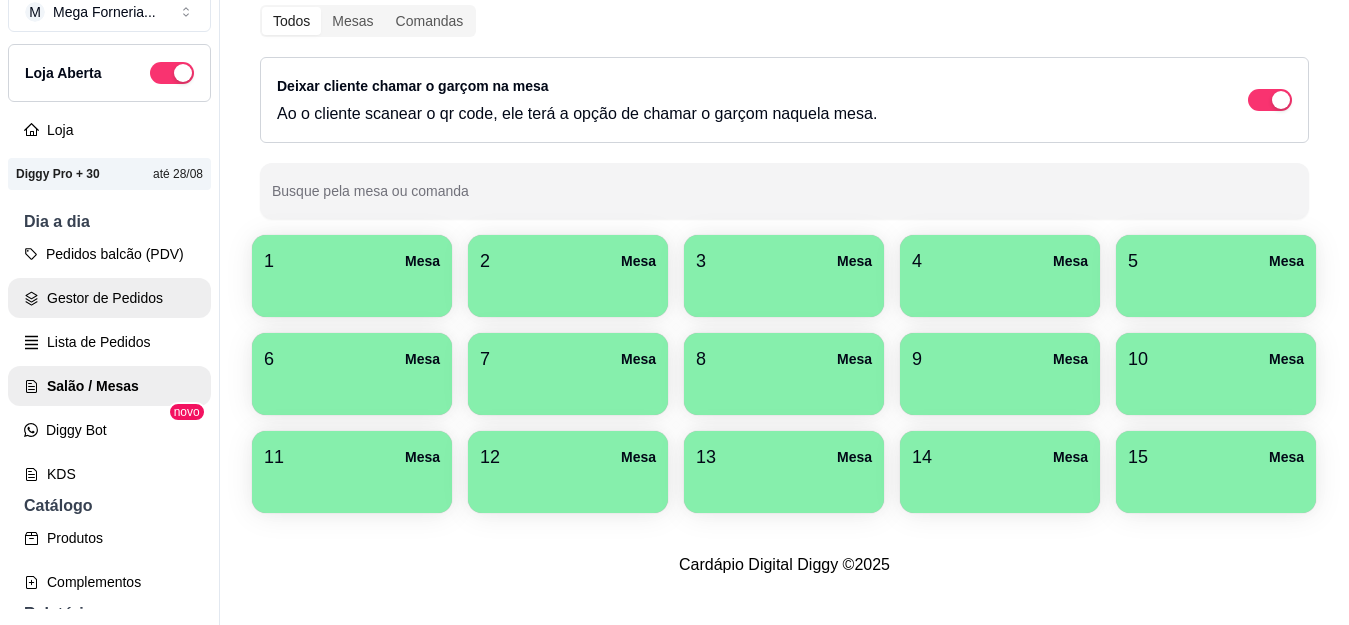click on "Gestor de Pedidos" at bounding box center [109, 298] 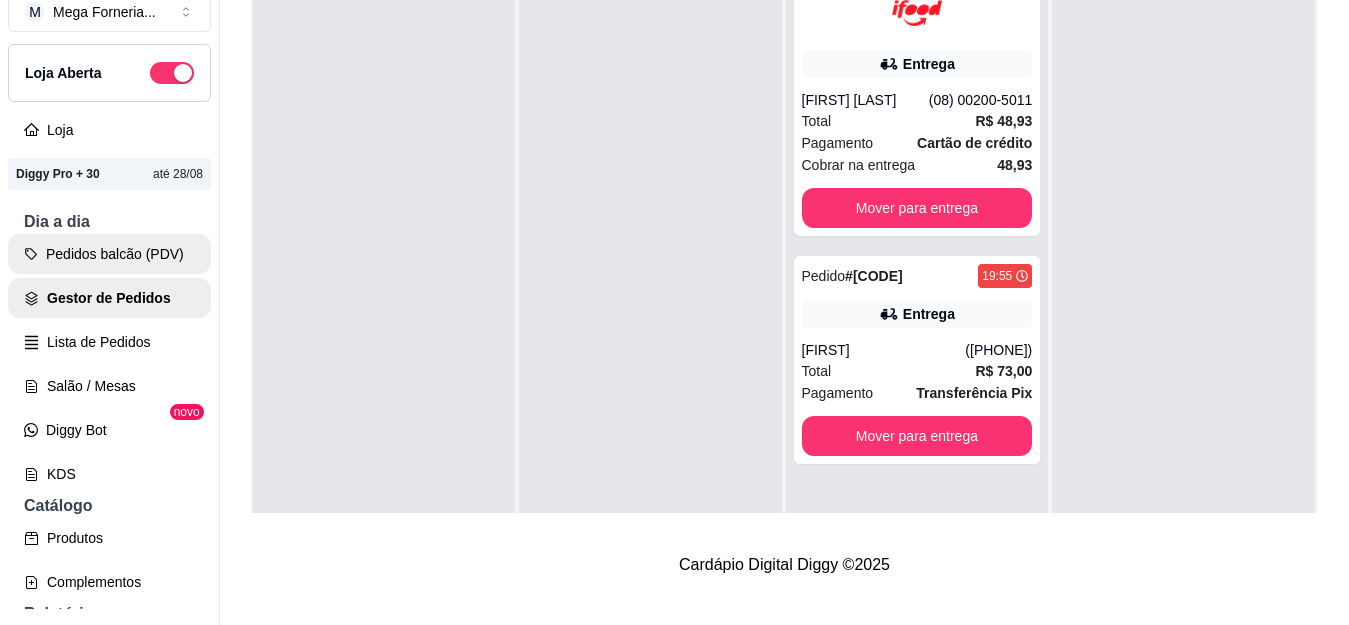 scroll, scrollTop: 0, scrollLeft: 0, axis: both 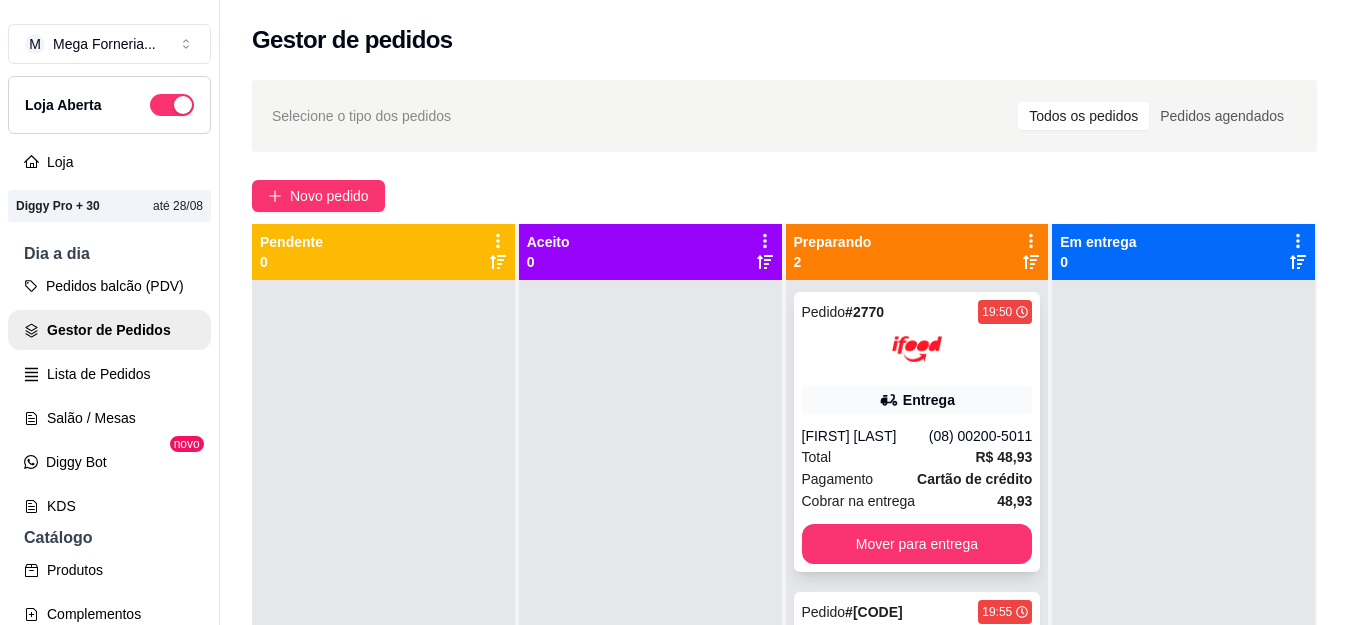 click on "Total R$ 48,93" at bounding box center (917, 457) 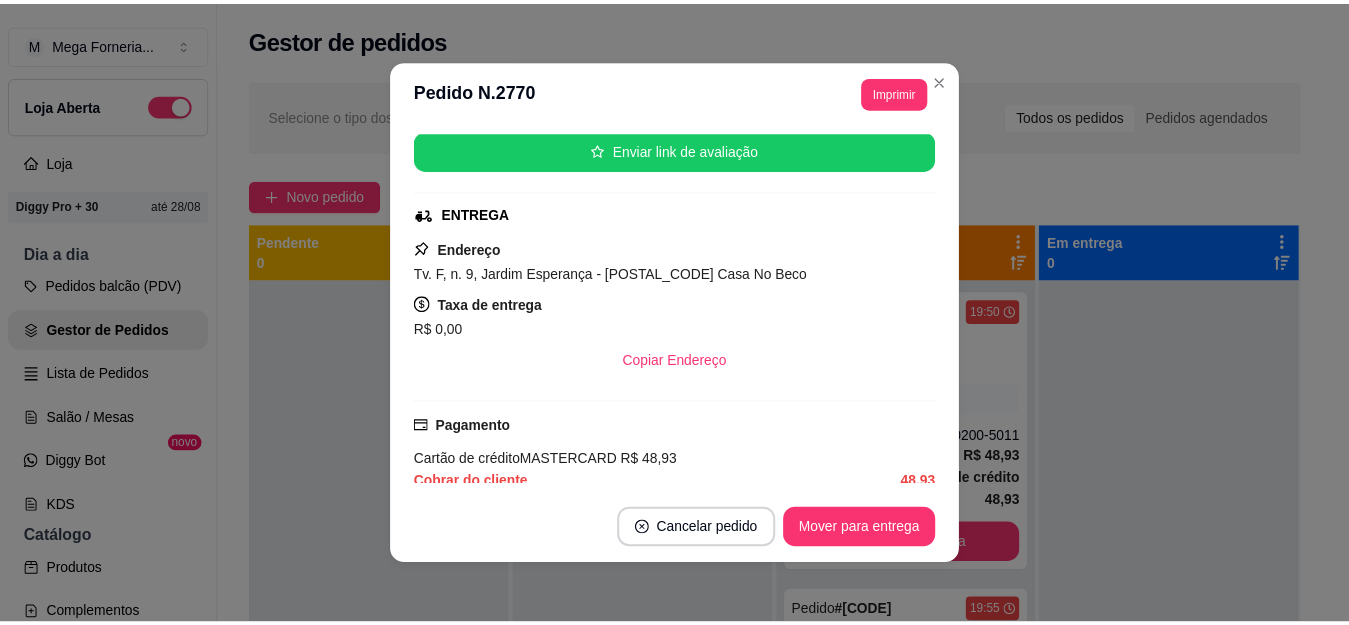 scroll, scrollTop: 0, scrollLeft: 0, axis: both 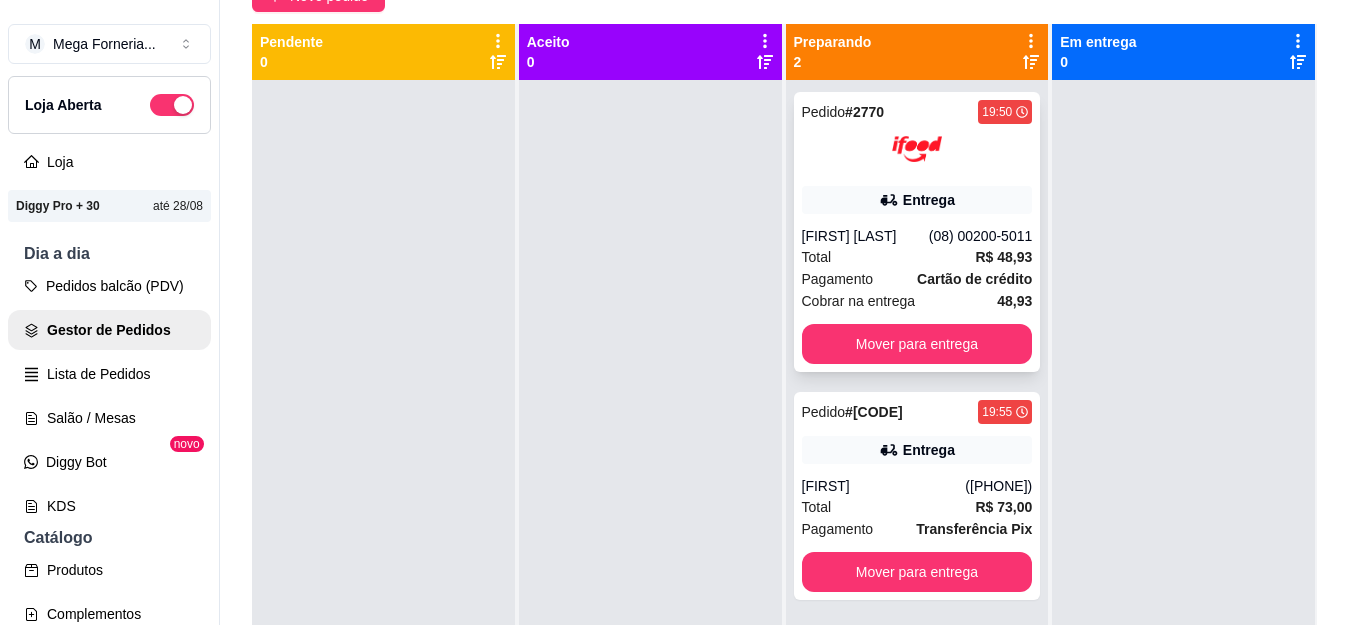 click on "(08) 00200-5011" at bounding box center (981, 236) 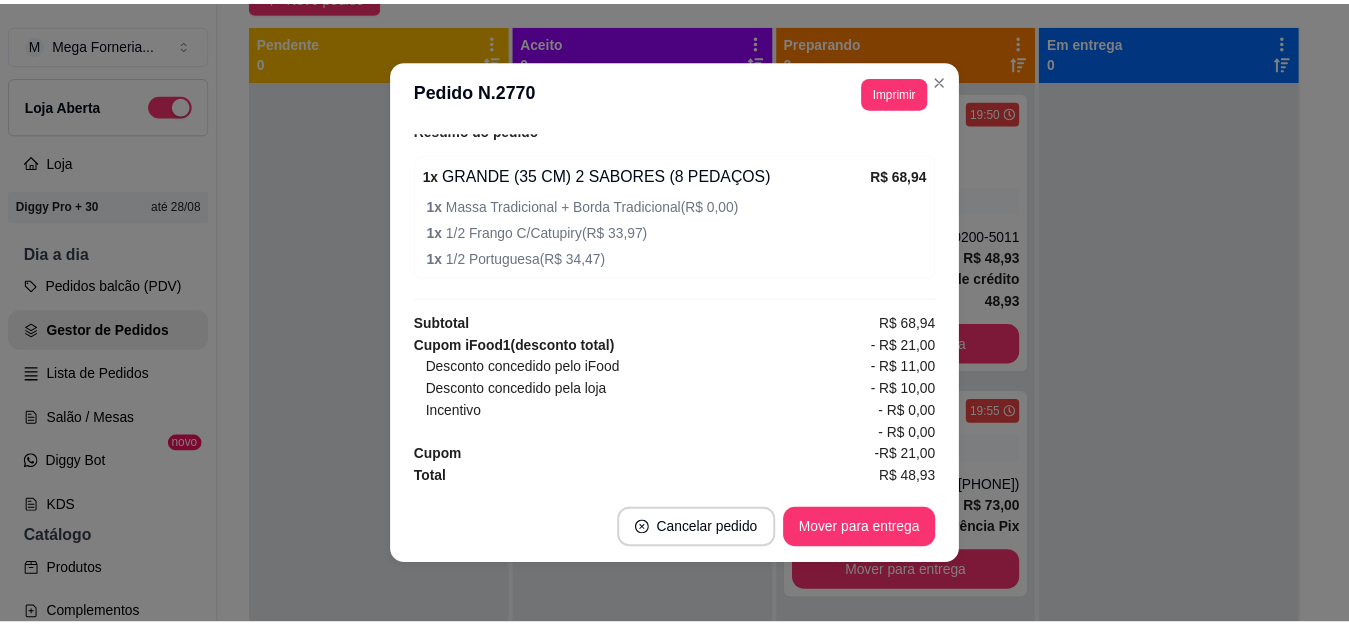 scroll, scrollTop: 712, scrollLeft: 0, axis: vertical 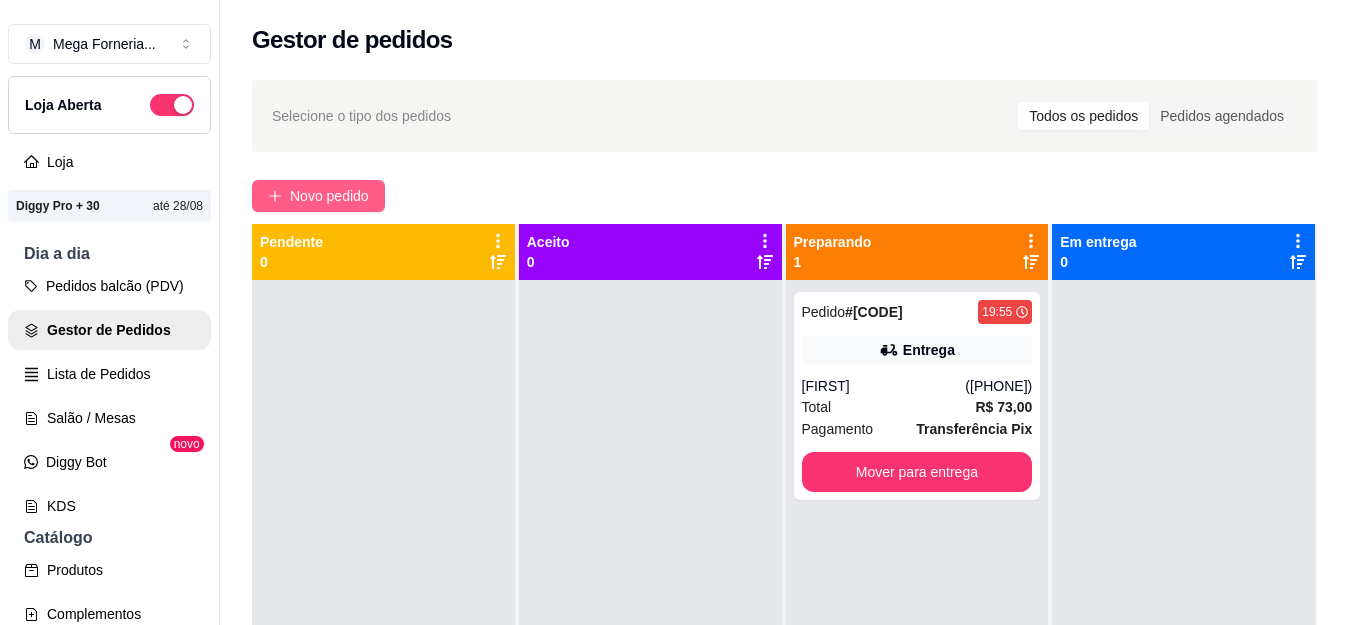 click on "Novo pedido" at bounding box center (329, 196) 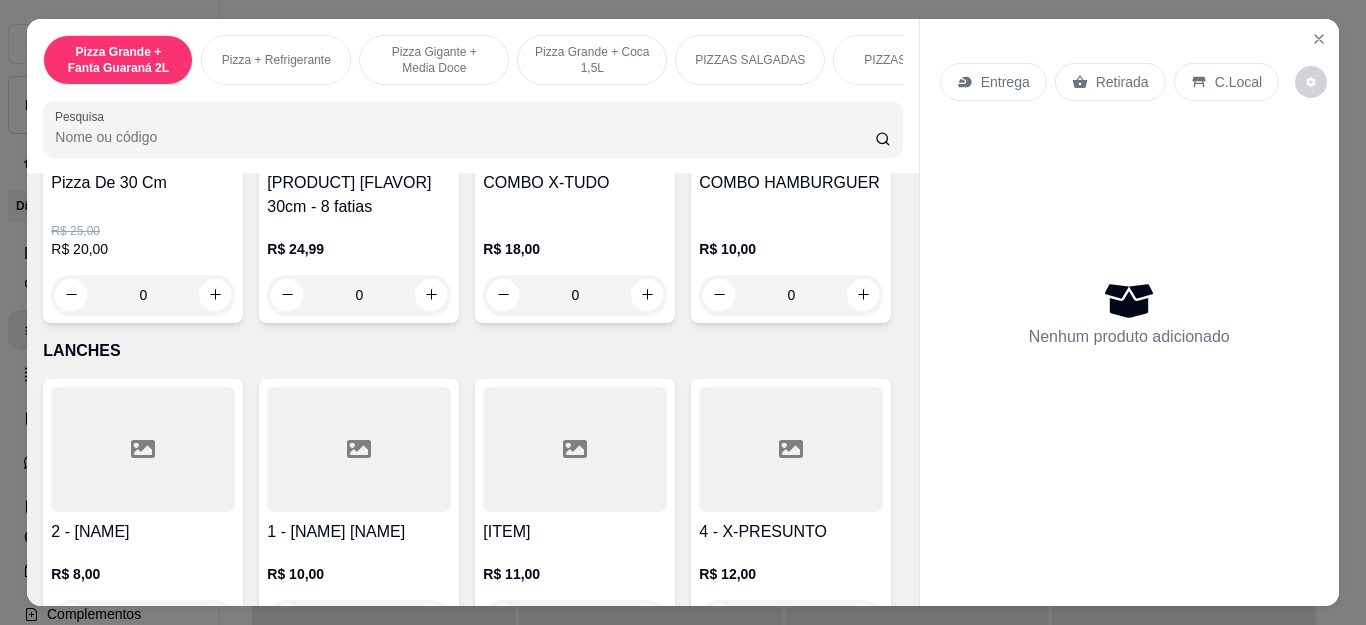 scroll, scrollTop: 2100, scrollLeft: 0, axis: vertical 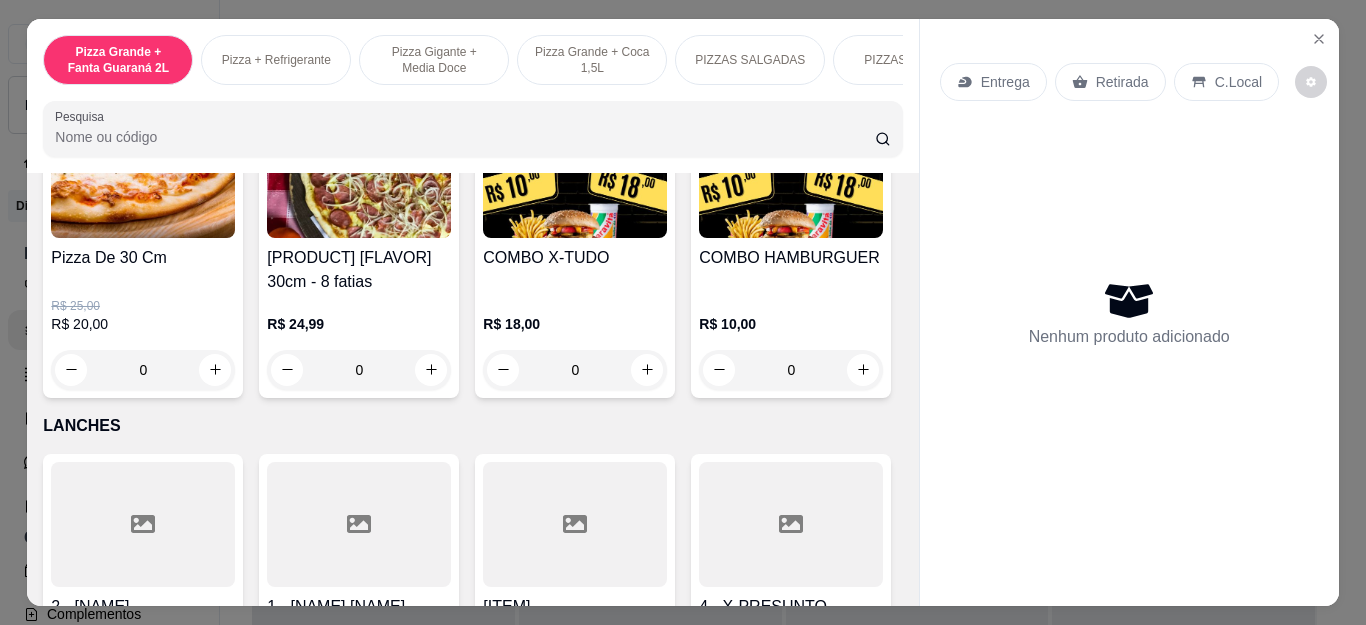 click on "0" at bounding box center (143, 370) 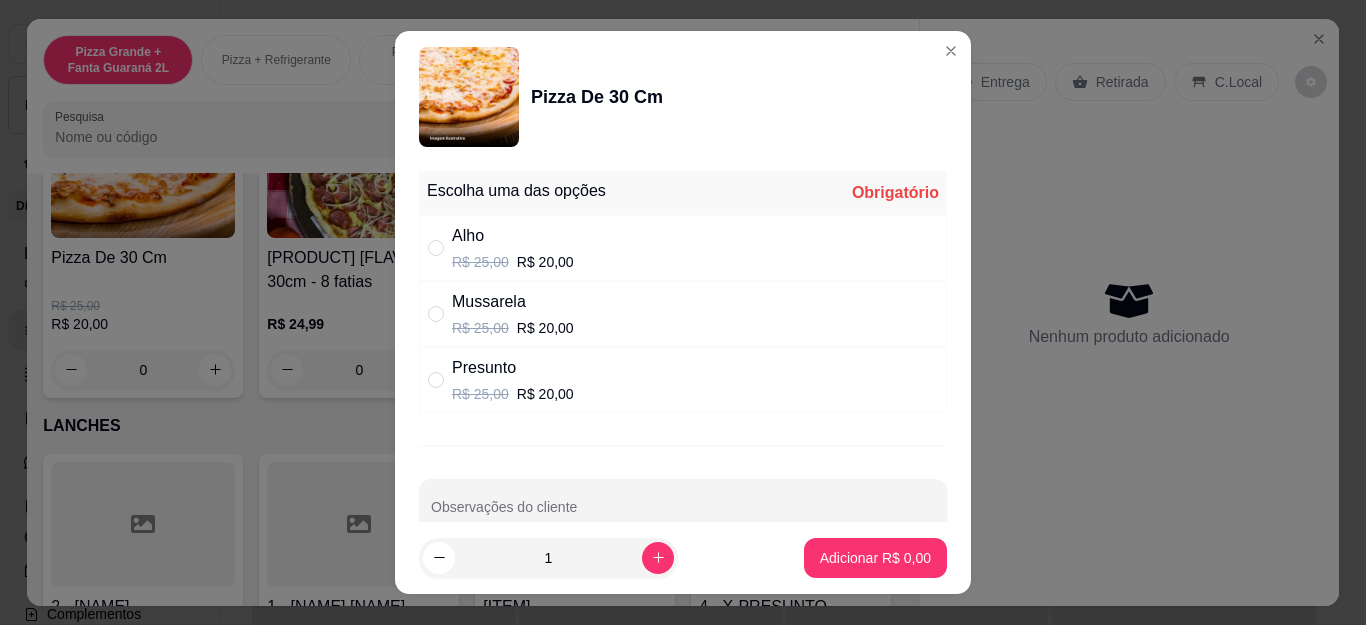 click on "Presunto" at bounding box center [513, 368] 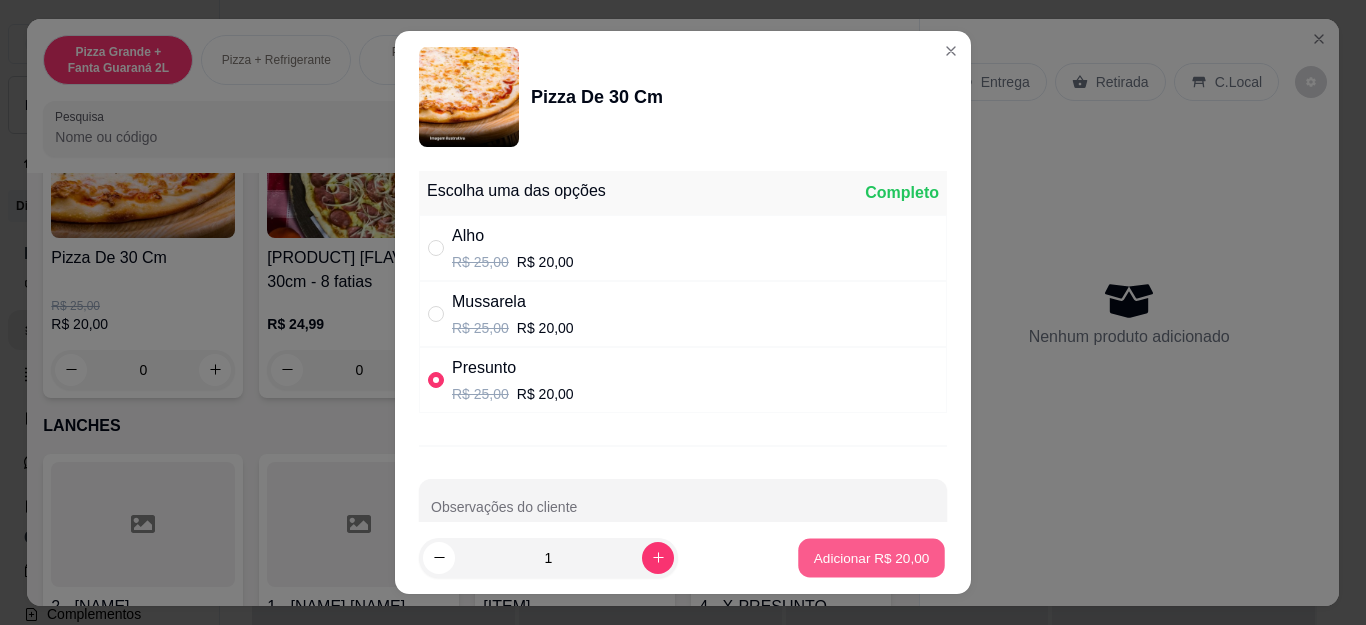 click on "Adicionar   R$ 20,00" at bounding box center (872, 557) 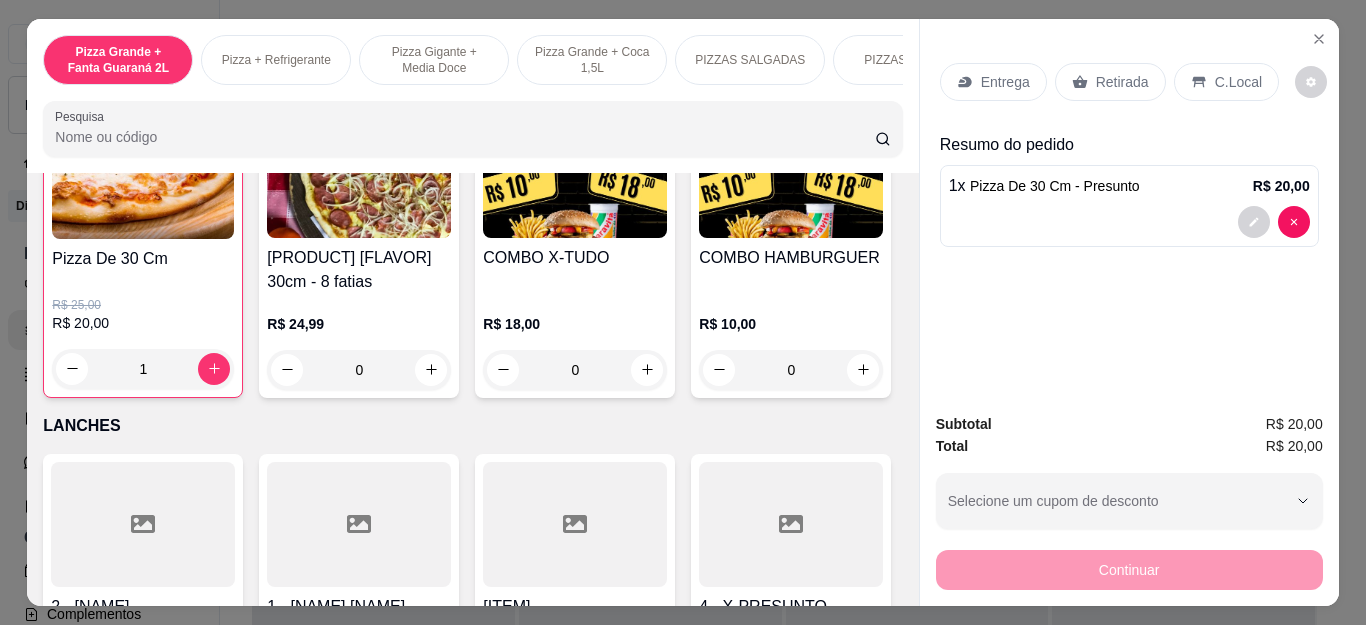 scroll, scrollTop: 2101, scrollLeft: 0, axis: vertical 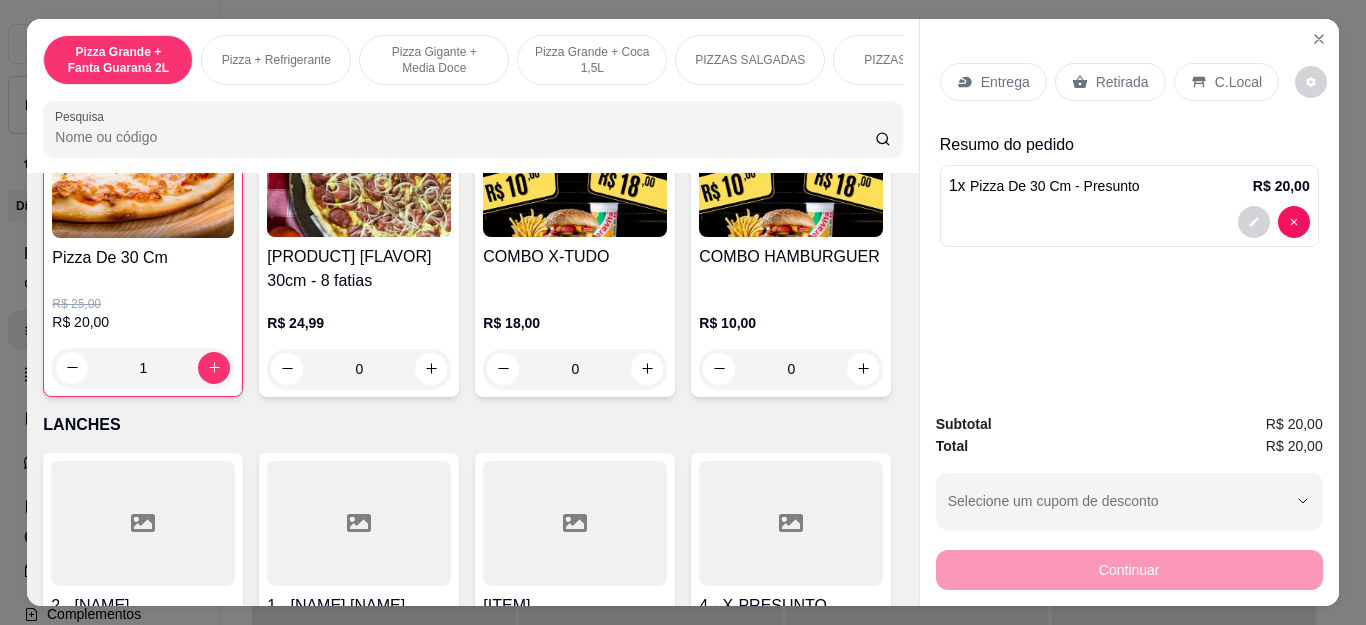 click on "Entrega" at bounding box center [993, 82] 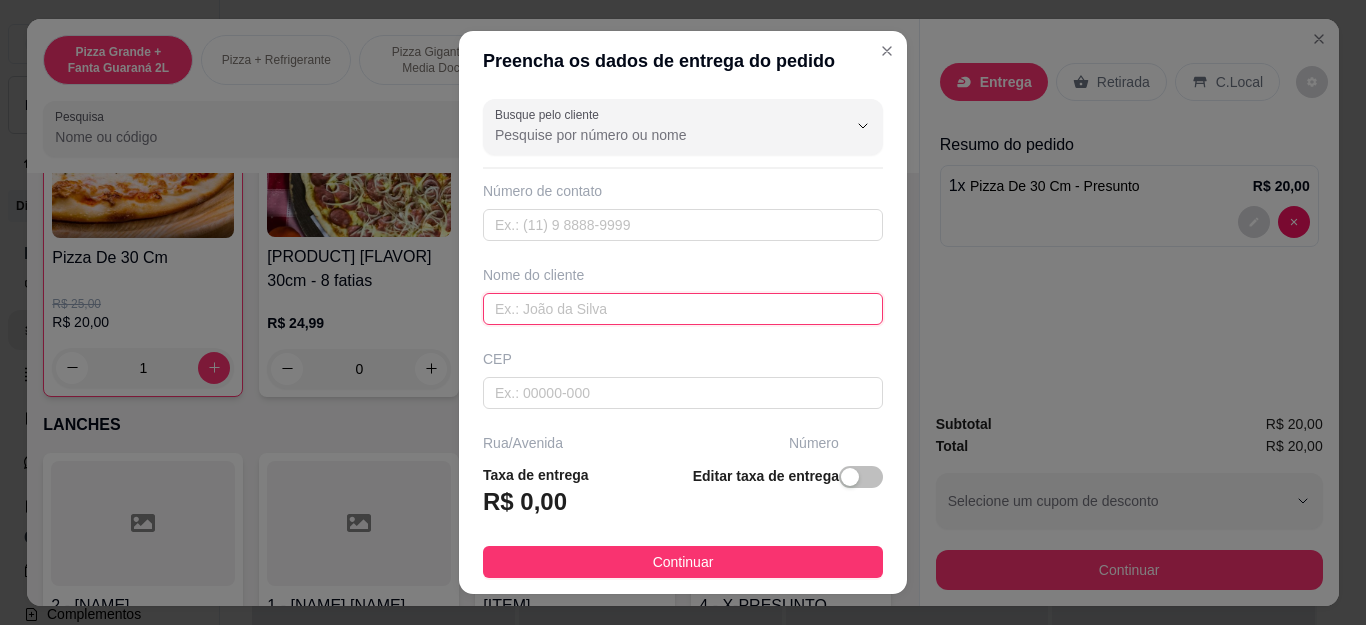 click at bounding box center (683, 309) 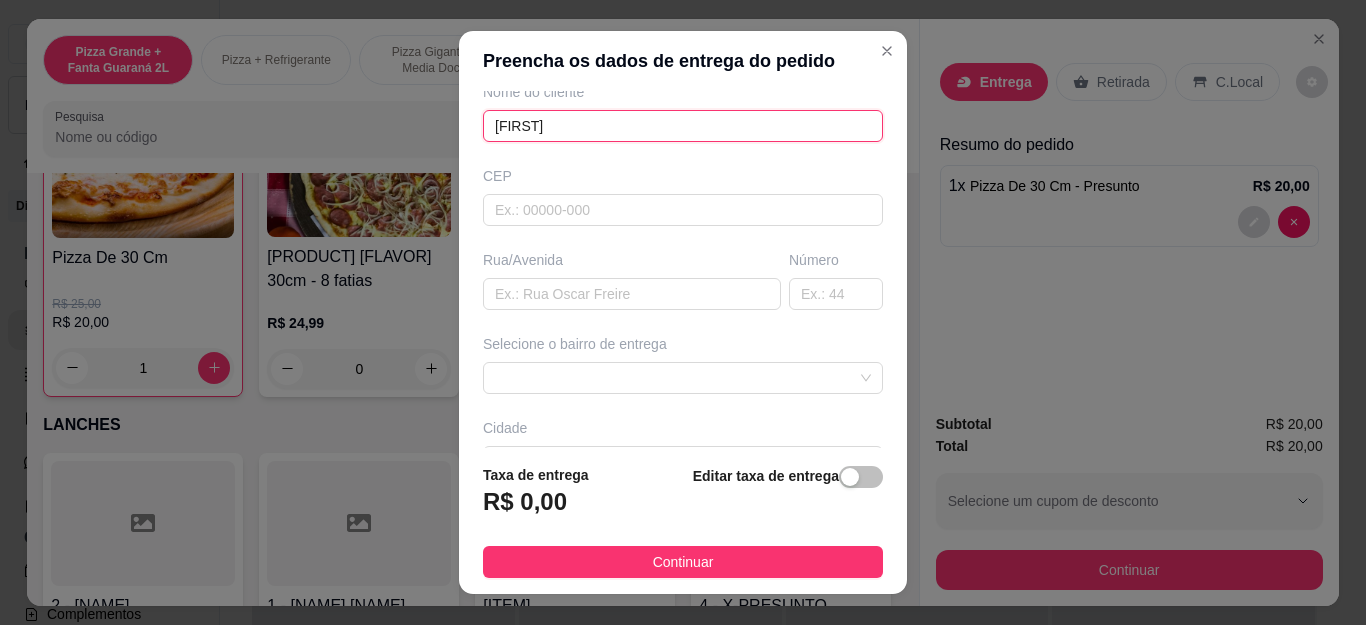 scroll, scrollTop: 300, scrollLeft: 0, axis: vertical 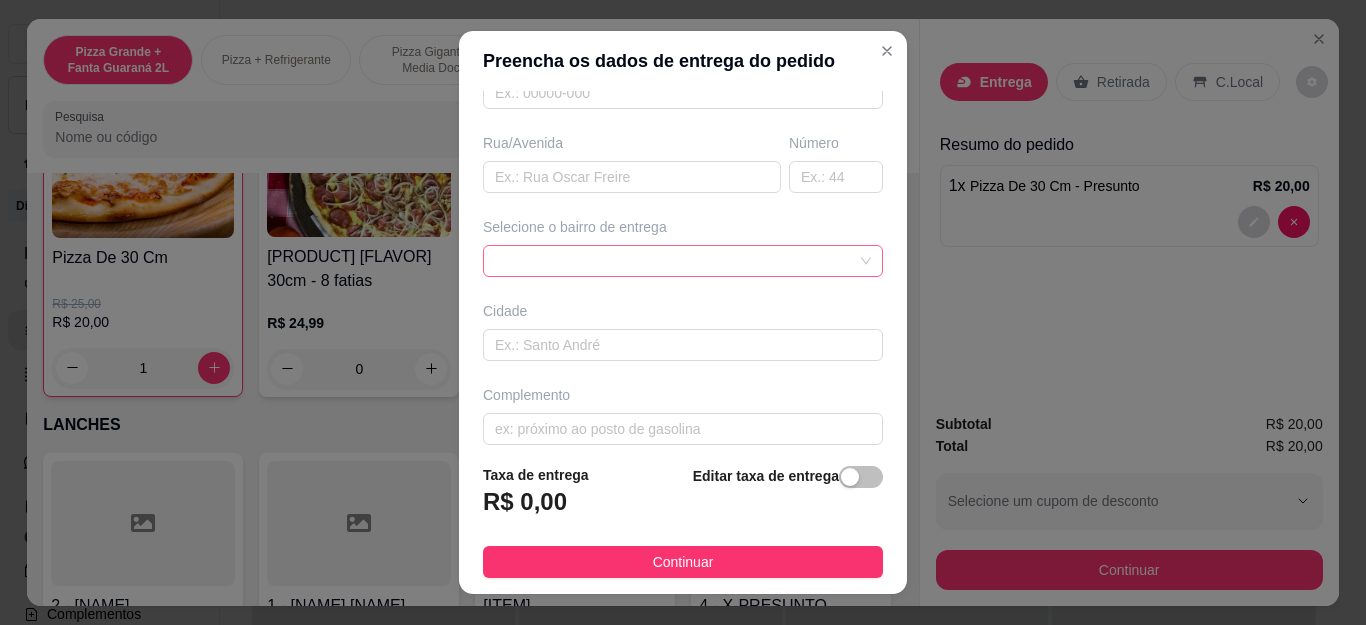 click at bounding box center (683, 261) 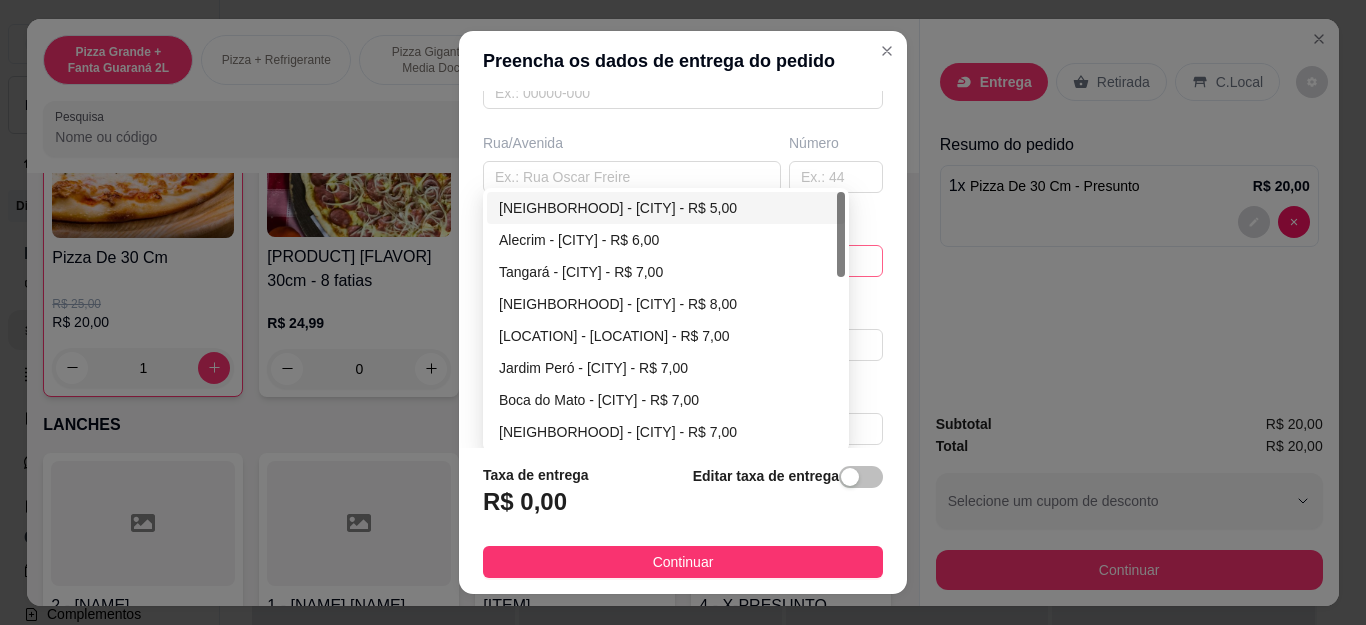 type on "[FIRST]" 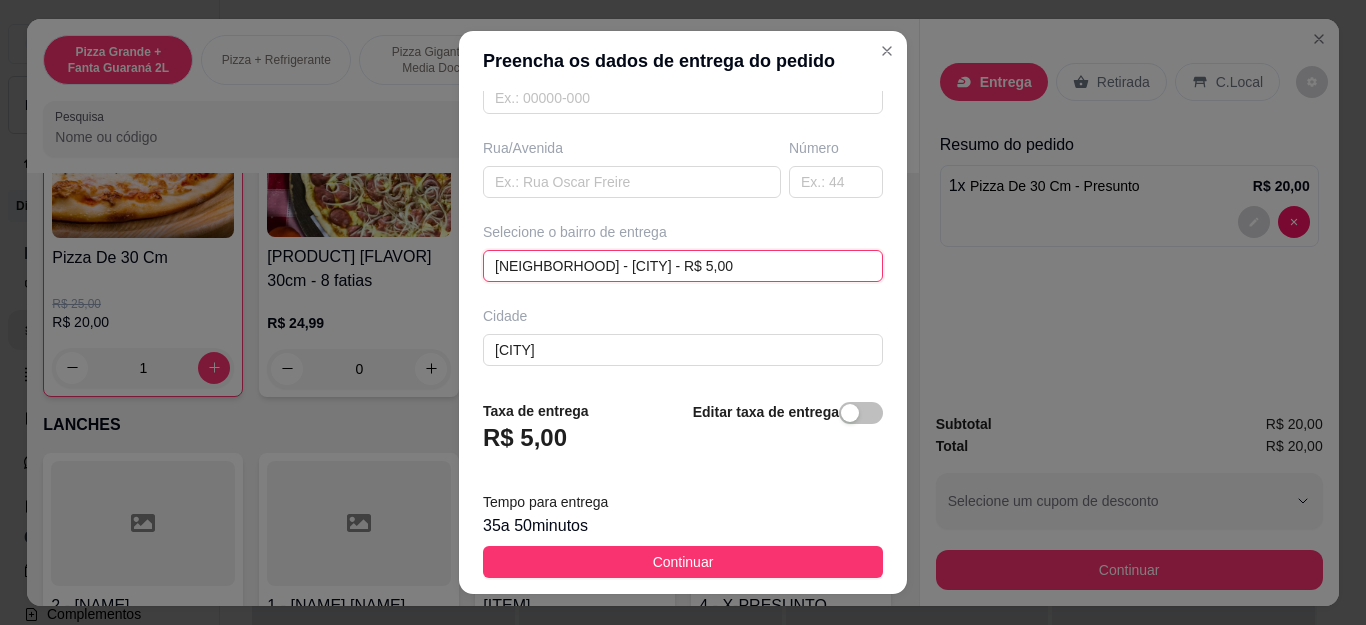scroll, scrollTop: 300, scrollLeft: 0, axis: vertical 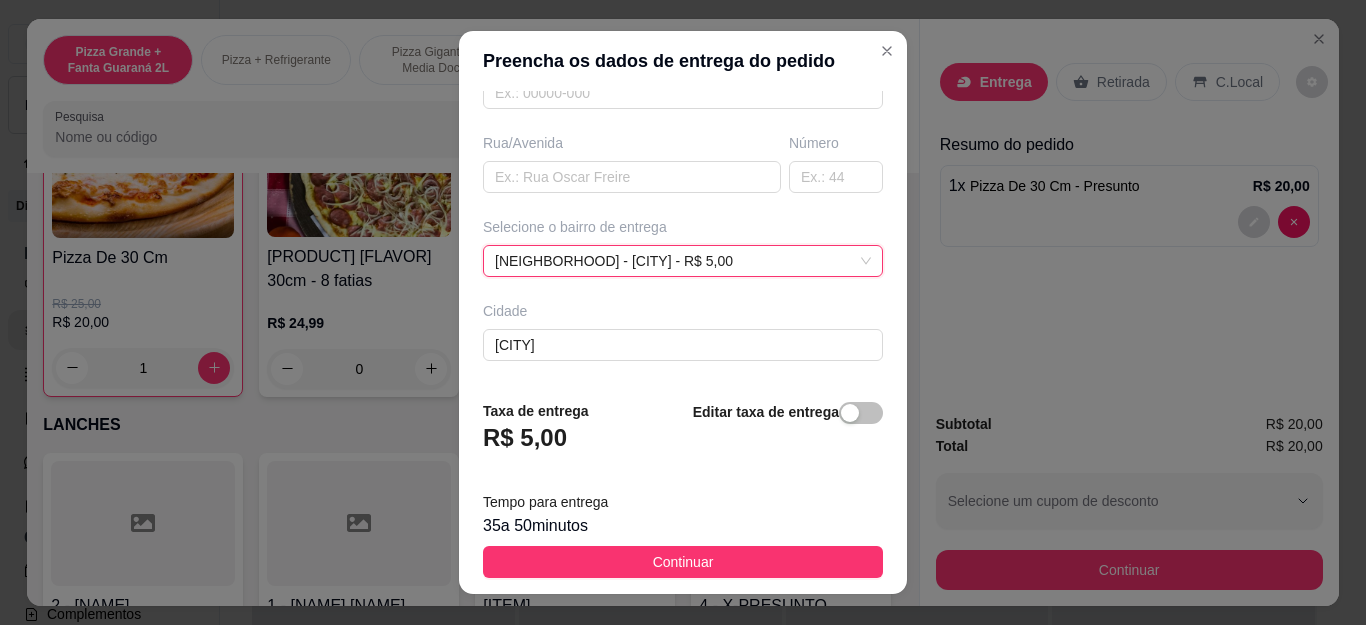 click on "Continuar" at bounding box center [683, 562] 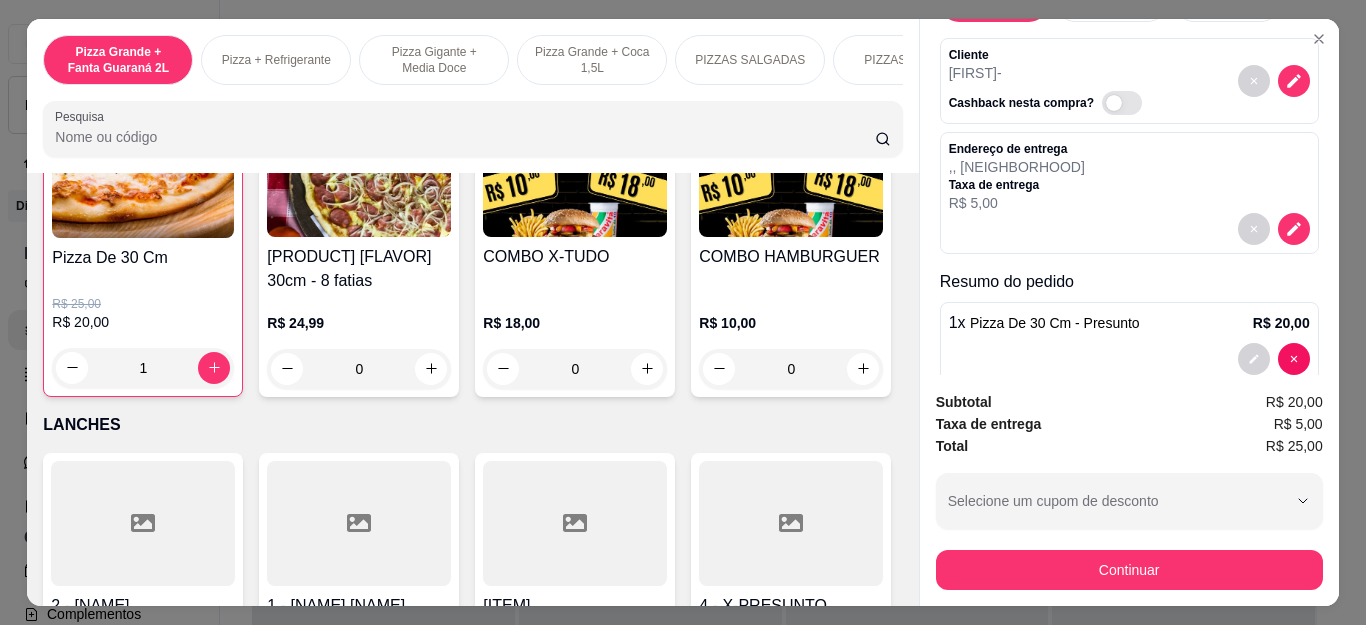 scroll, scrollTop: 100, scrollLeft: 0, axis: vertical 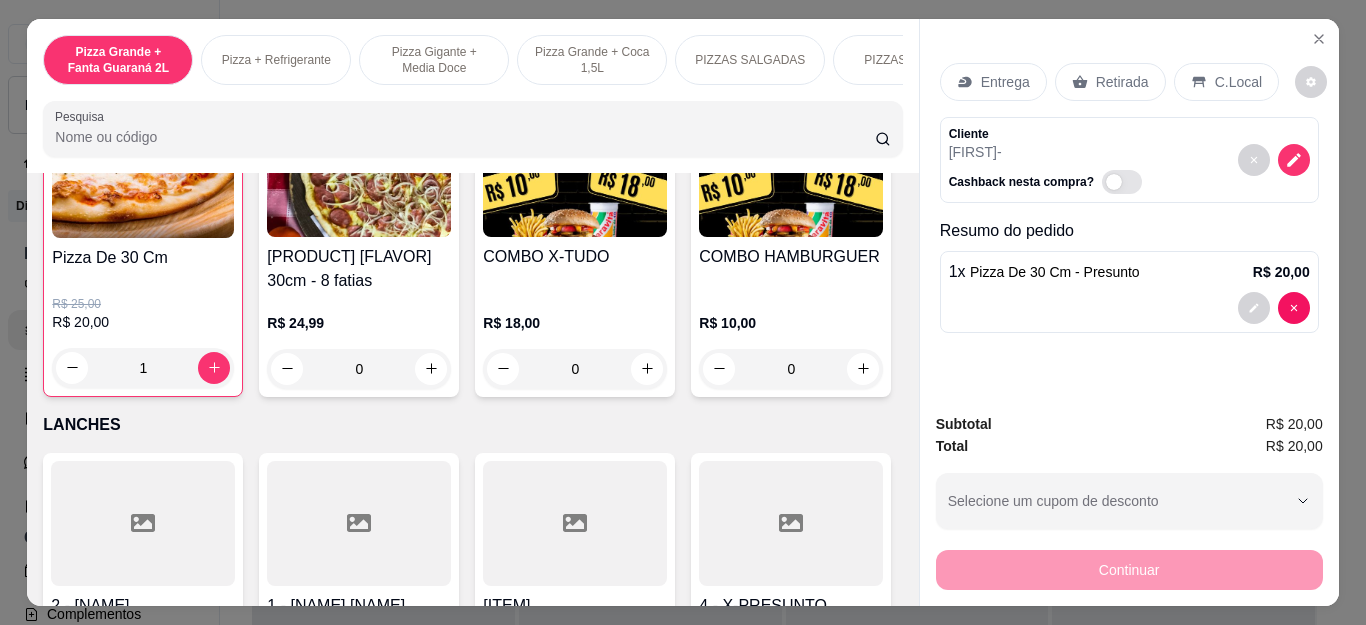 click on "Retirada" at bounding box center [1110, 82] 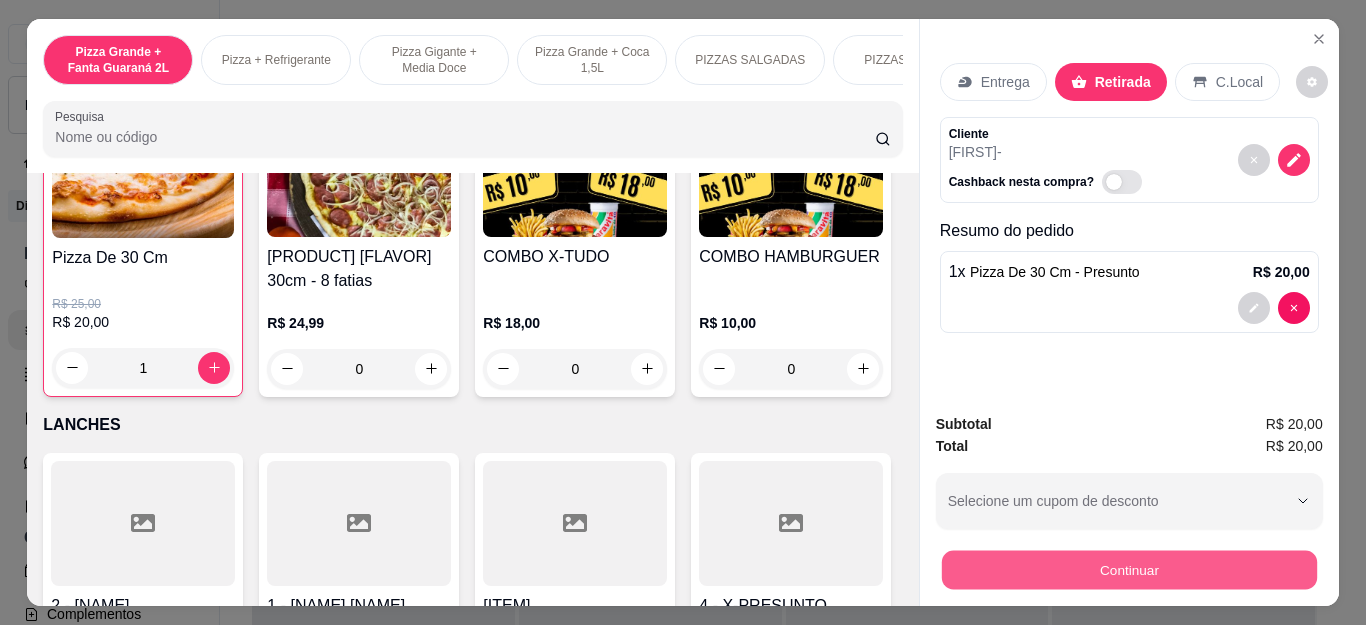 click on "Continuar" at bounding box center (1128, 570) 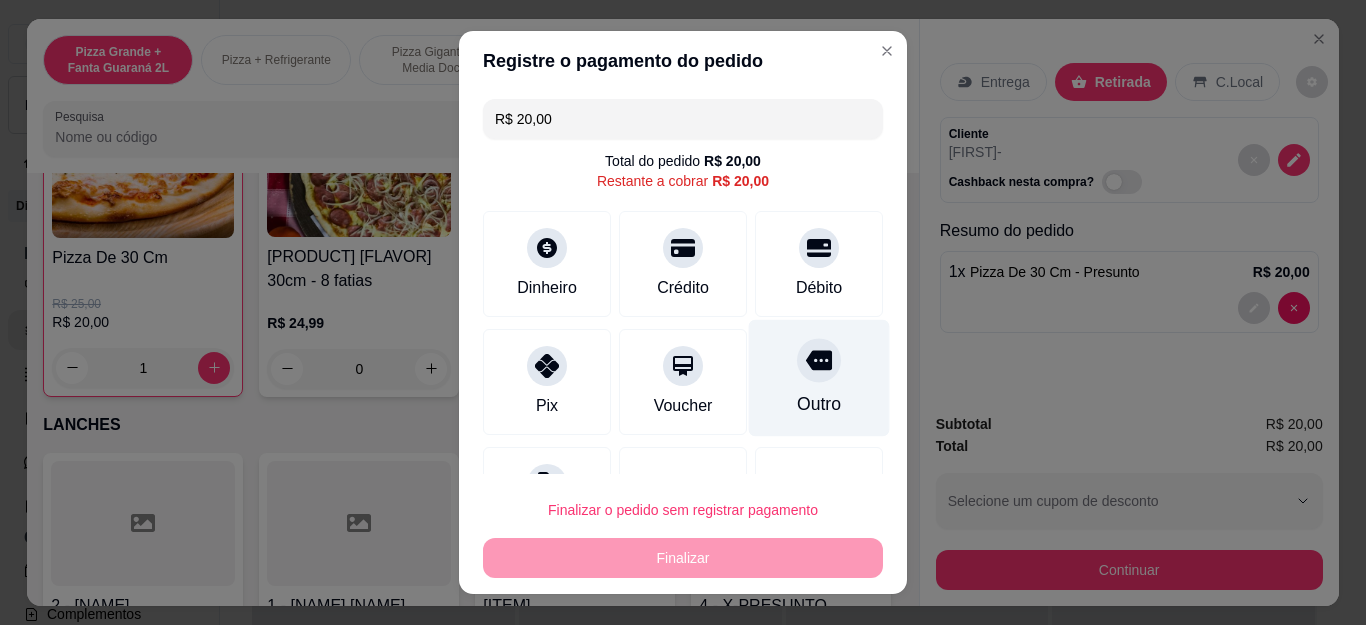click 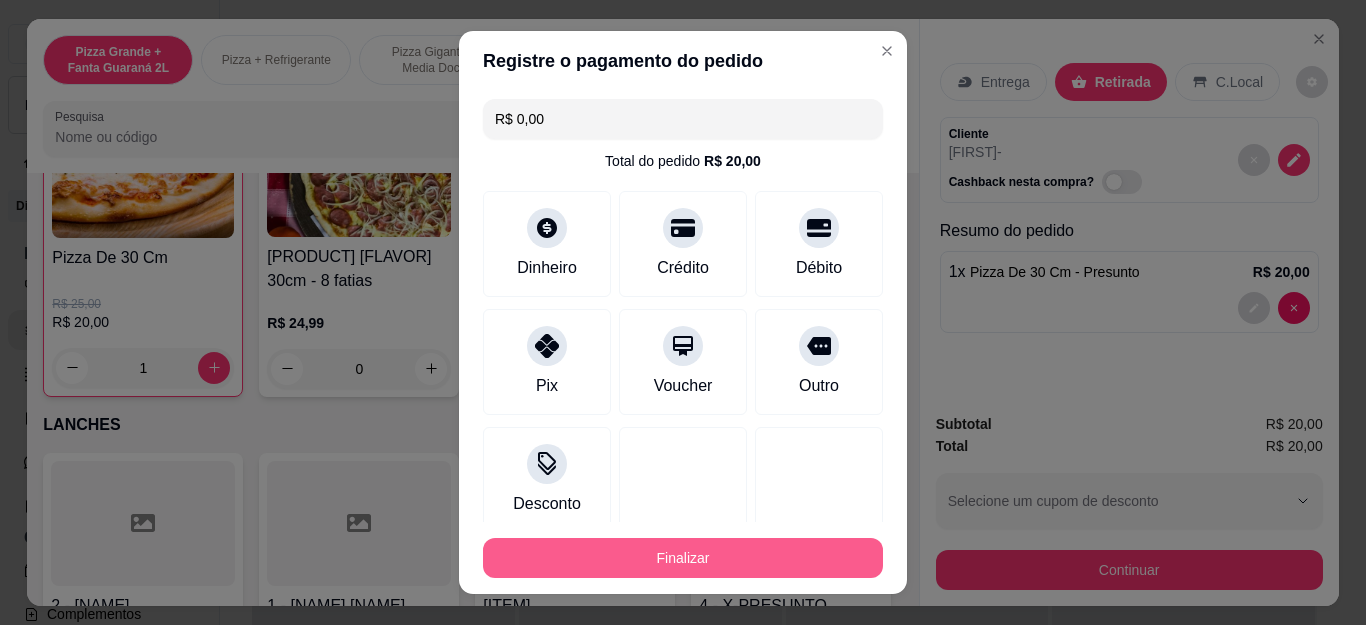 click on "Finalizar" at bounding box center (683, 558) 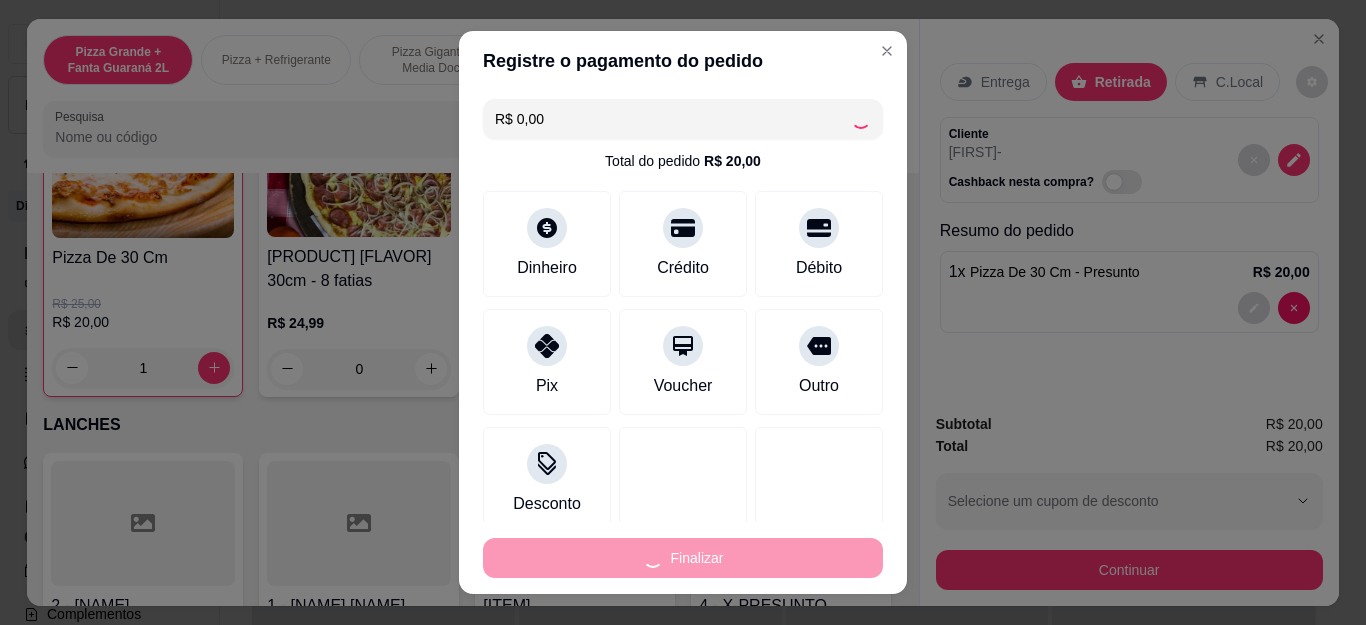 type on "0" 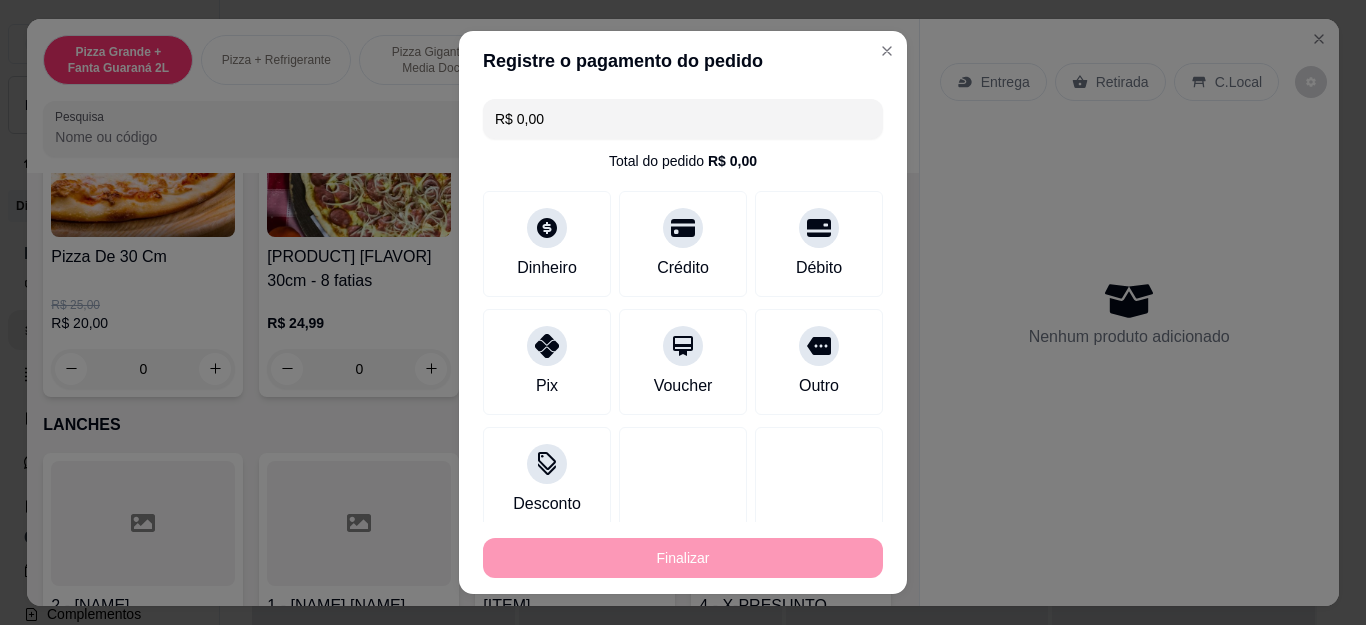 type on "-R$ 20,00" 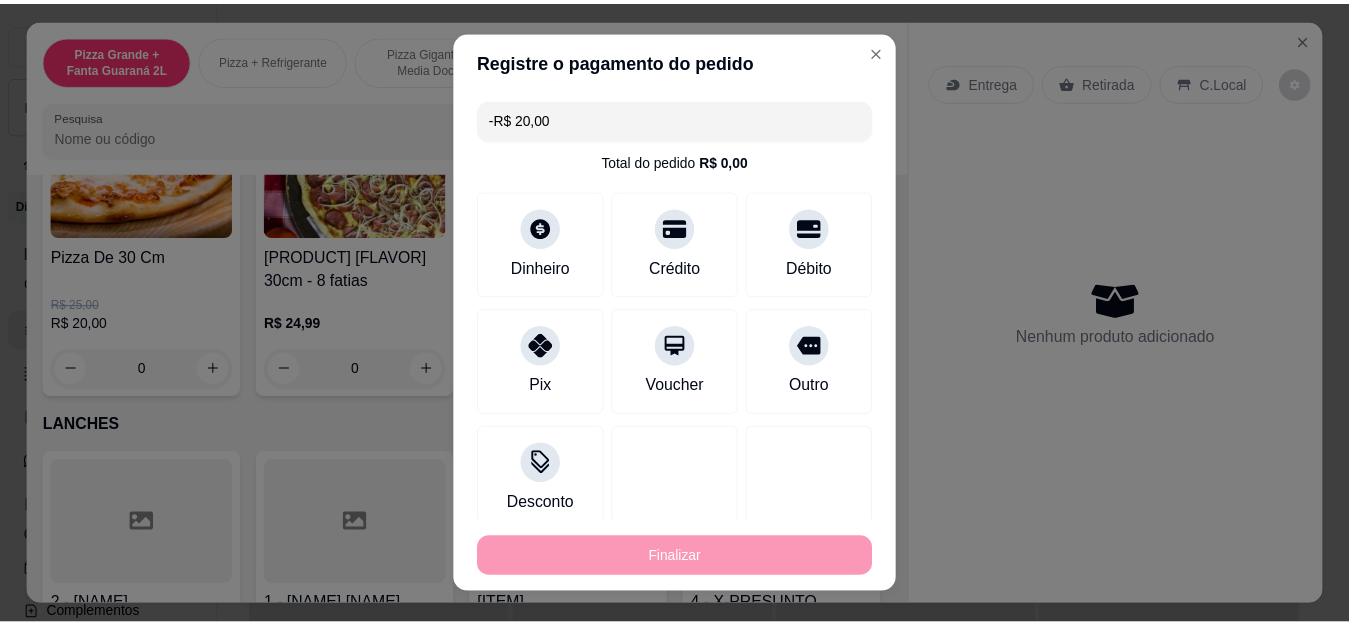 scroll, scrollTop: 2100, scrollLeft: 0, axis: vertical 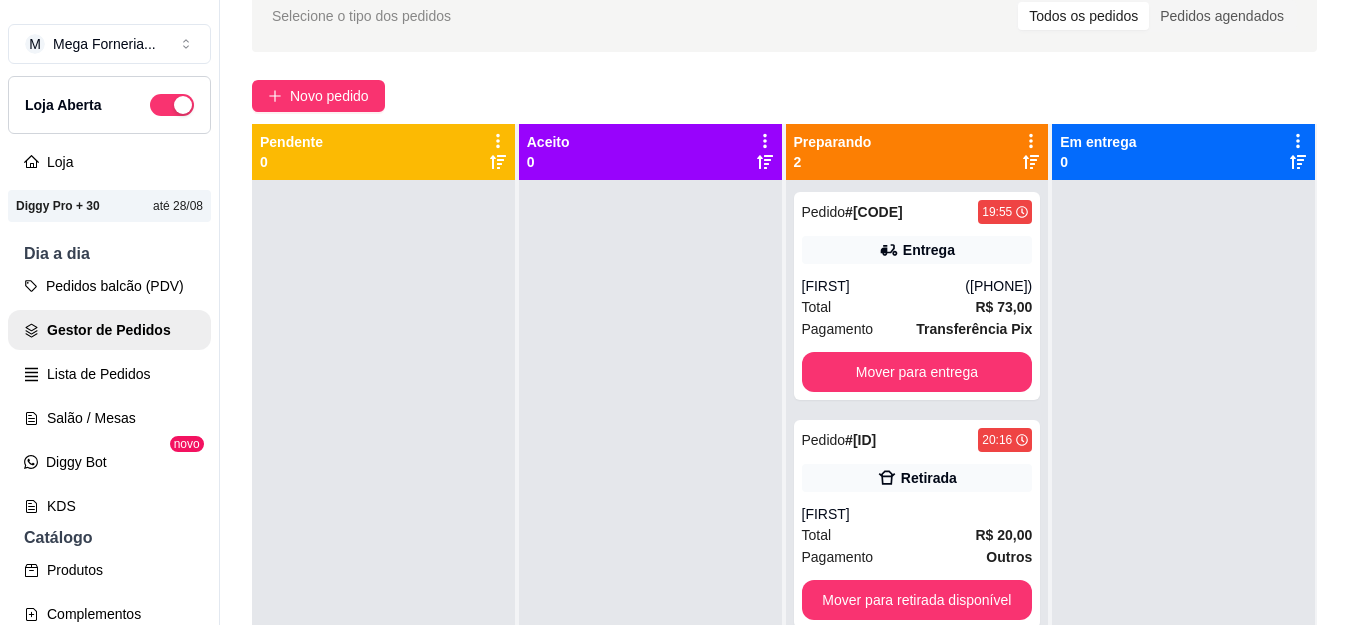 click on "Novo pedido" at bounding box center (329, 96) 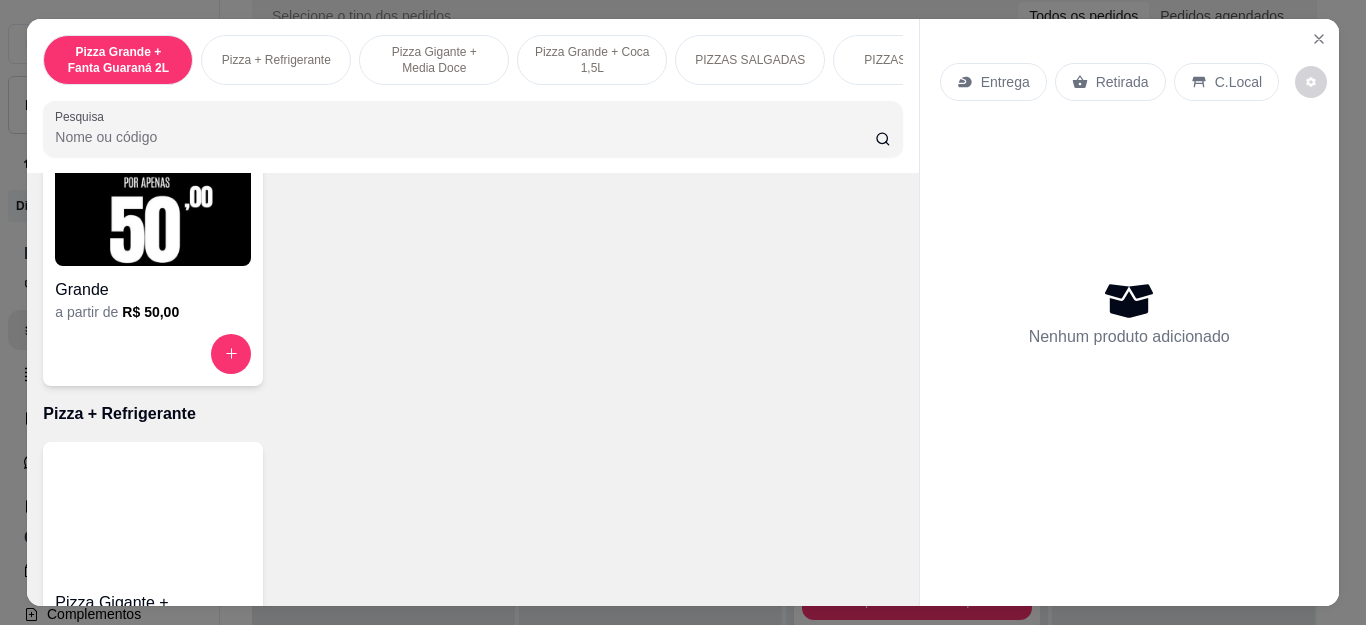 scroll, scrollTop: 0, scrollLeft: 0, axis: both 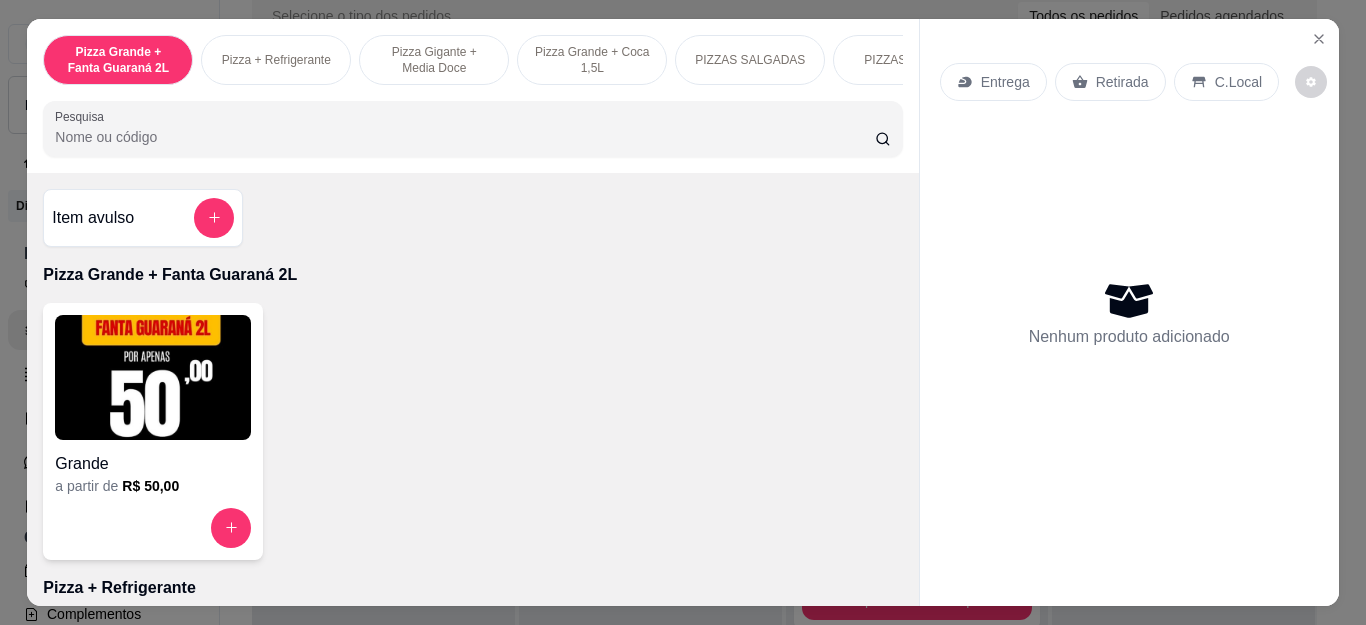 click on "Entrega Retirada C.Local Nenhum produto adicionado" at bounding box center [1129, 297] 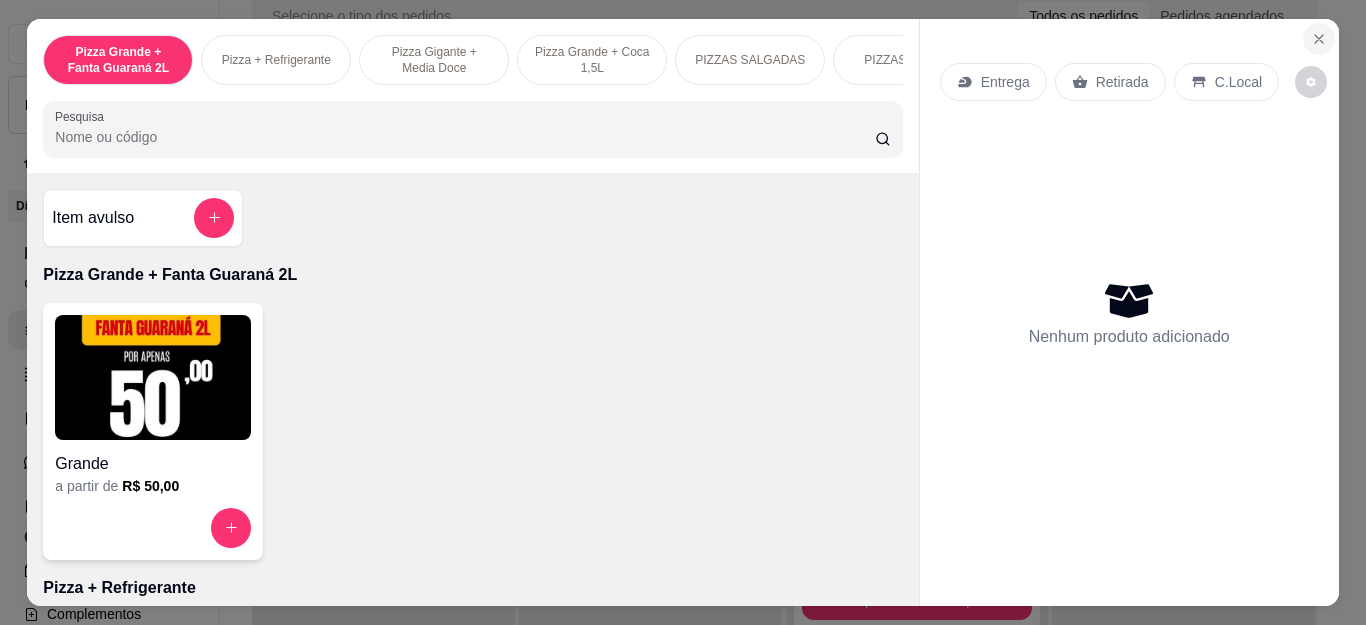 click 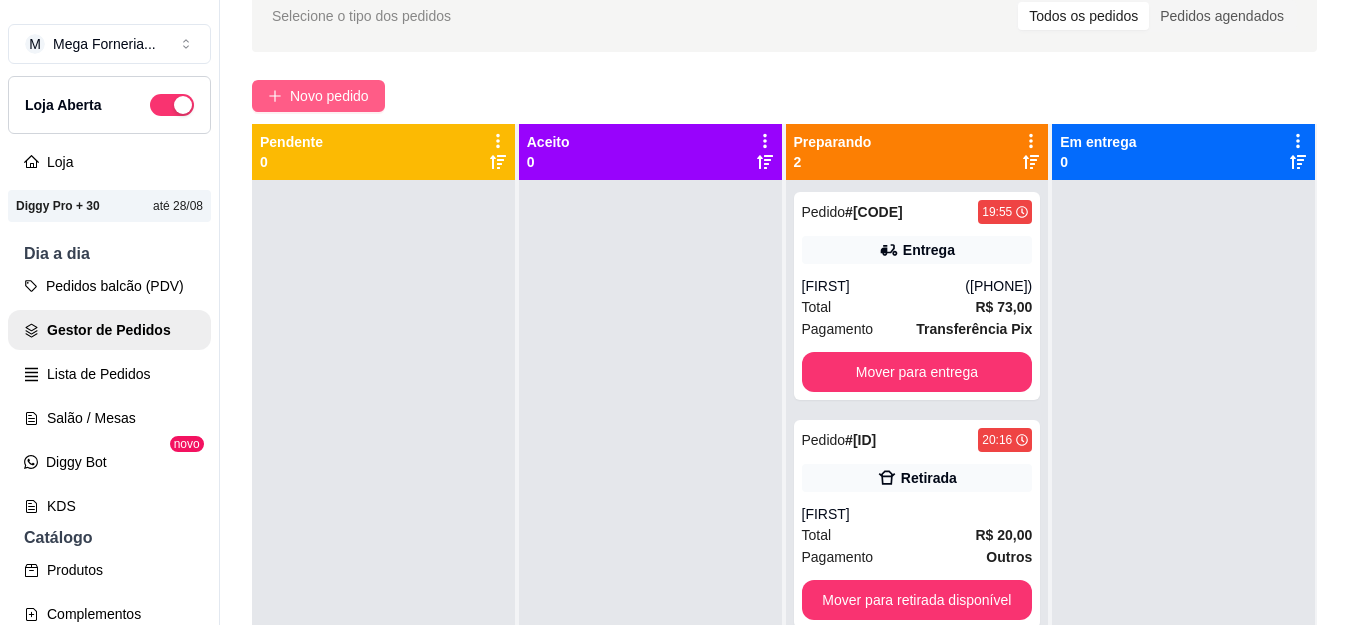 click on "Novo pedido" at bounding box center [318, 96] 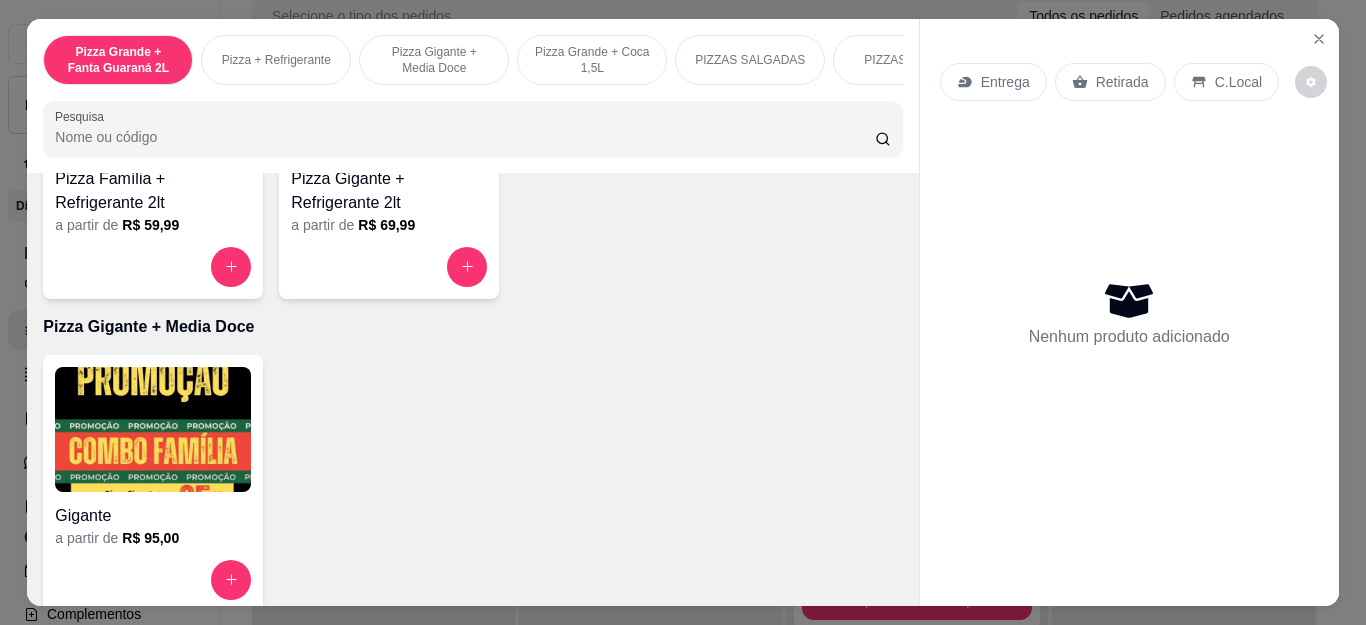 scroll, scrollTop: 500, scrollLeft: 0, axis: vertical 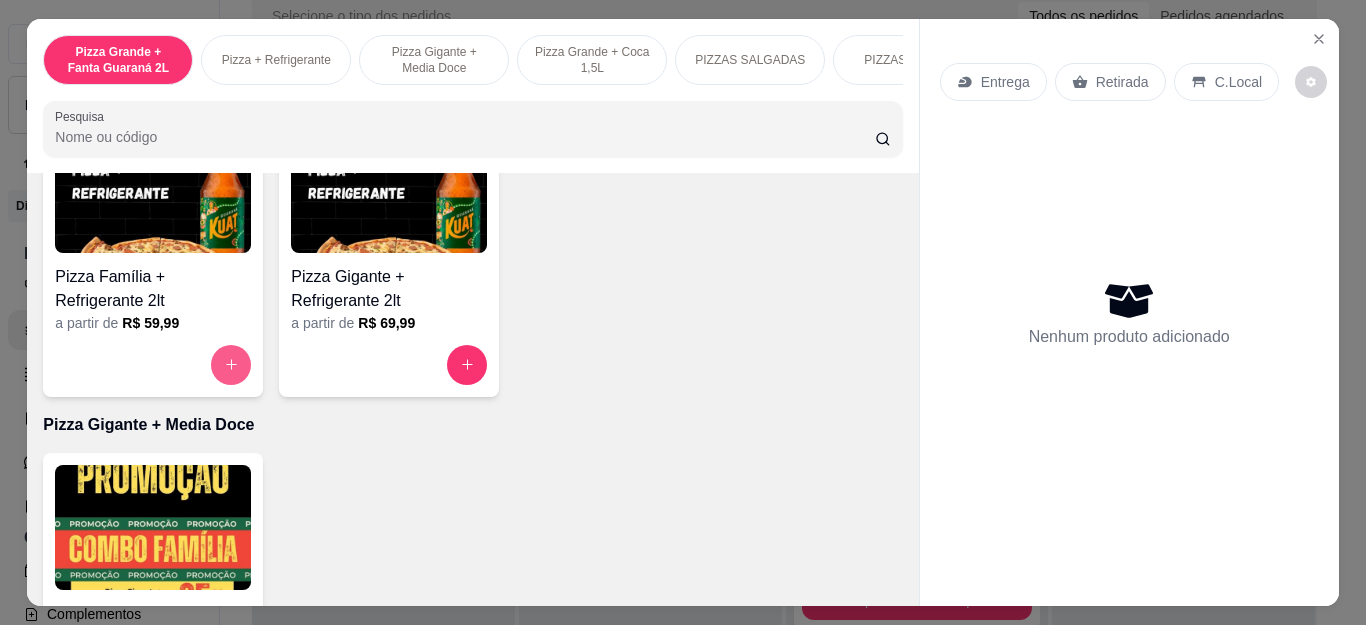 click 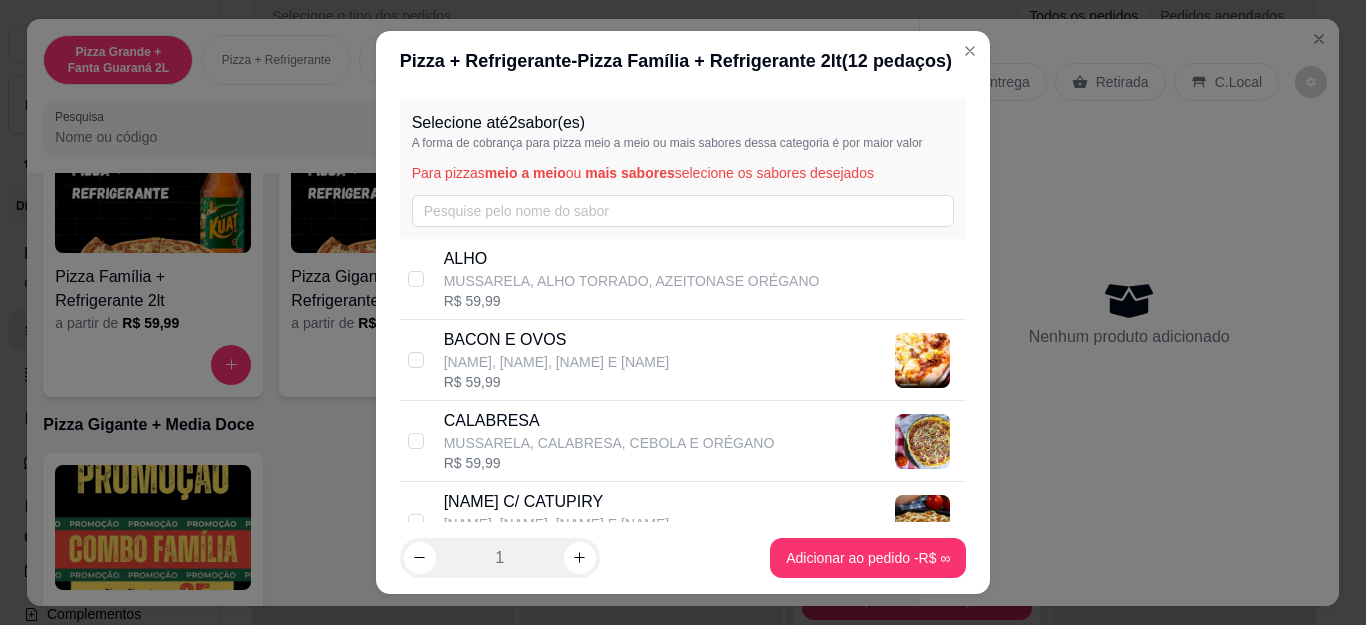 scroll, scrollTop: 200, scrollLeft: 0, axis: vertical 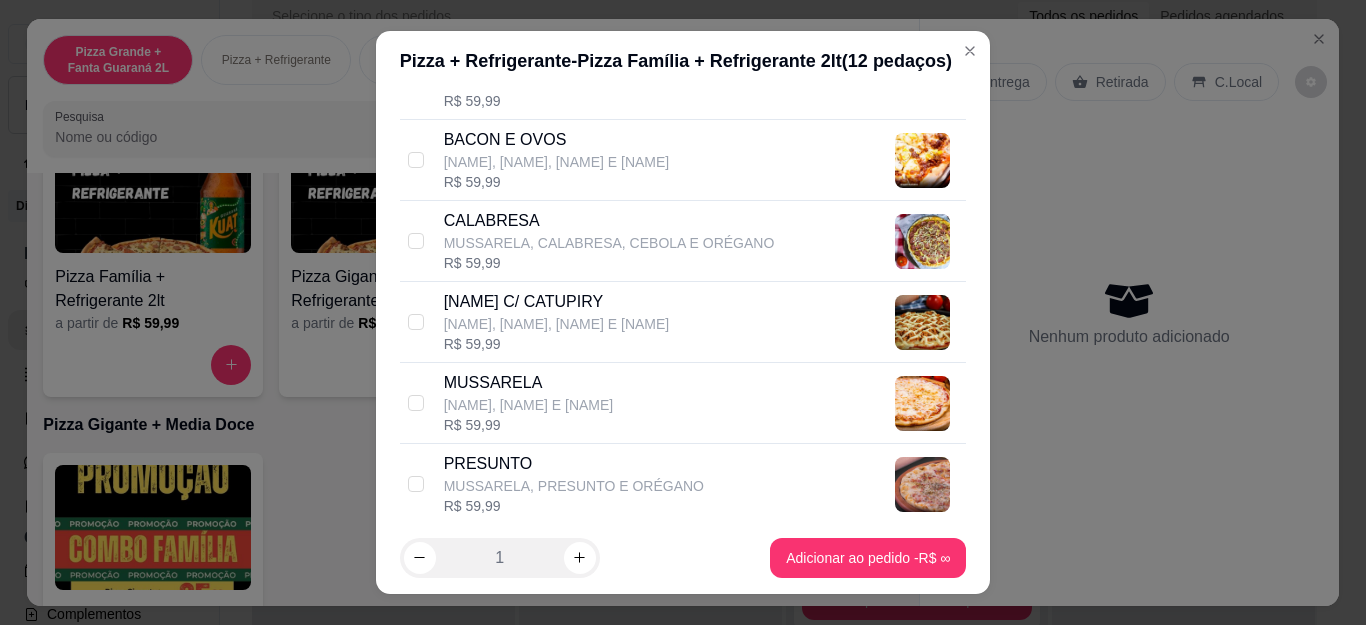 click on "MUSSARELA, CALABRESA, CEBOLA E ORÉGANO" at bounding box center (609, 243) 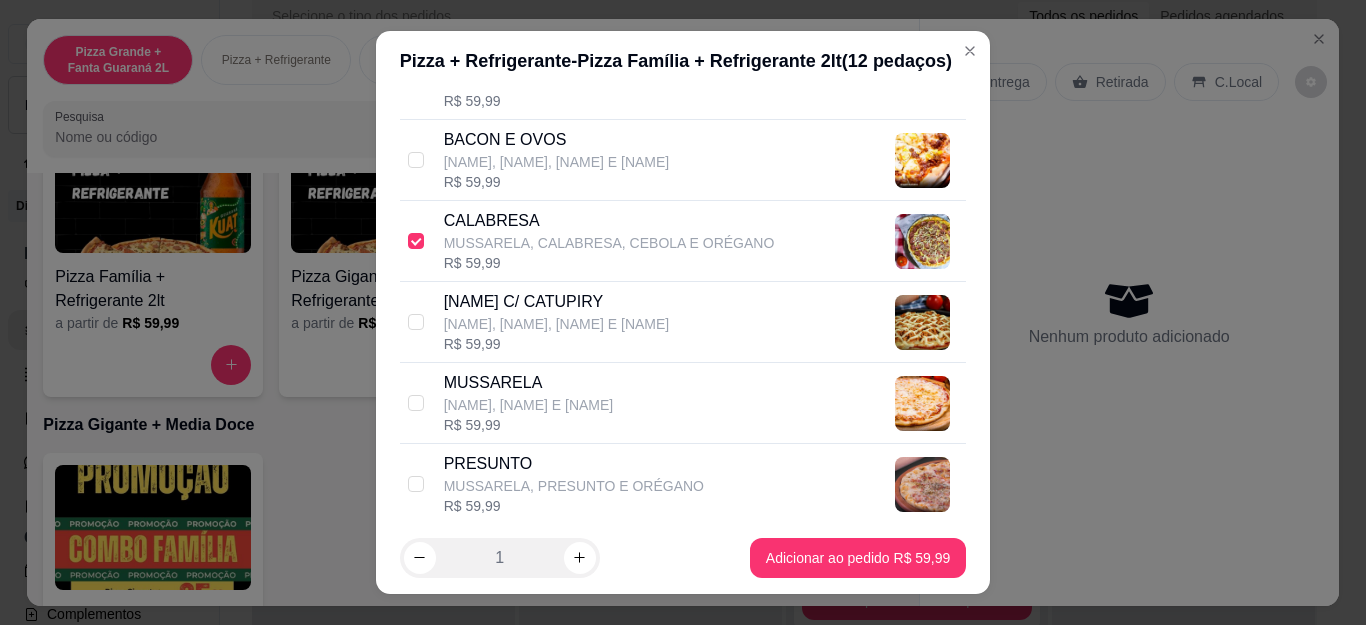 click on "[NAME] C/ CATUPIRY" at bounding box center [557, 302] 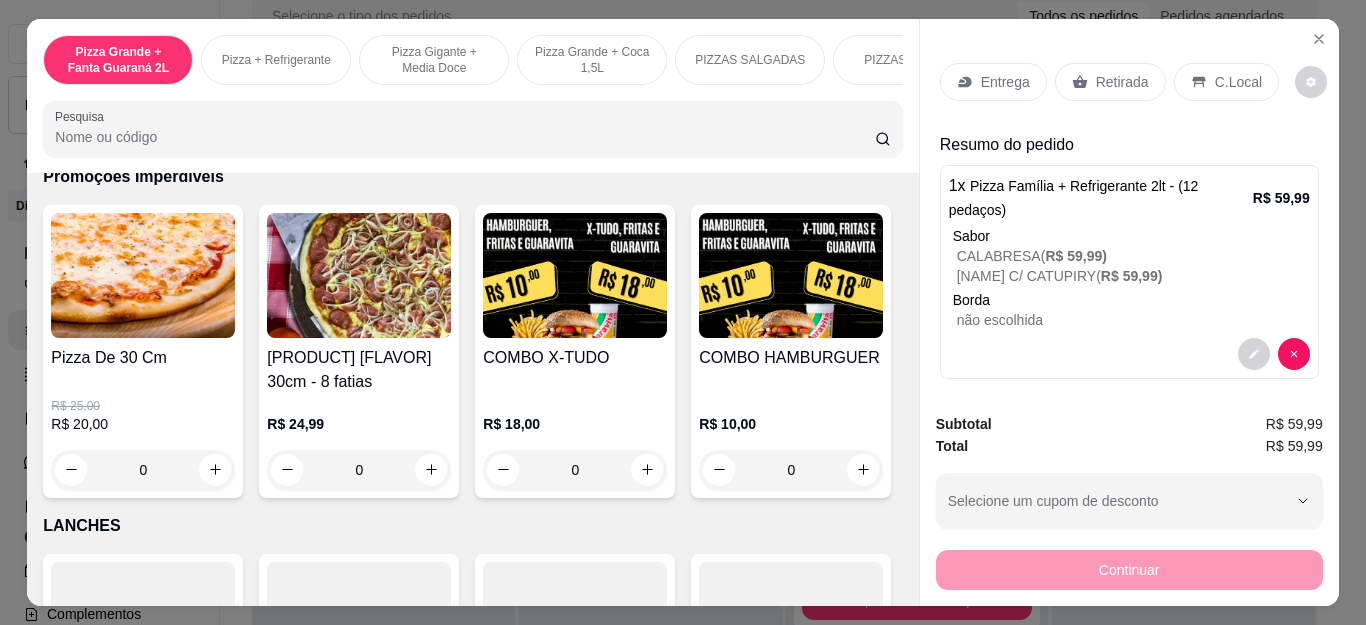 scroll, scrollTop: 2200, scrollLeft: 0, axis: vertical 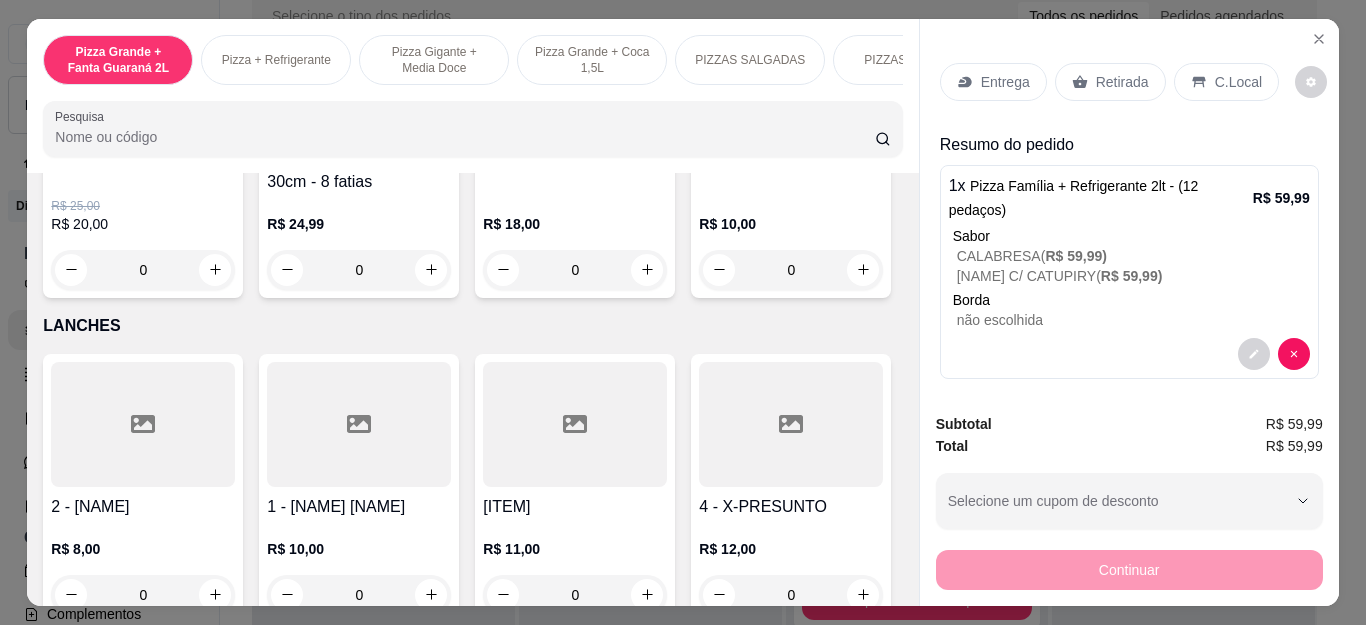 click on "0" at bounding box center (575, 270) 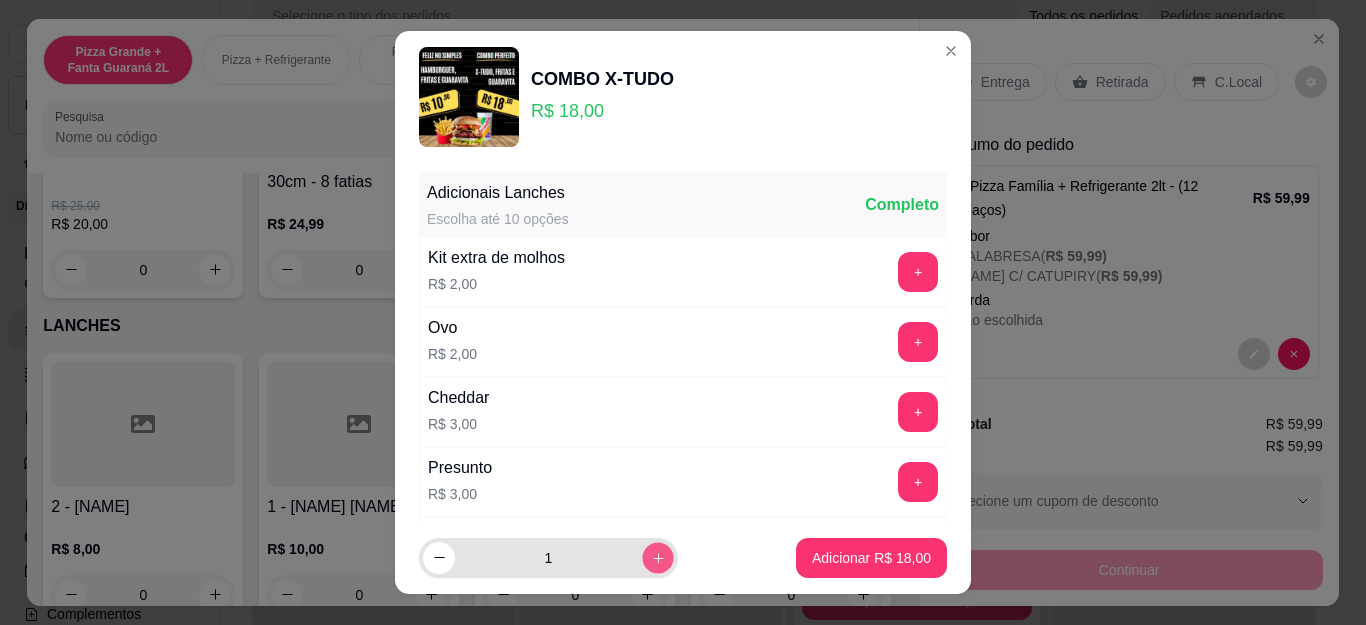 click at bounding box center (657, 557) 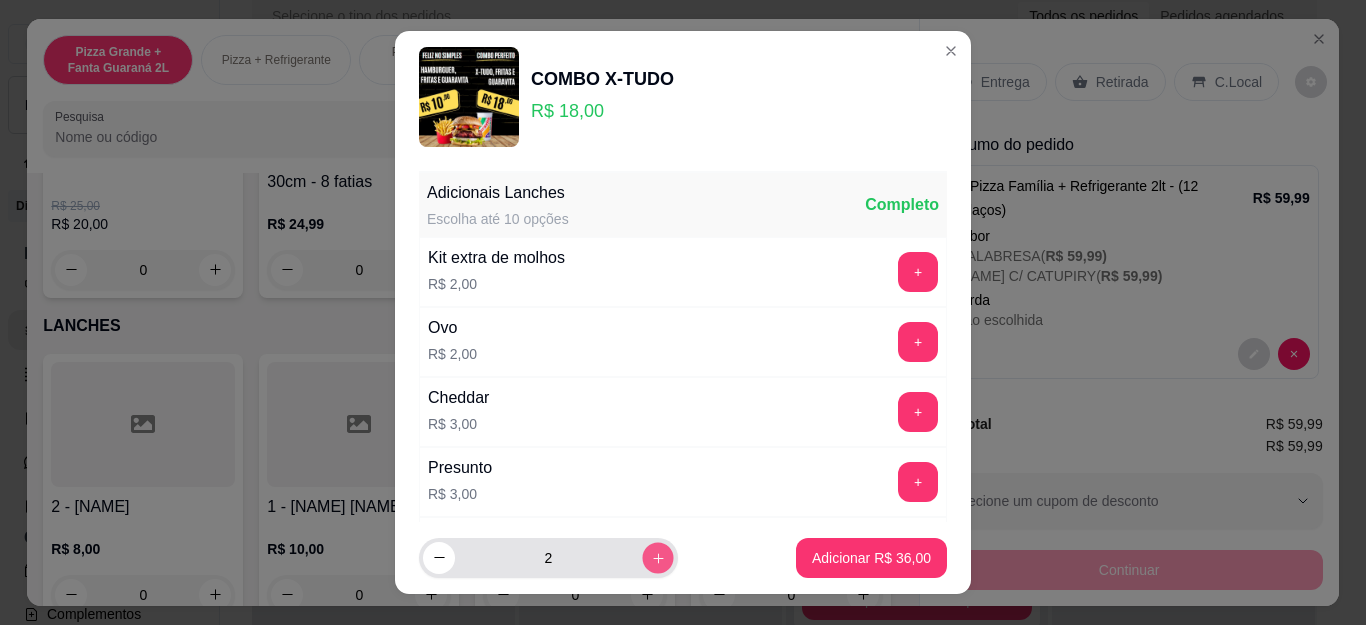 click at bounding box center [657, 557] 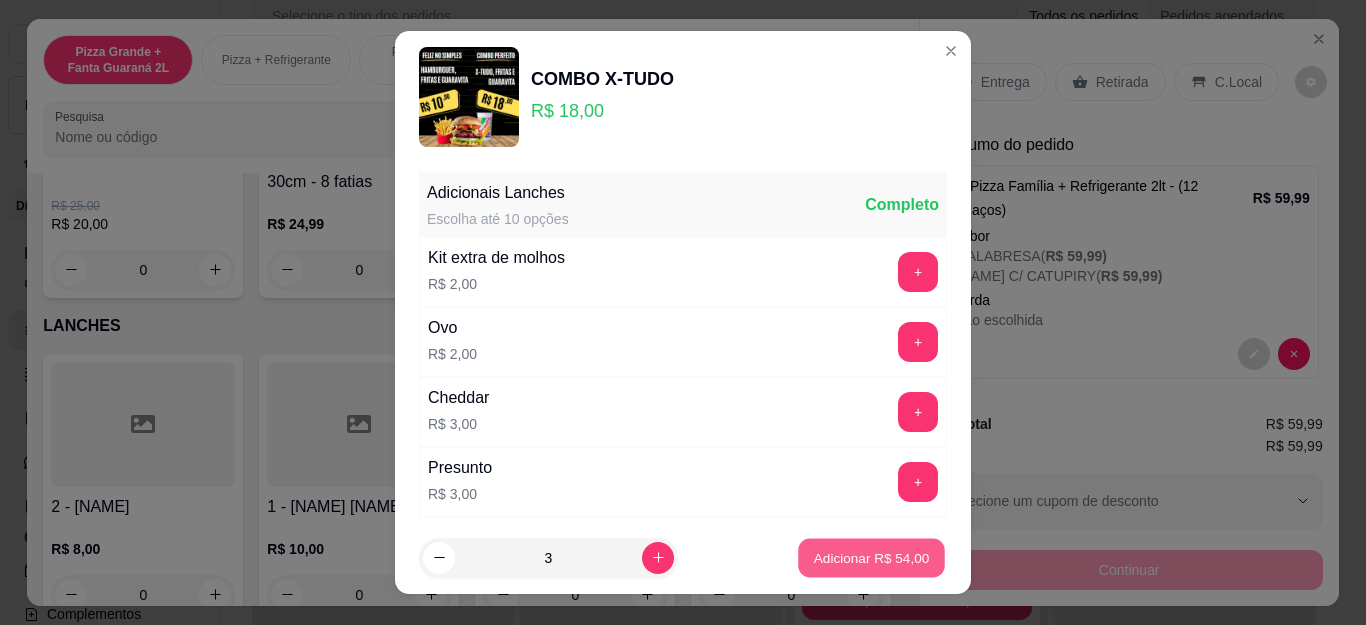 click on "Adicionar   R$ 54,00" at bounding box center [872, 557] 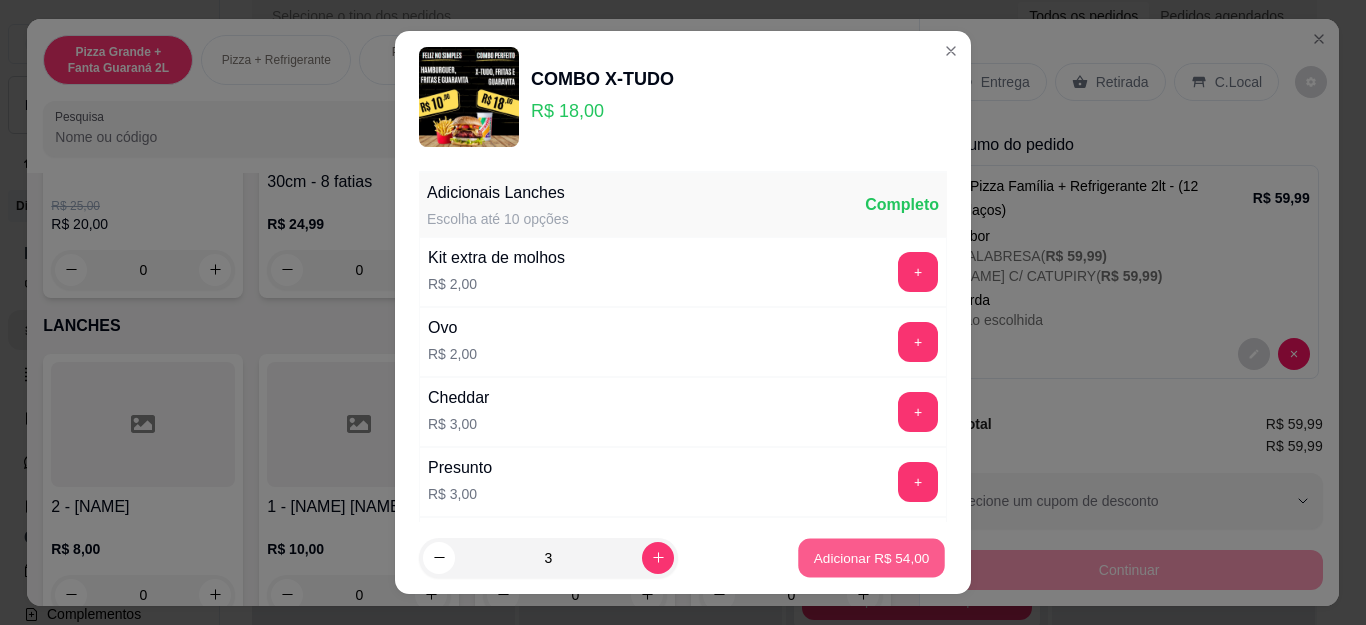 type on "3" 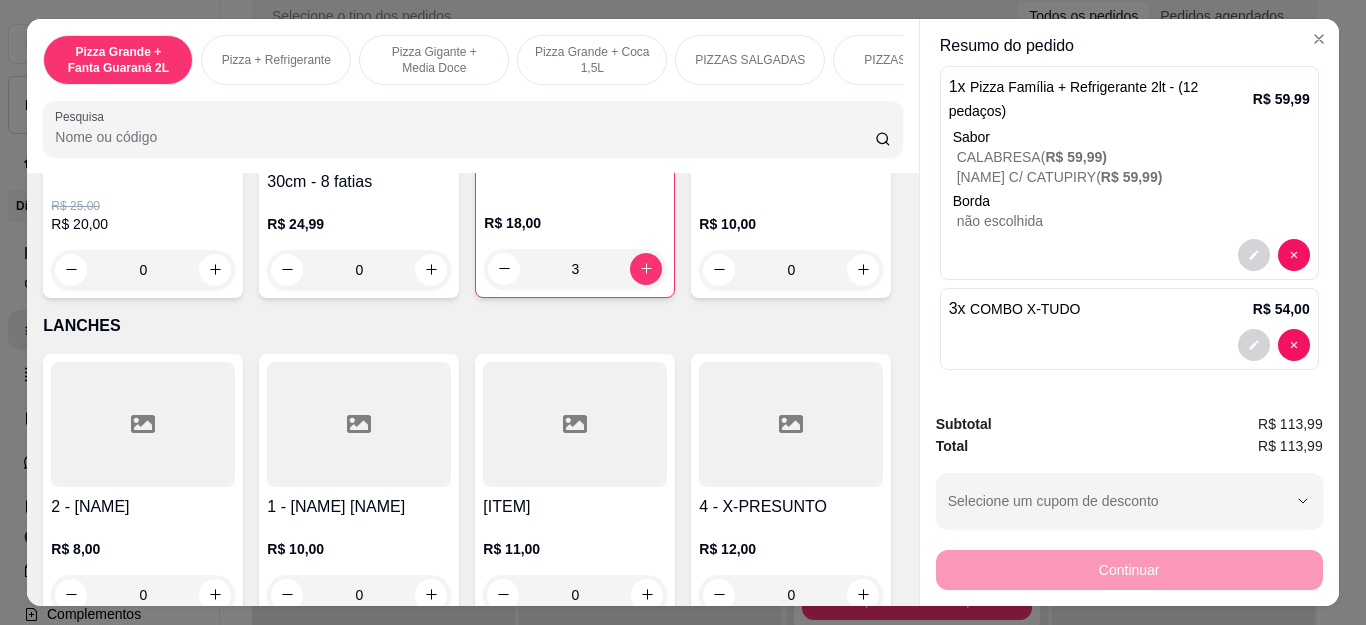 scroll, scrollTop: 0, scrollLeft: 0, axis: both 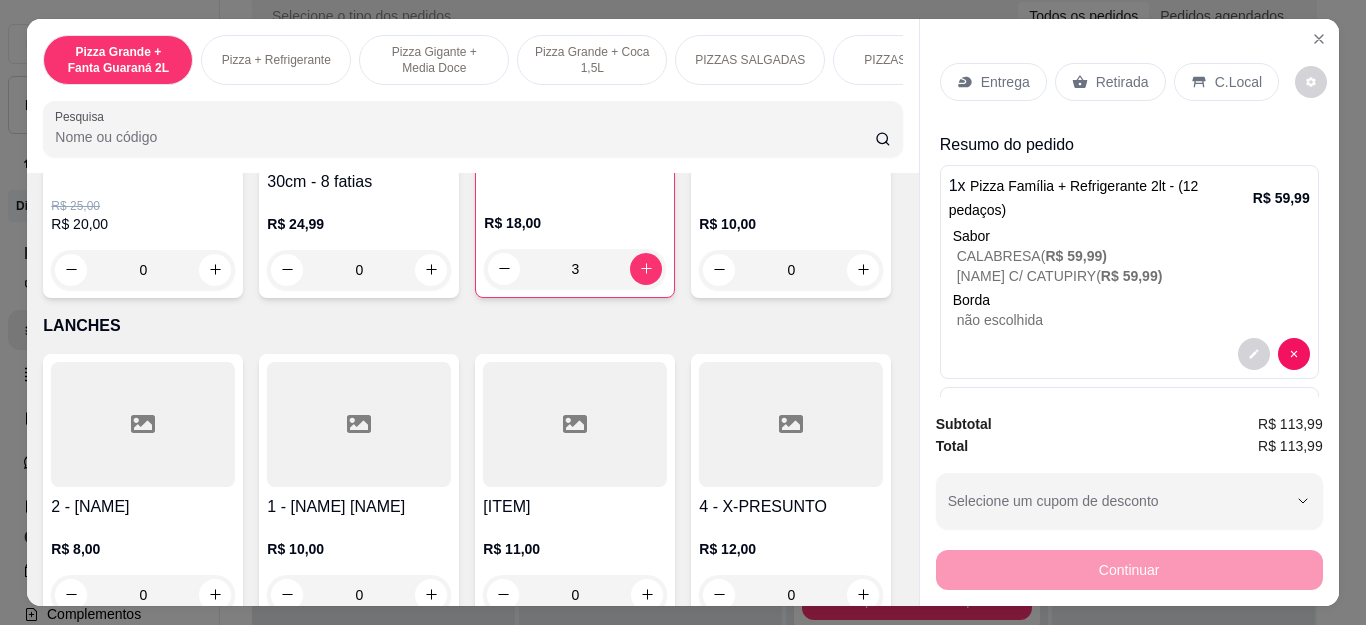 click on "Entrega" at bounding box center (1005, 82) 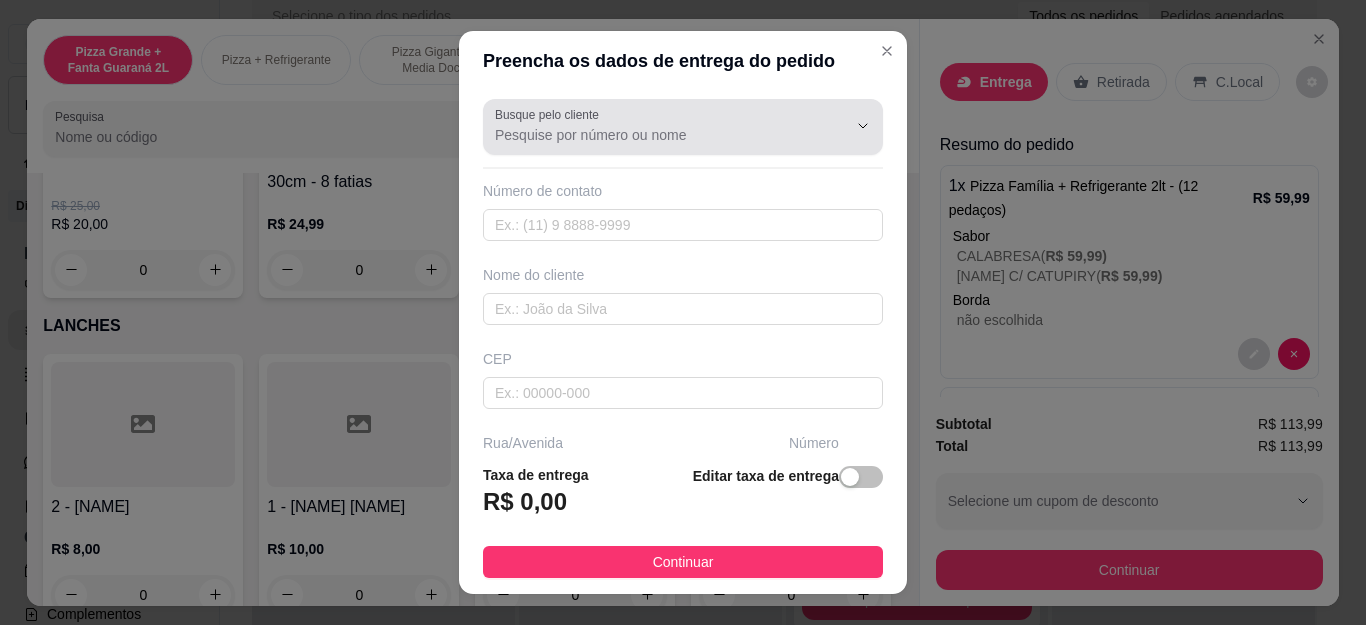click at bounding box center [683, 127] 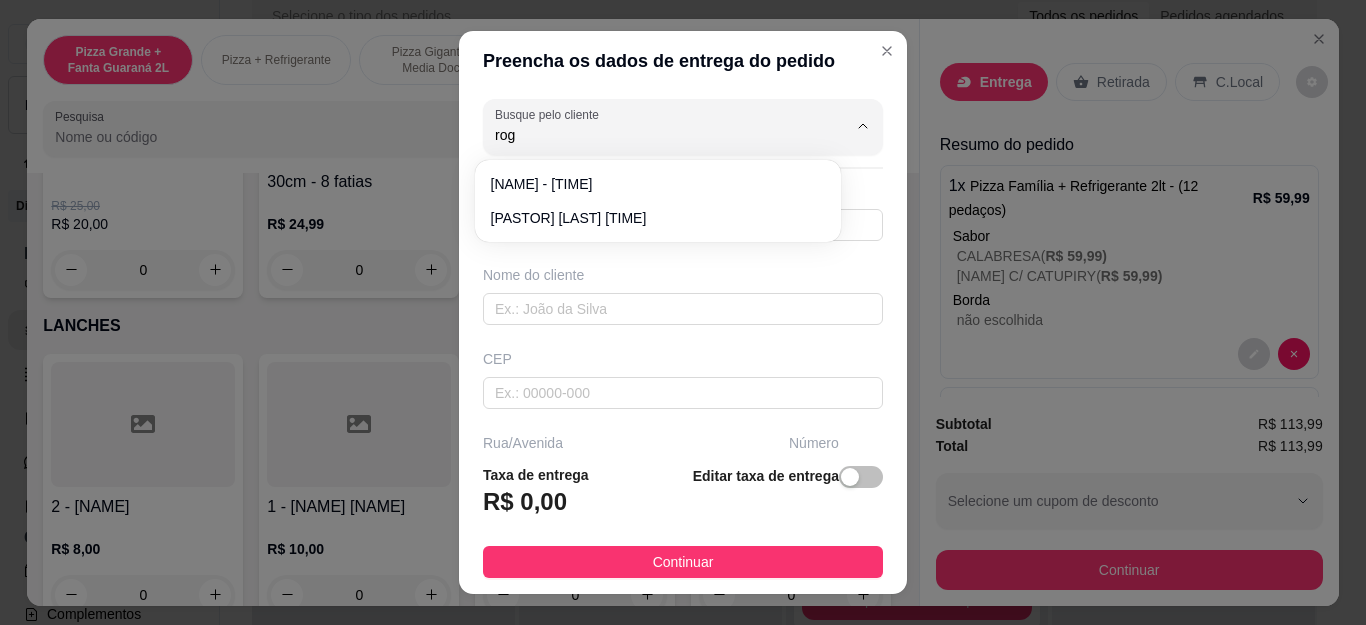 type on "rog" 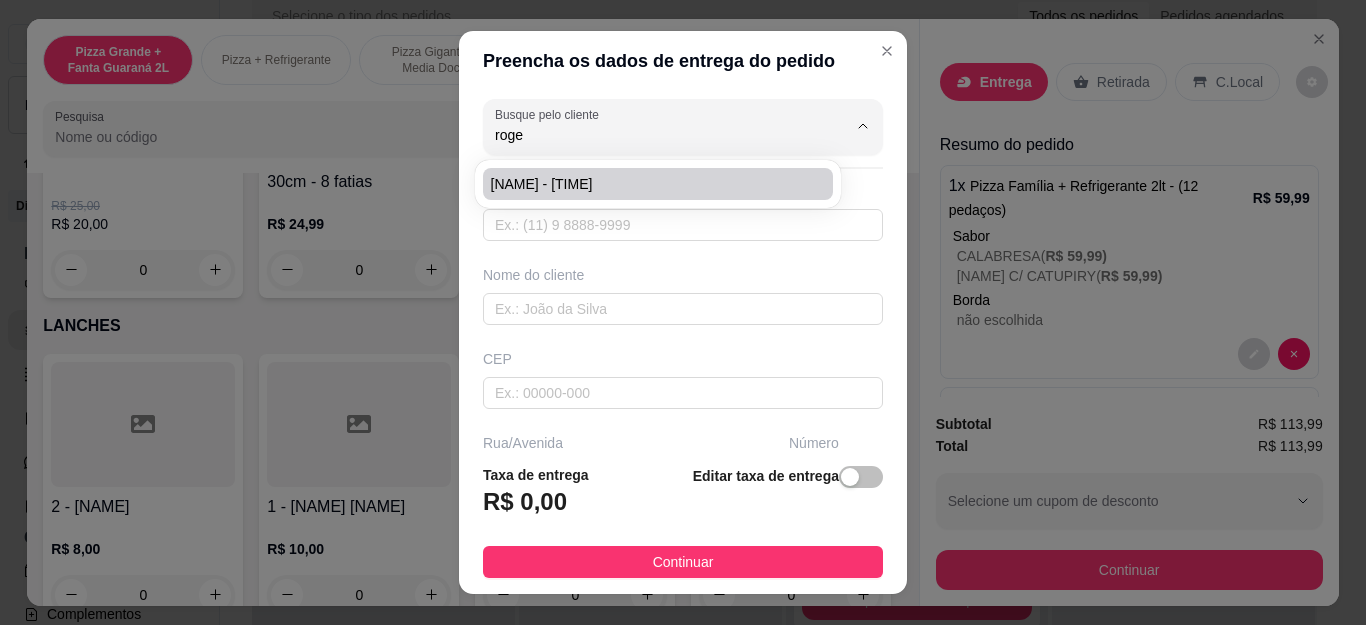 click on "[NAME] - [TIME]" at bounding box center (658, 184) 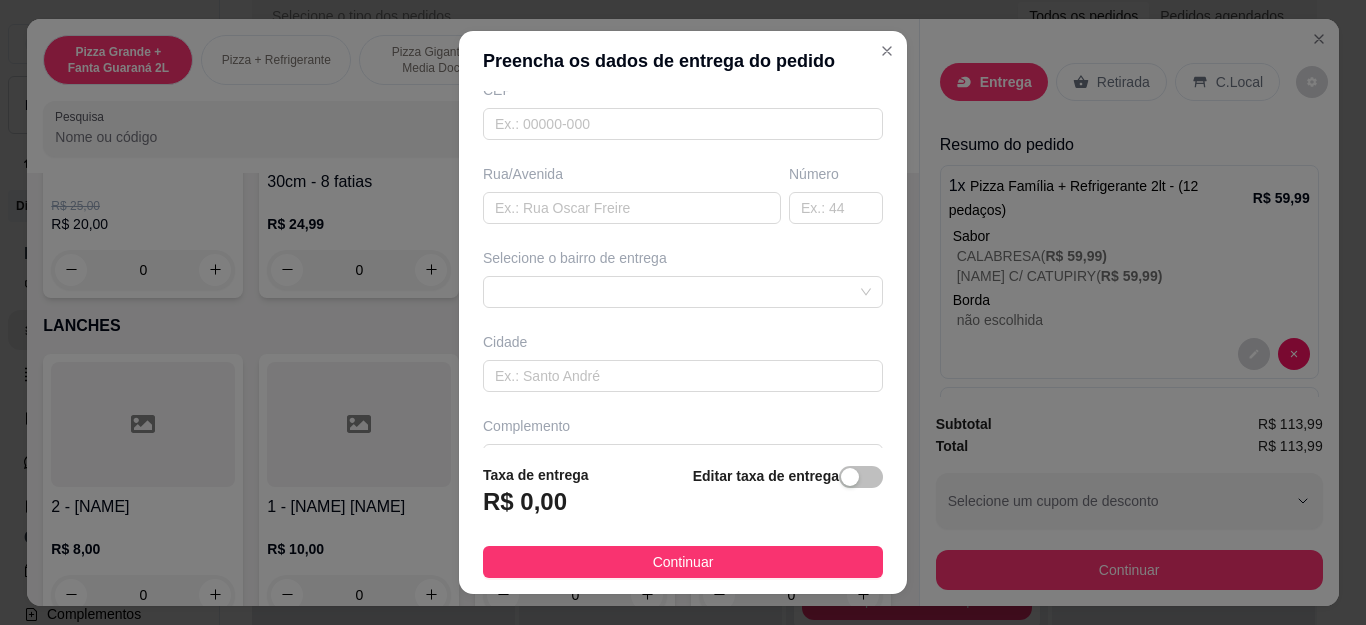 scroll, scrollTop: 300, scrollLeft: 0, axis: vertical 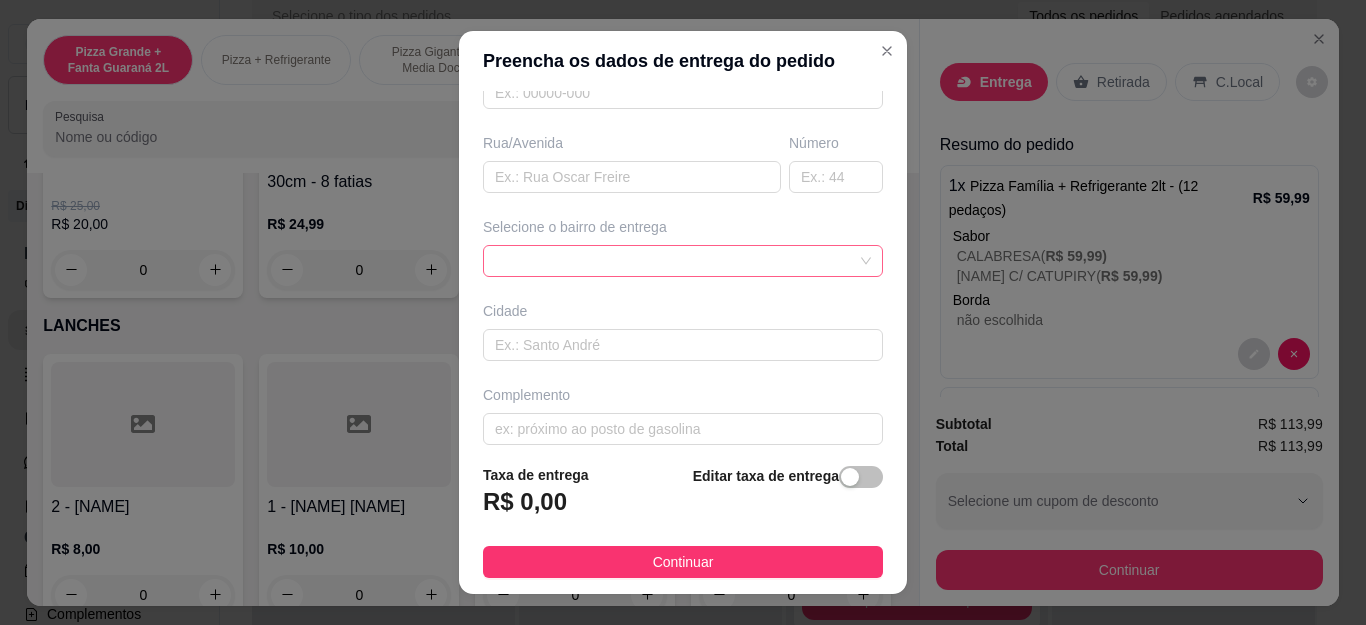 click at bounding box center [683, 261] 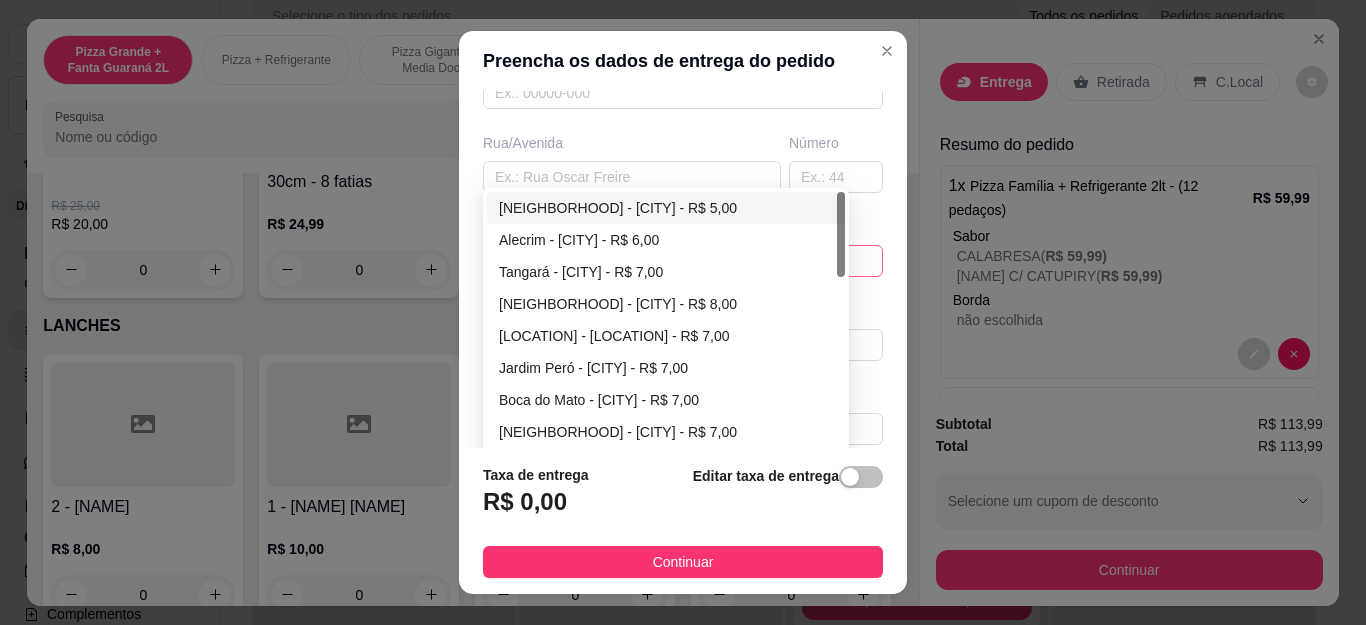 type on "[NAME] - [TIME]" 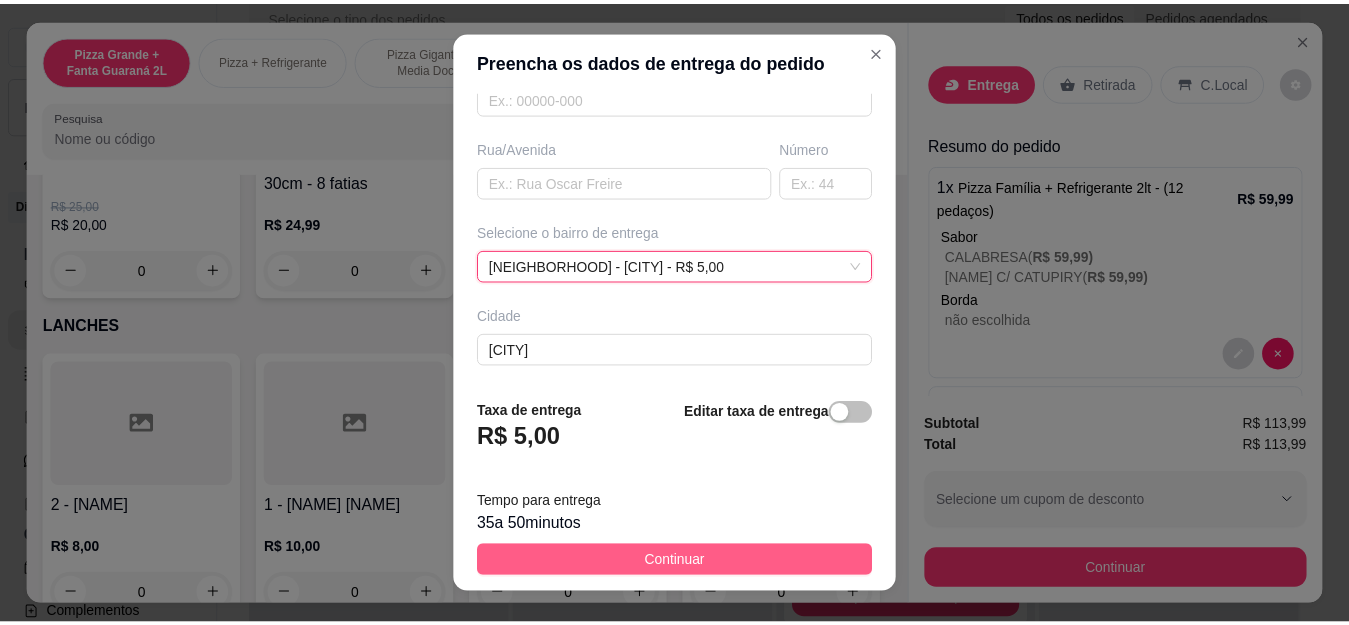 scroll, scrollTop: 300, scrollLeft: 0, axis: vertical 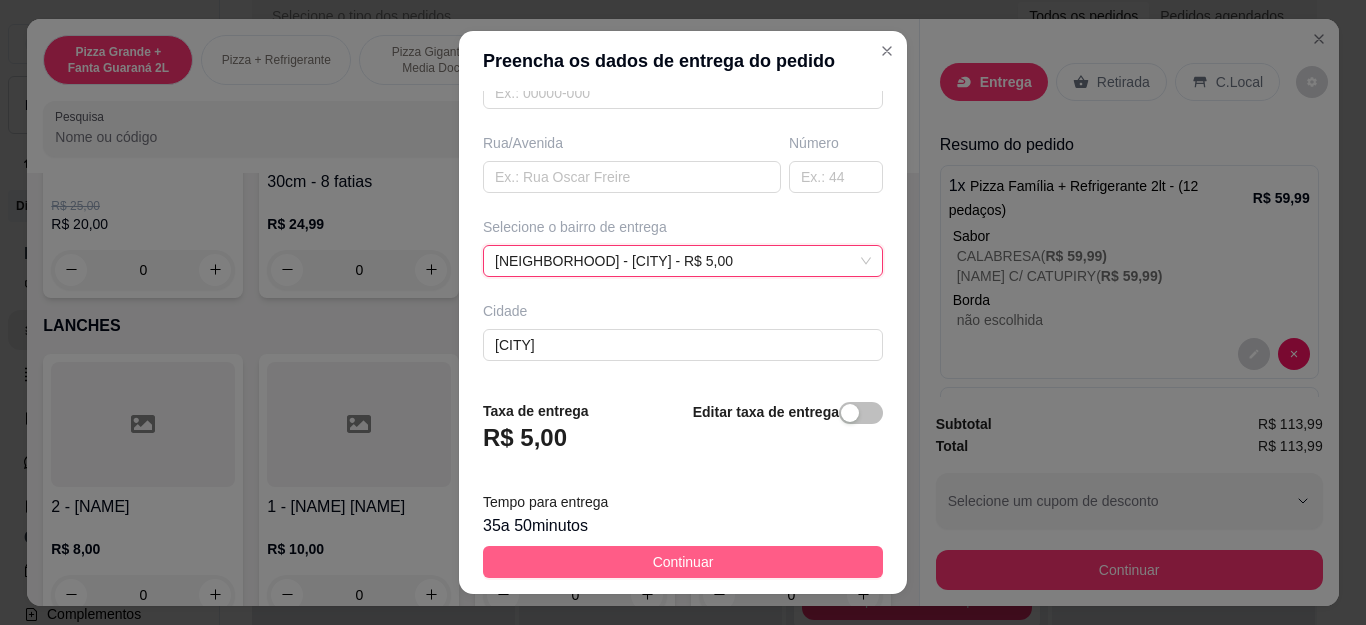 click on "Continuar" at bounding box center [683, 562] 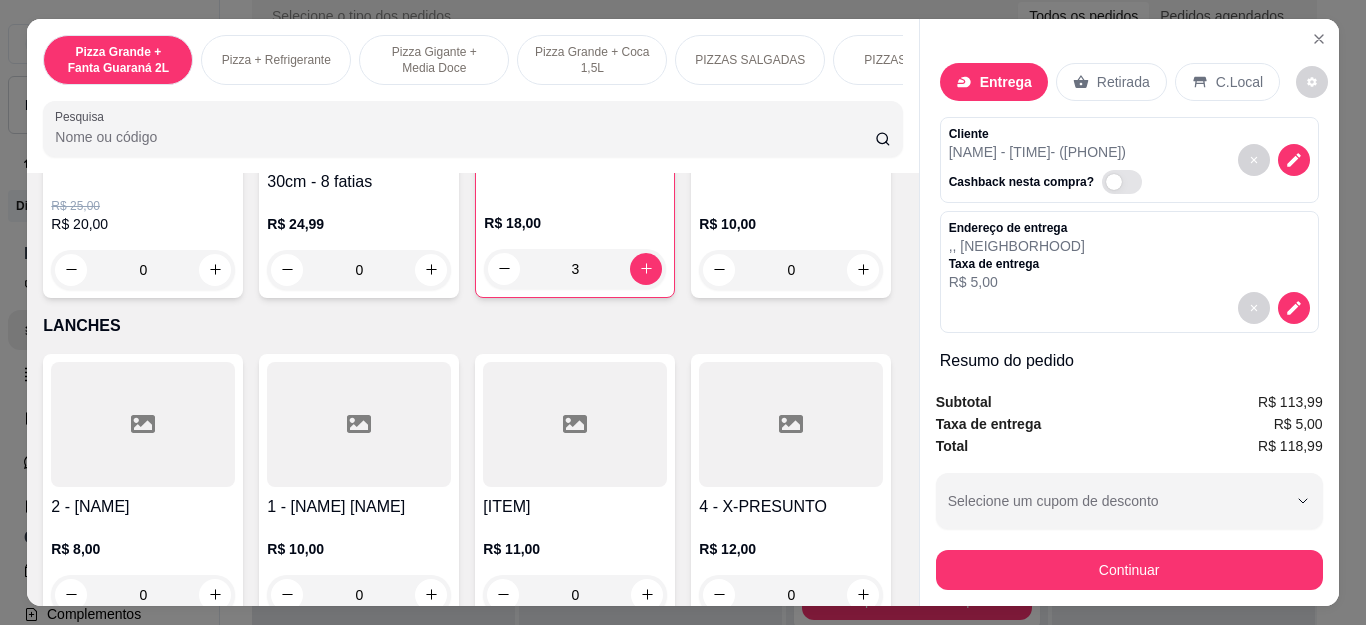 click on "Continuar" at bounding box center (1129, 570) 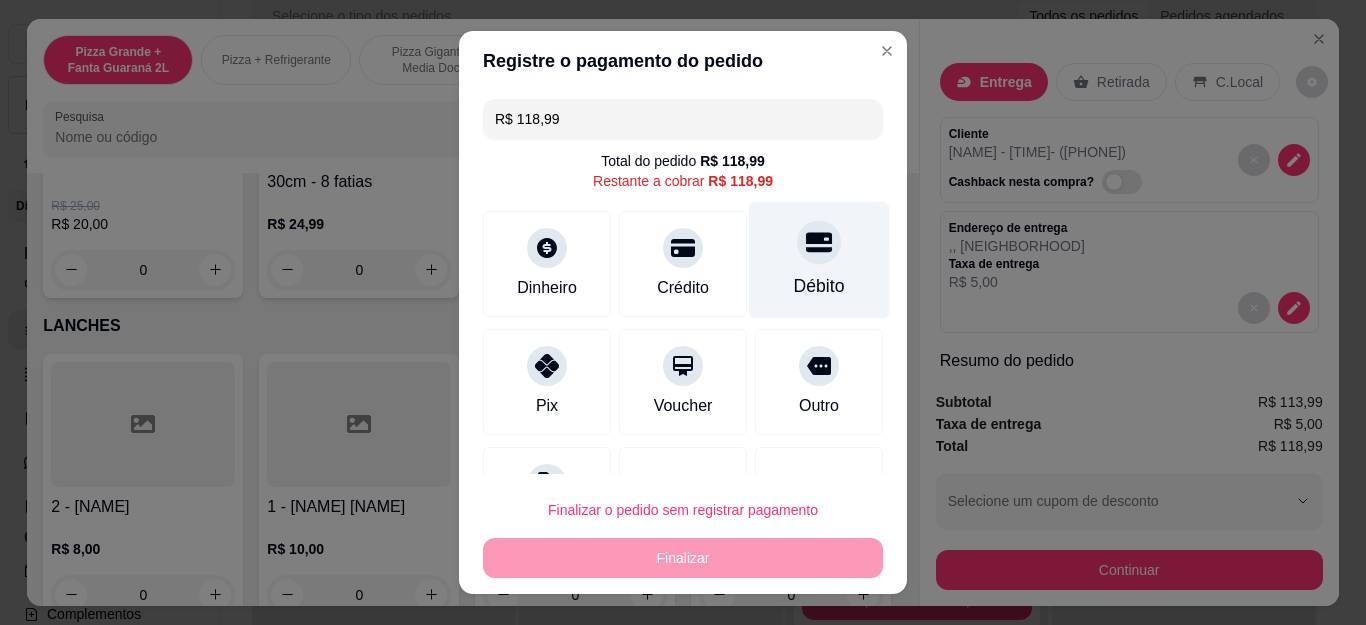click on "Débito" at bounding box center [819, 260] 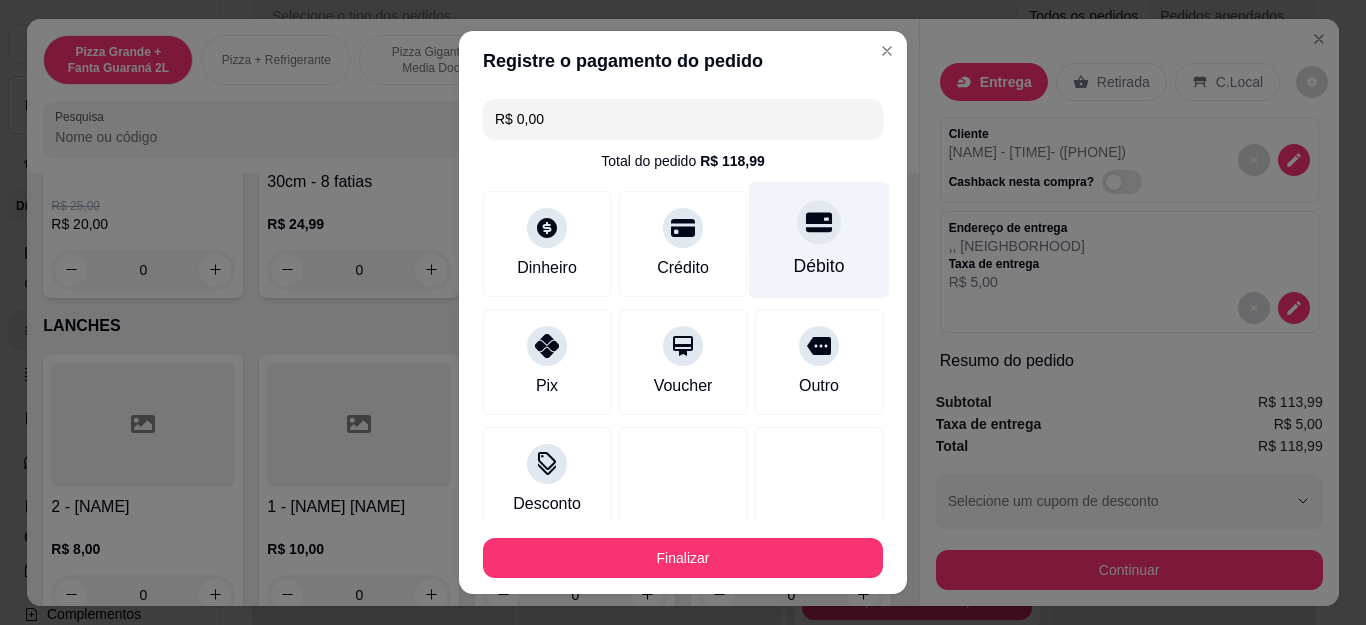 type on "R$ 0,00" 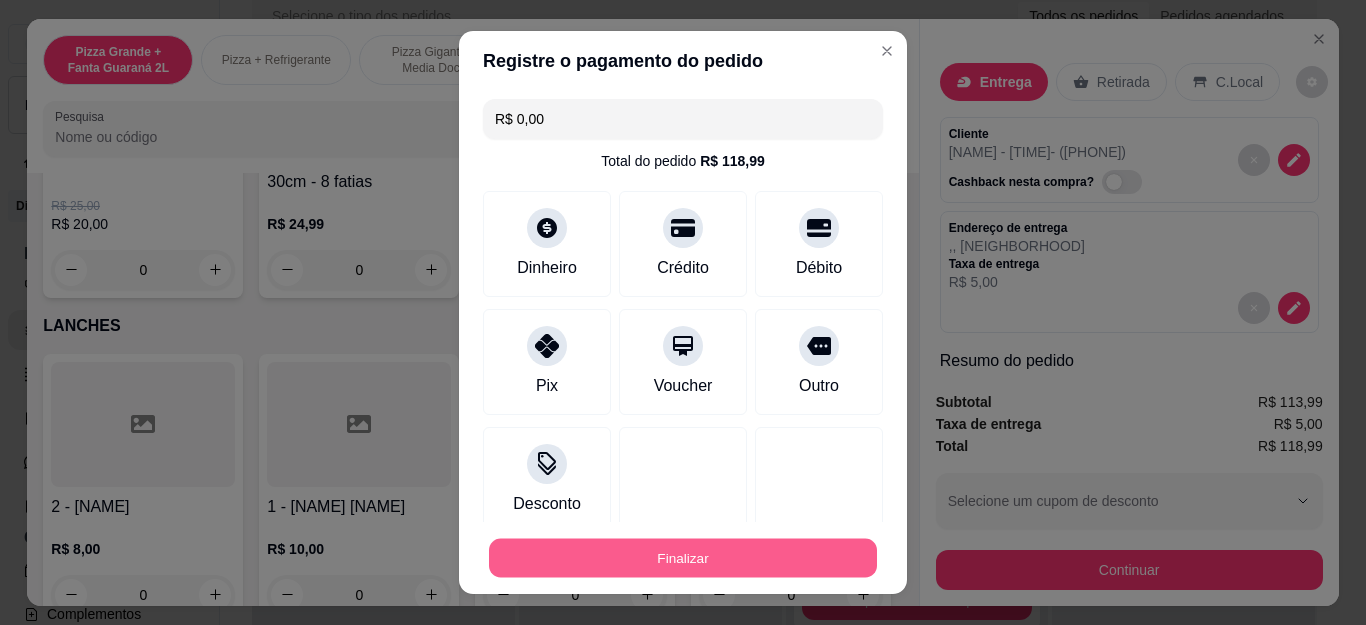 click on "Finalizar" at bounding box center [683, 557] 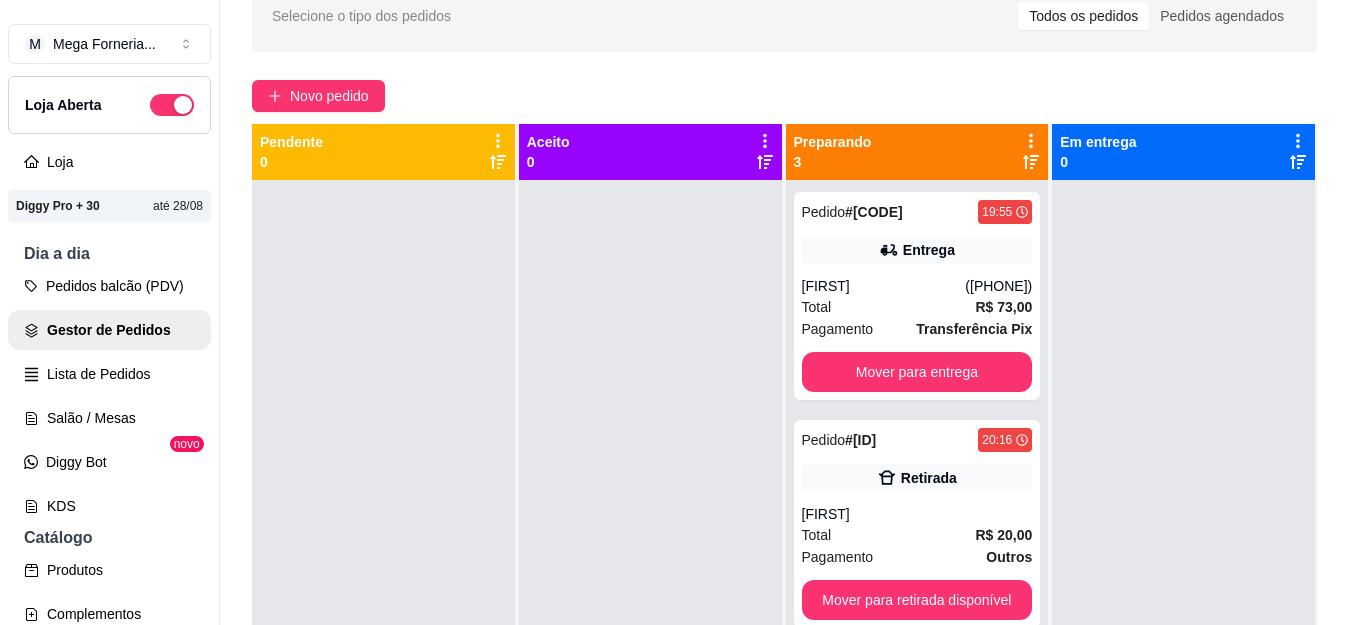 scroll, scrollTop: 56, scrollLeft: 0, axis: vertical 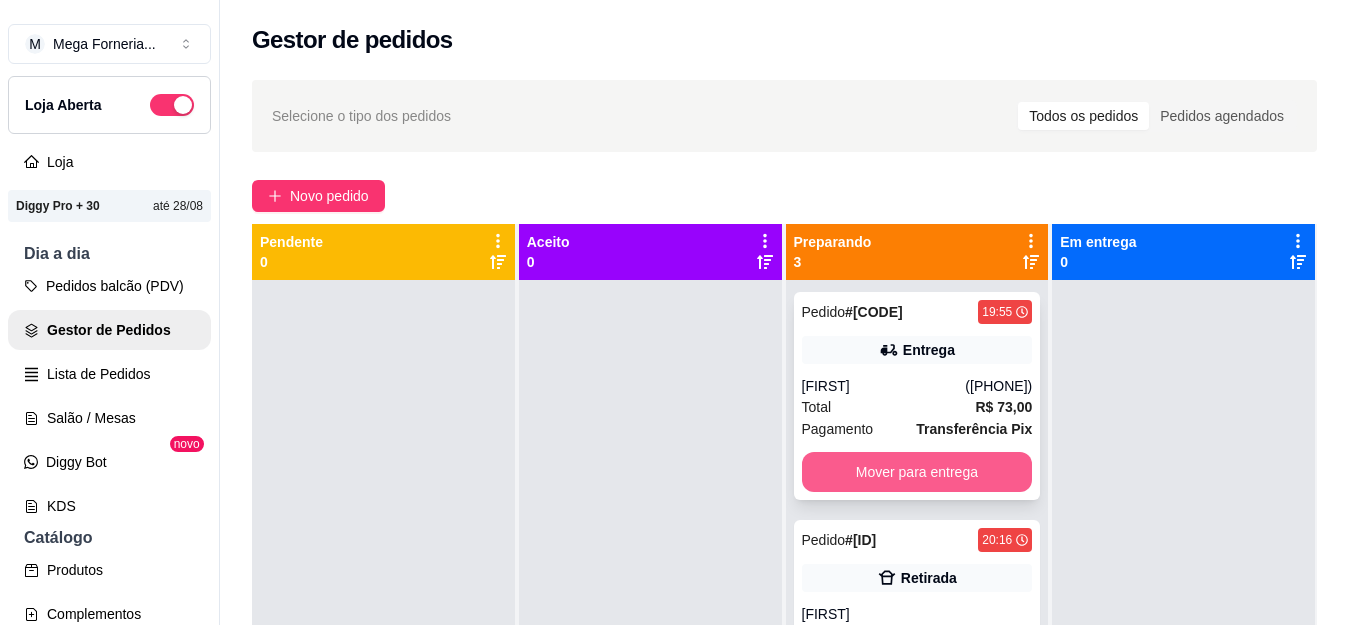 click on "Mover para entrega" at bounding box center [917, 472] 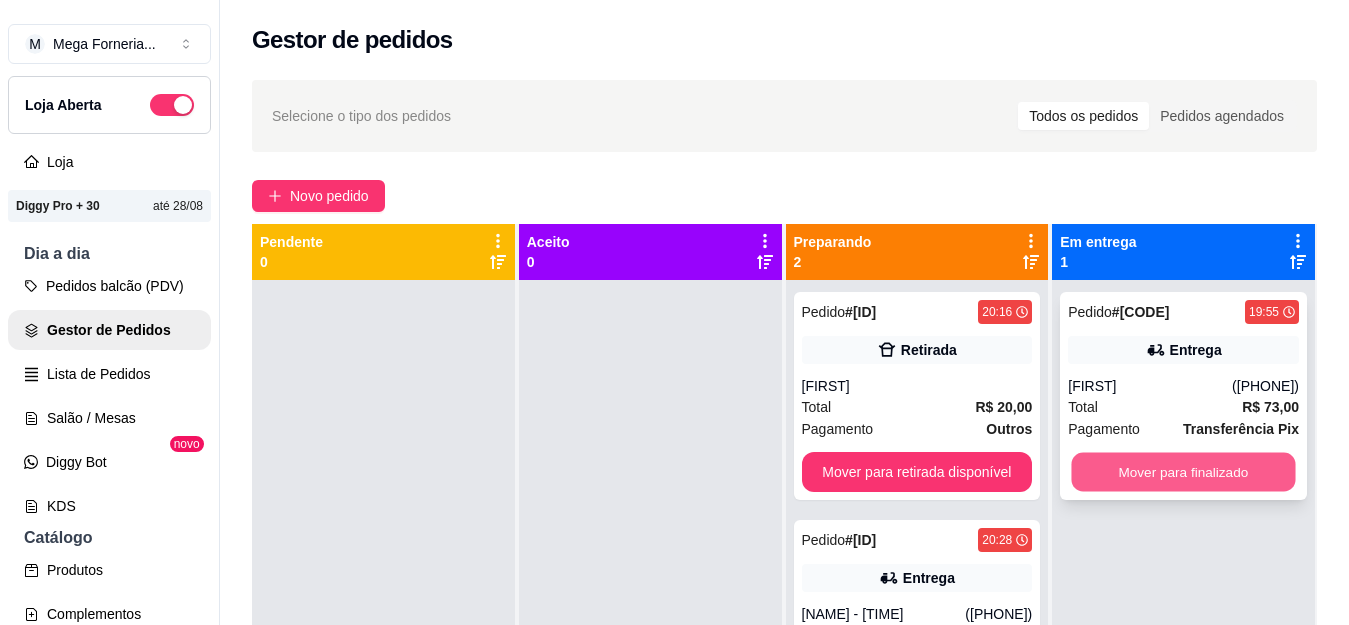 click on "Mover para finalizado" at bounding box center [1184, 472] 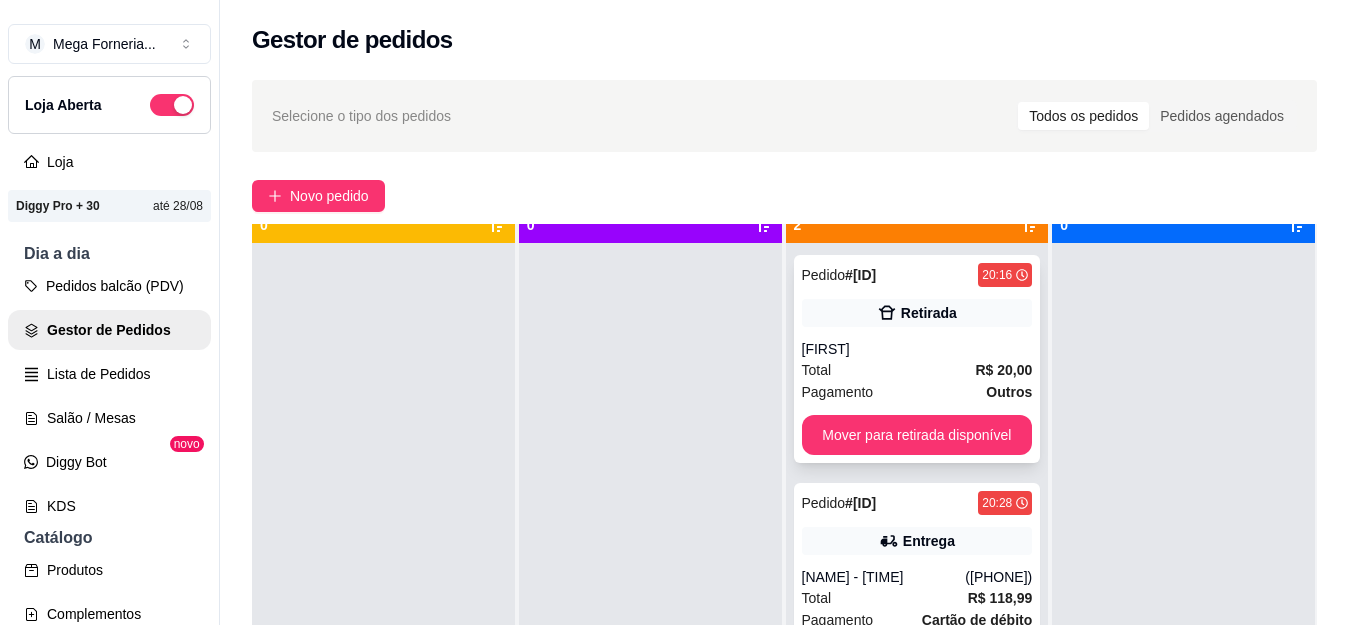 scroll, scrollTop: 56, scrollLeft: 0, axis: vertical 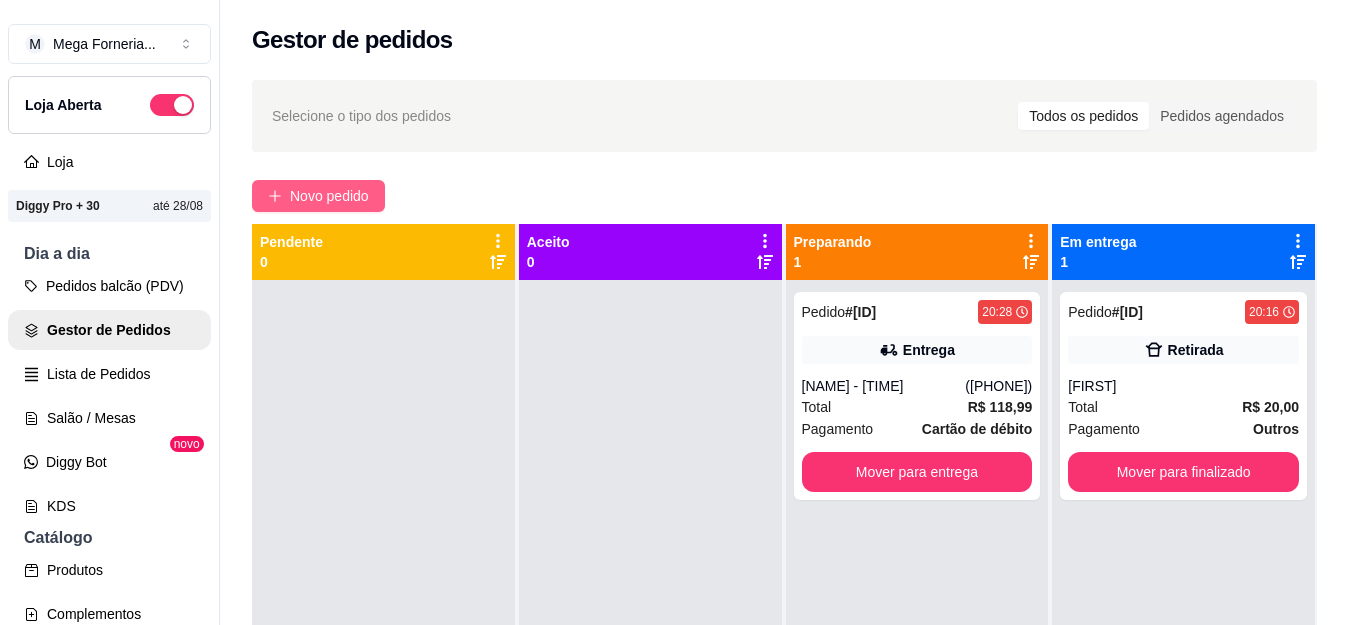 click on "Novo pedido" at bounding box center (329, 196) 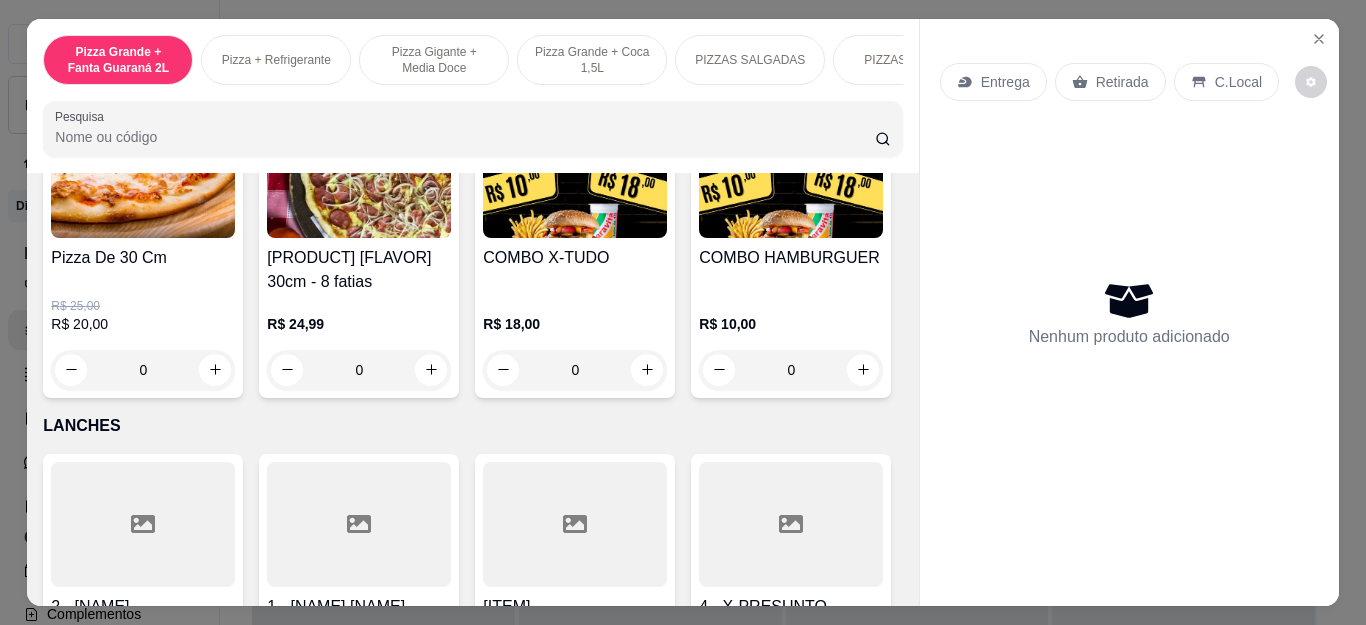 scroll, scrollTop: 2200, scrollLeft: 0, axis: vertical 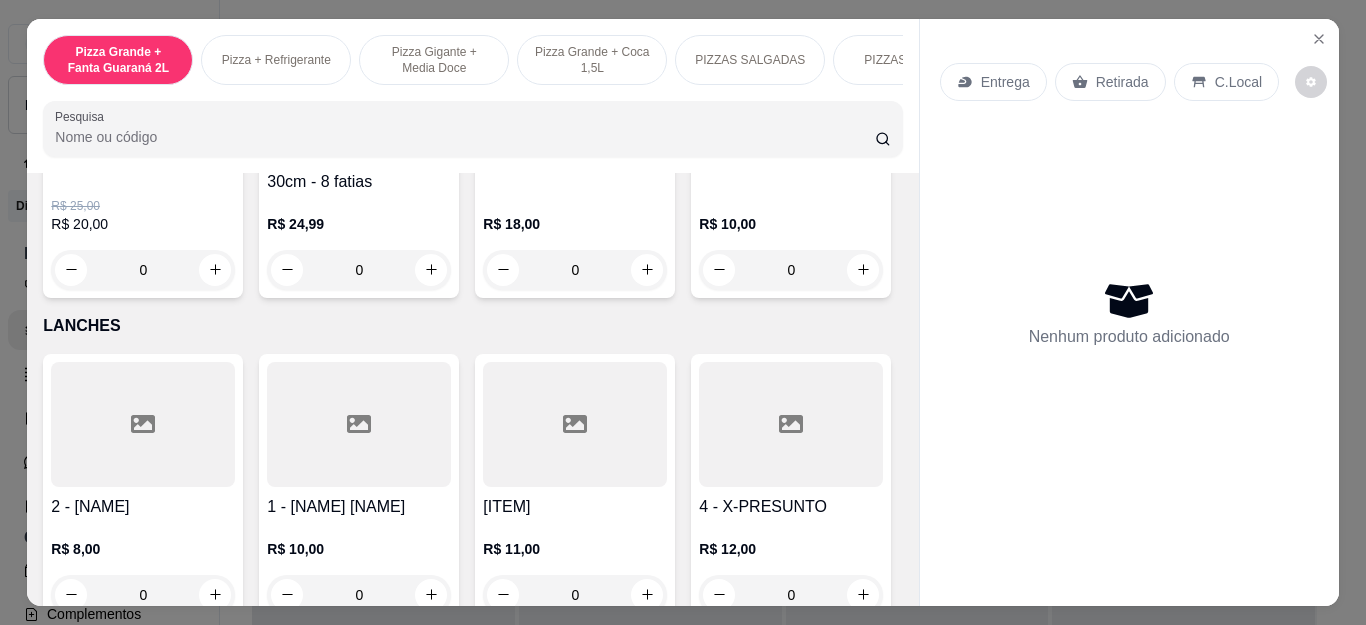 click on "0" at bounding box center [791, 270] 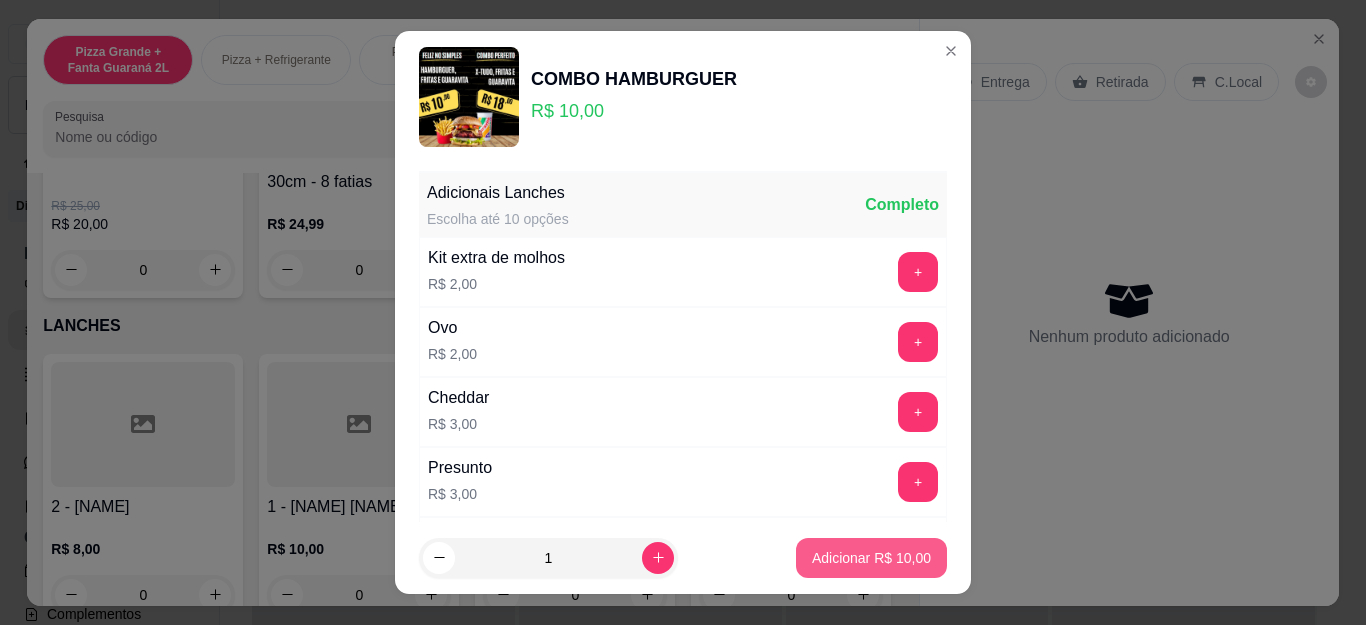 click on "Adicionar   R$ 10,00" at bounding box center [871, 558] 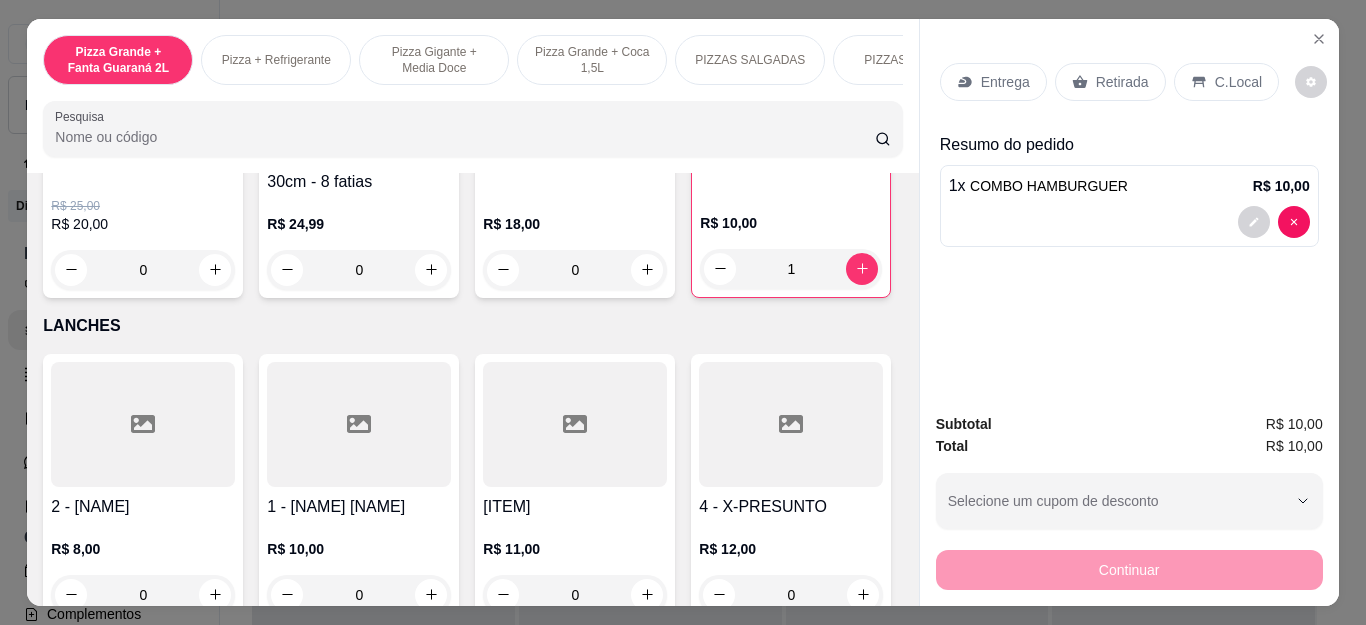 click on "0" at bounding box center (575, 270) 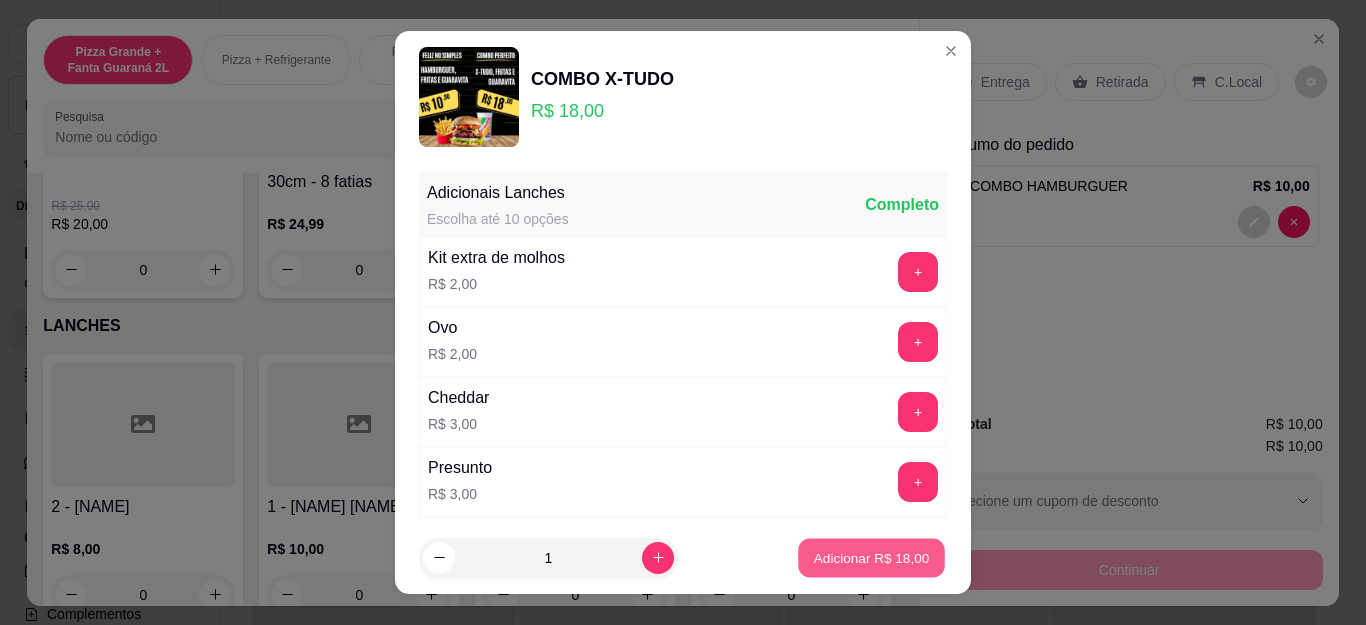 click on "Adicionar   R$ 18,00" at bounding box center [872, 557] 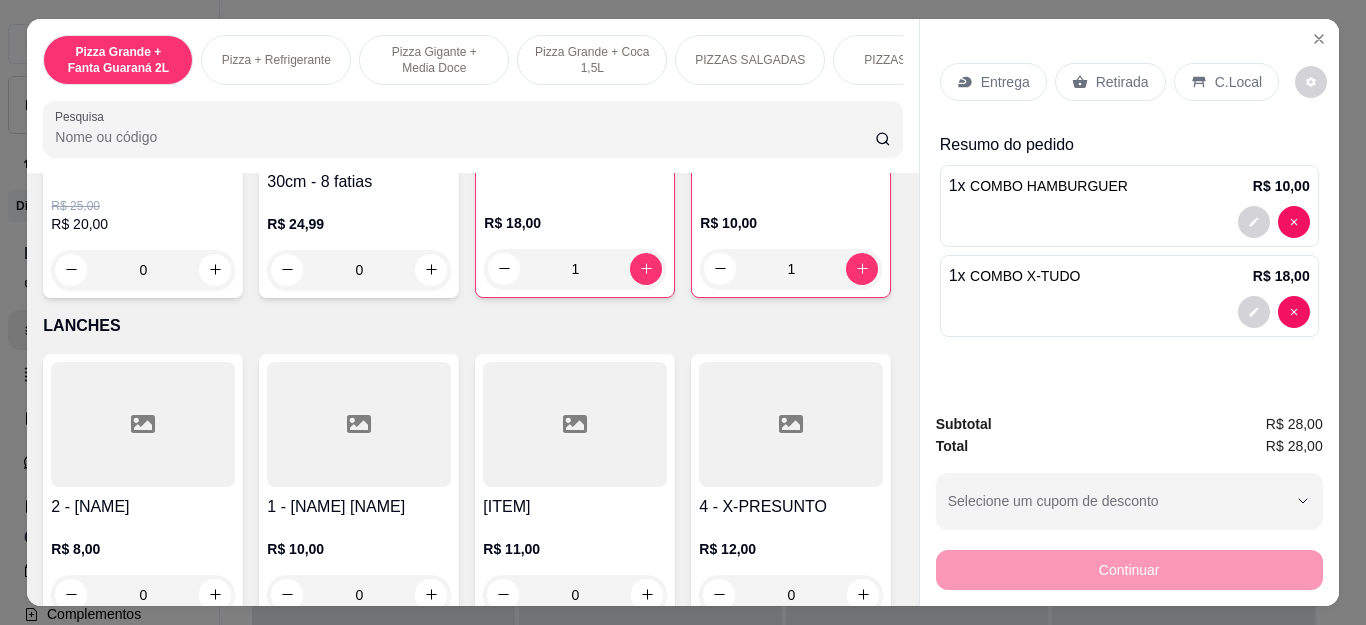 click 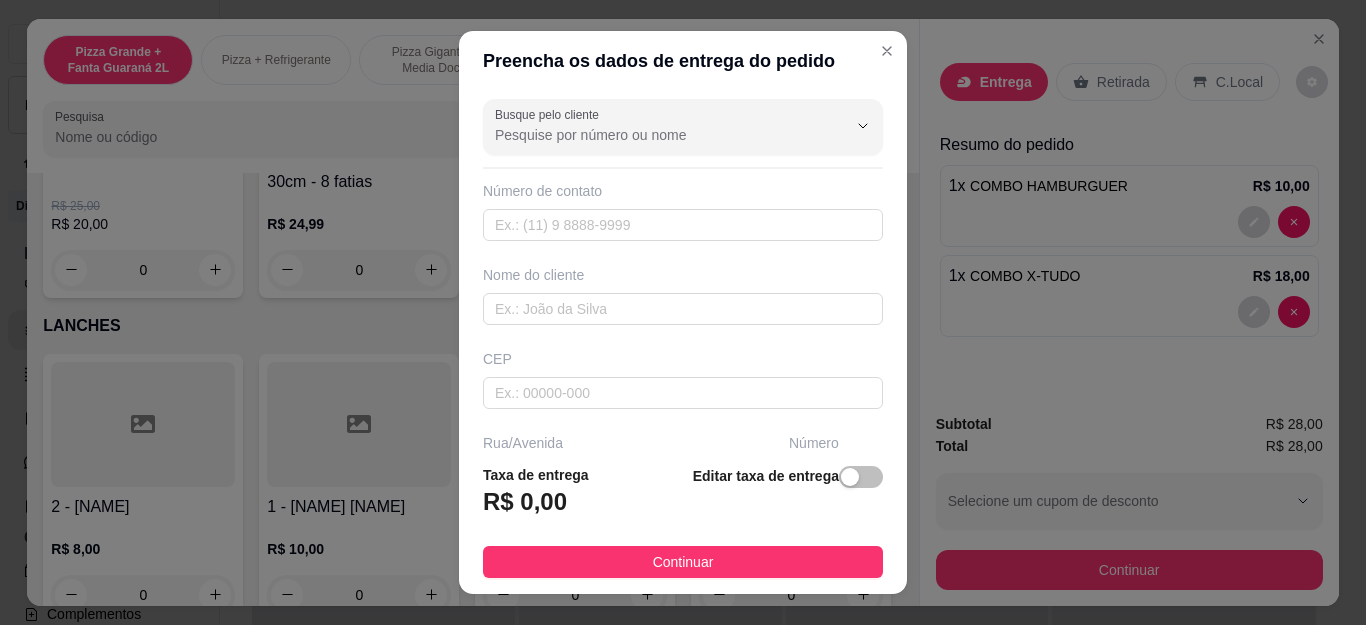 click on "Busque pelo cliente" at bounding box center [655, 135] 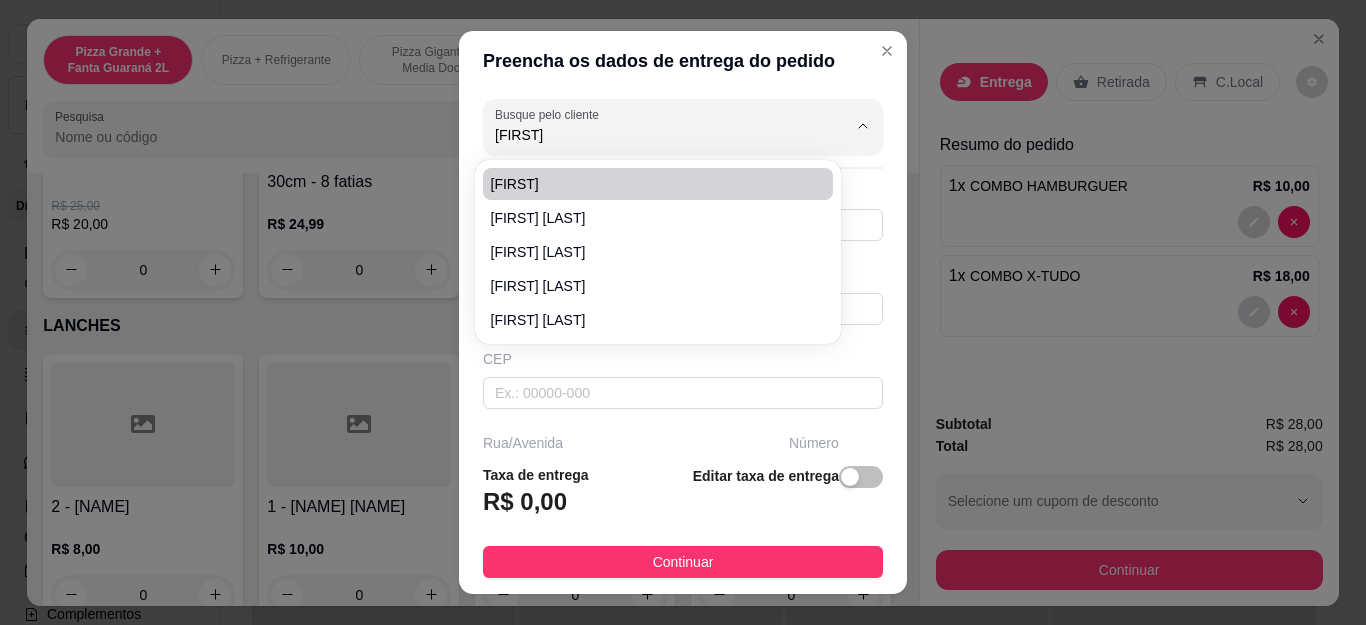click on "[FIRST]" at bounding box center [648, 184] 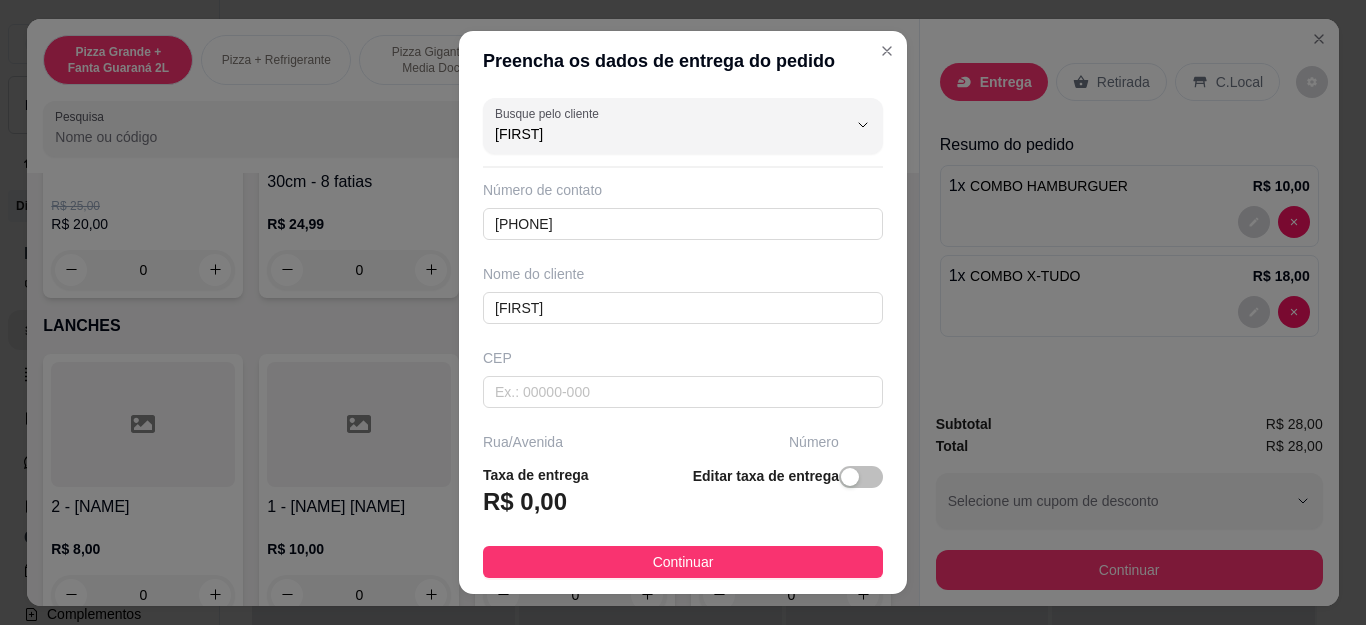 scroll, scrollTop: 0, scrollLeft: 0, axis: both 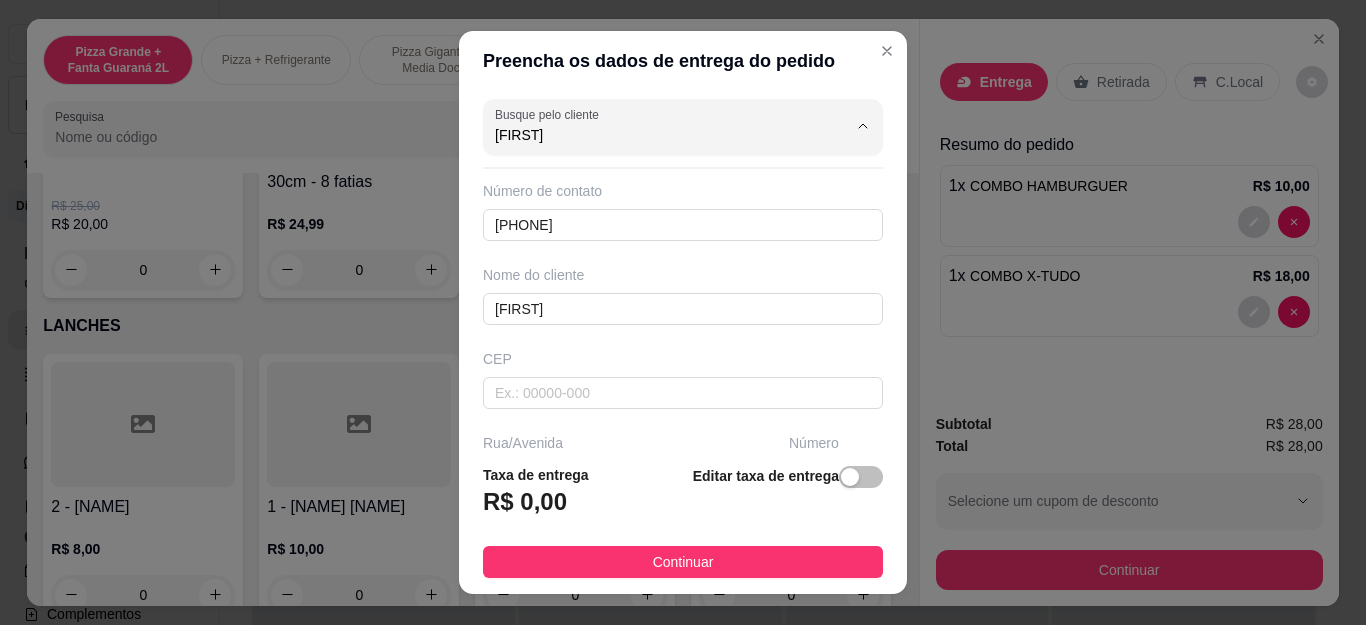 click on "[FIRST]" at bounding box center (655, 135) 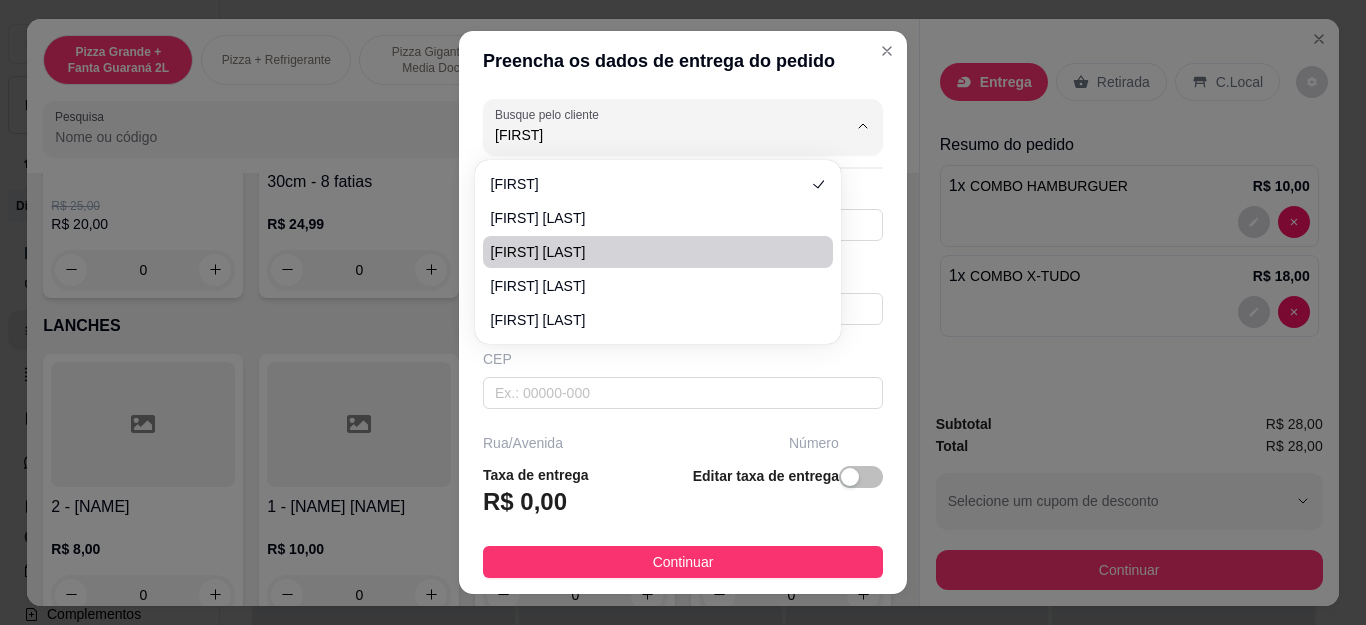 click on "[FIRST] [LAST]" at bounding box center [648, 252] 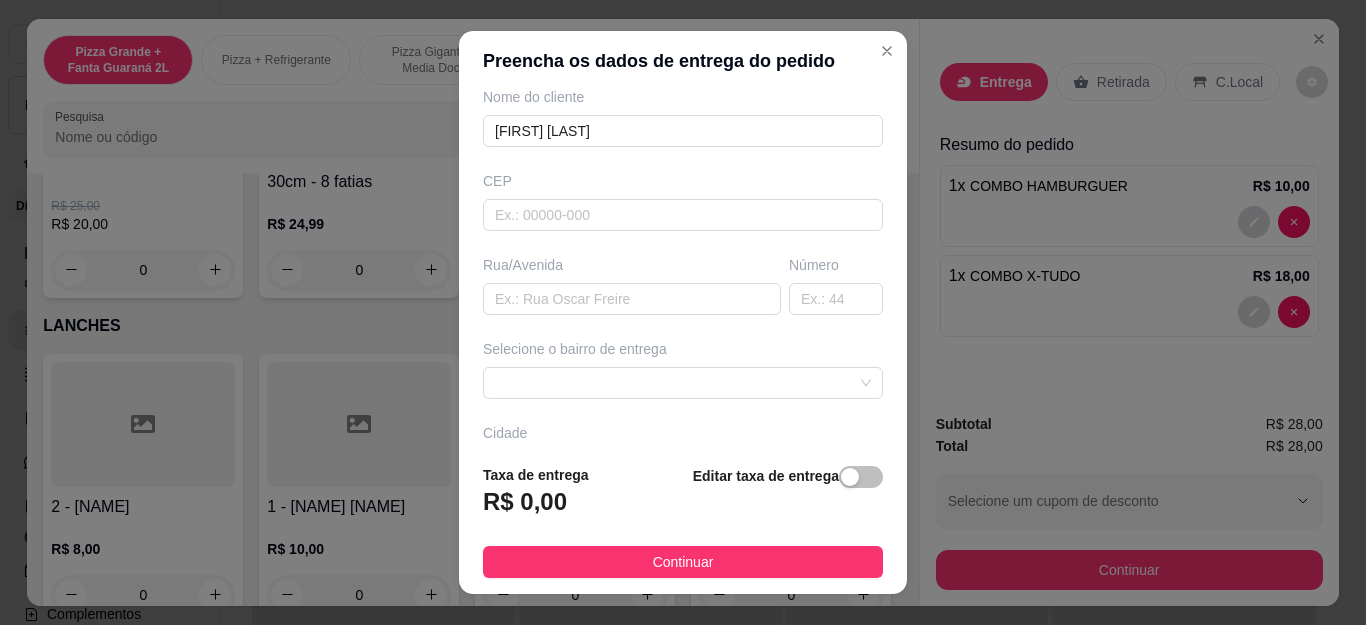 scroll, scrollTop: 200, scrollLeft: 0, axis: vertical 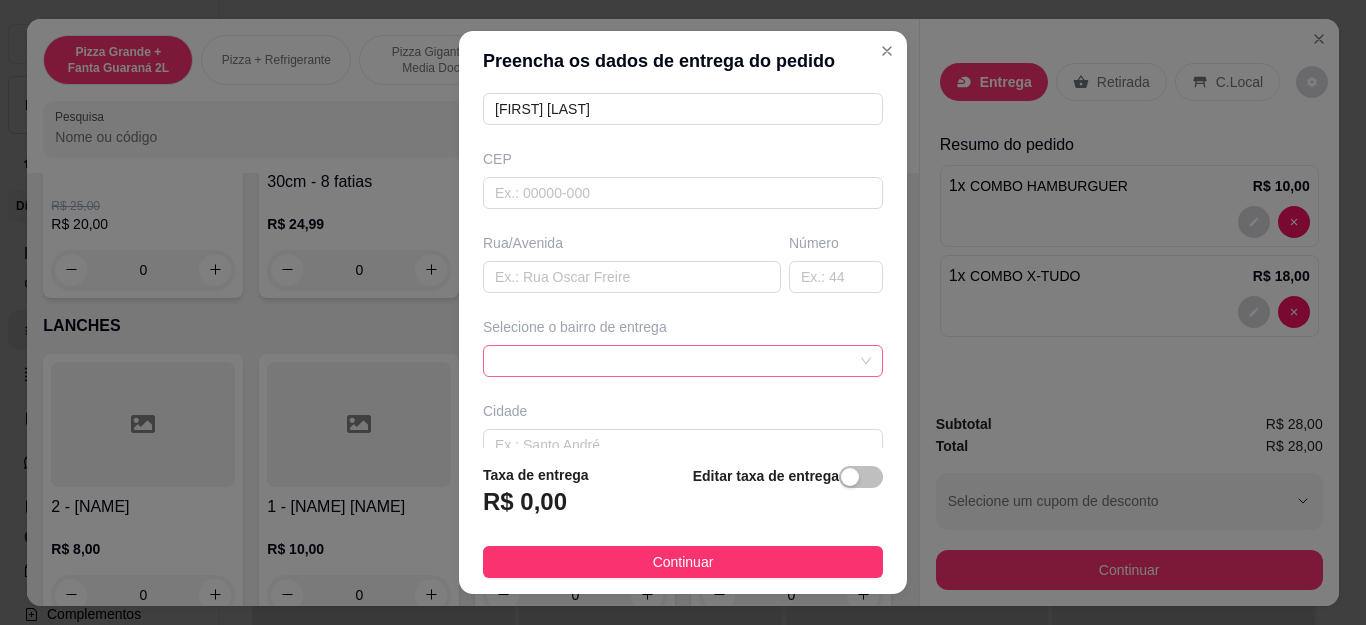 click at bounding box center [683, 361] 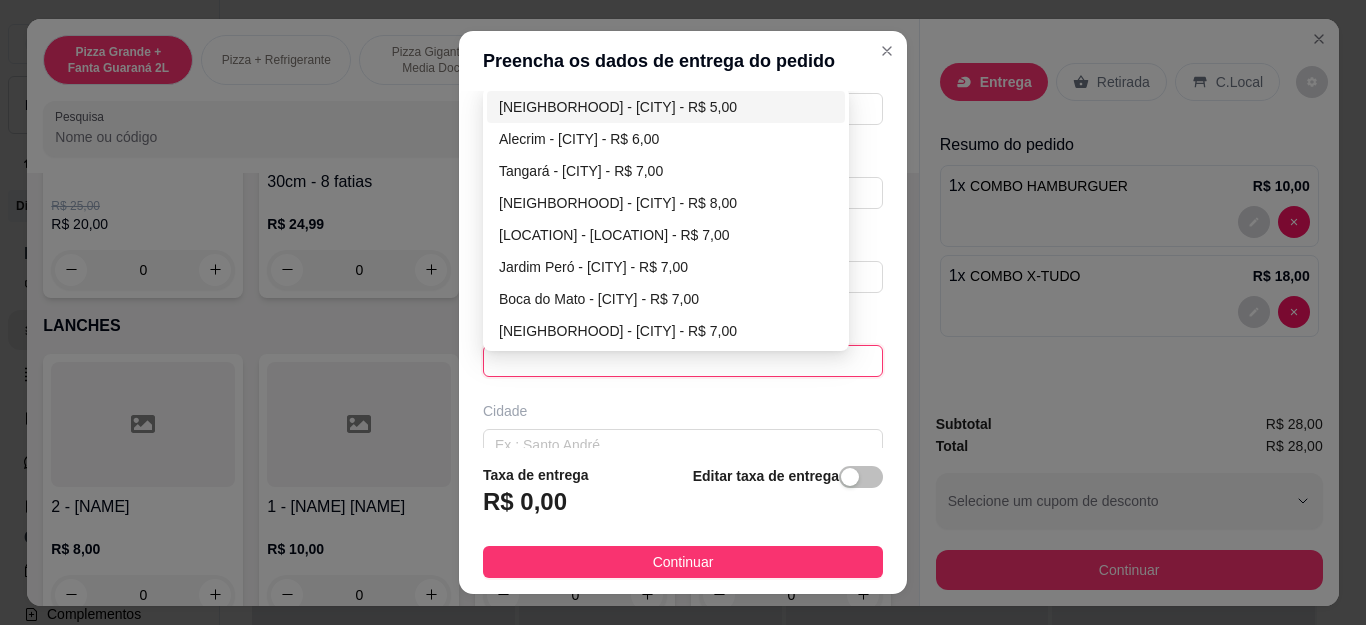 click on "[NEIGHBORHOOD] - [CITY] -  R$ 5,00" at bounding box center [666, 107] 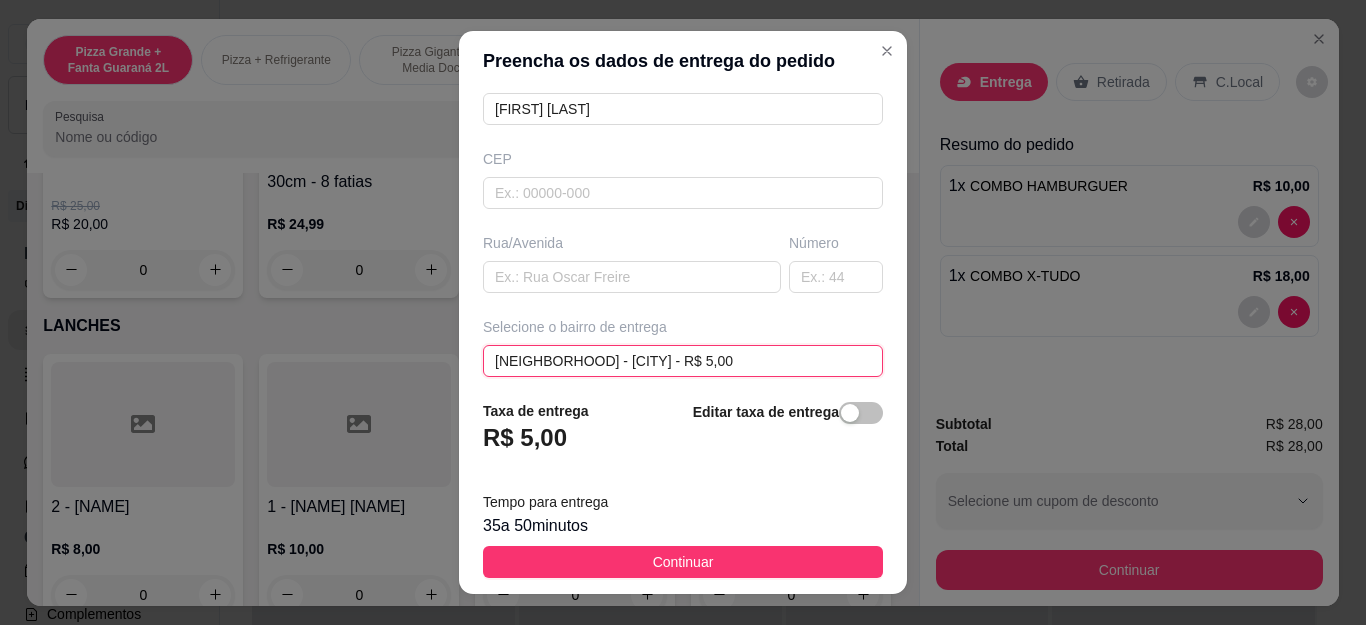 click on "[NEIGHBORHOOD] - [CITY] -  R$ 5,00" at bounding box center (683, 361) 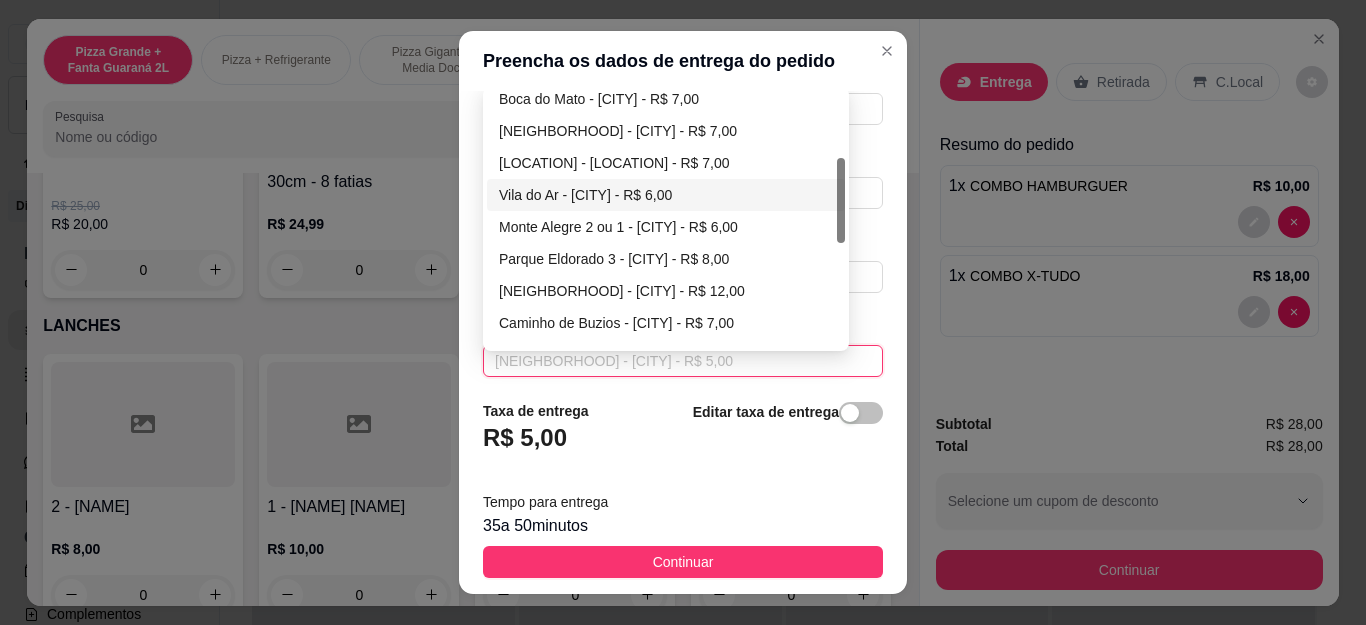 scroll, scrollTop: 300, scrollLeft: 0, axis: vertical 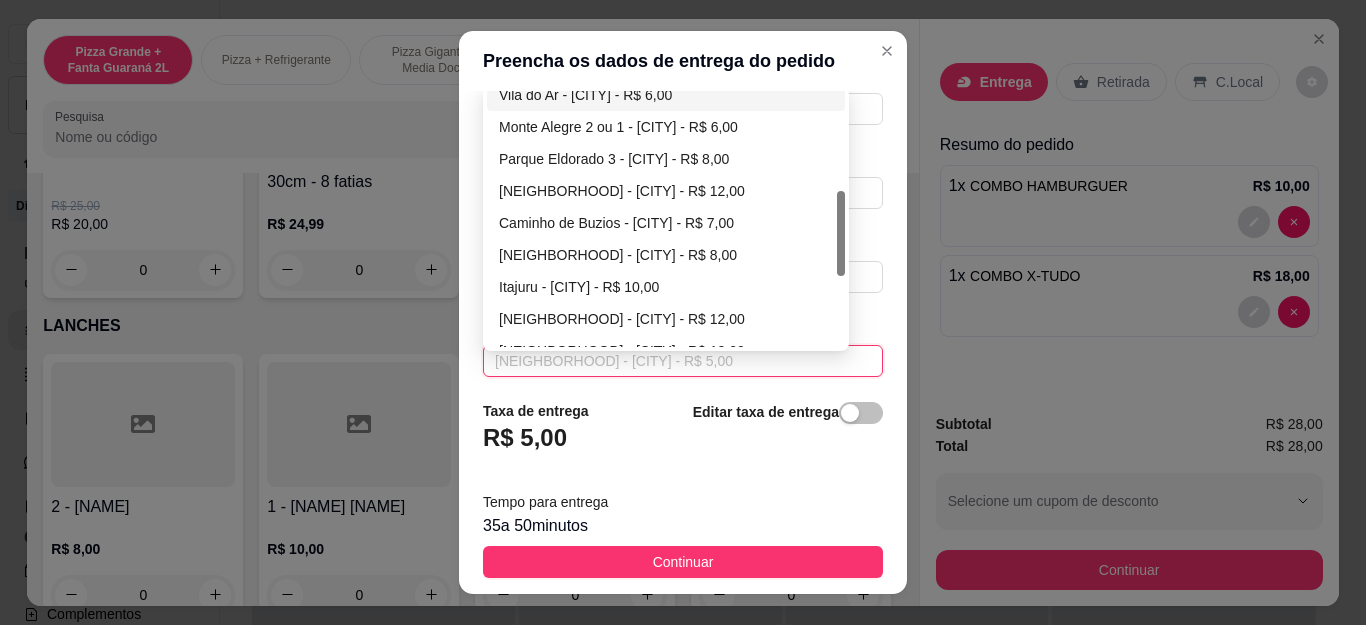click on "Vila do Ar - [CITY] -  R$ 6,00" at bounding box center (666, 95) 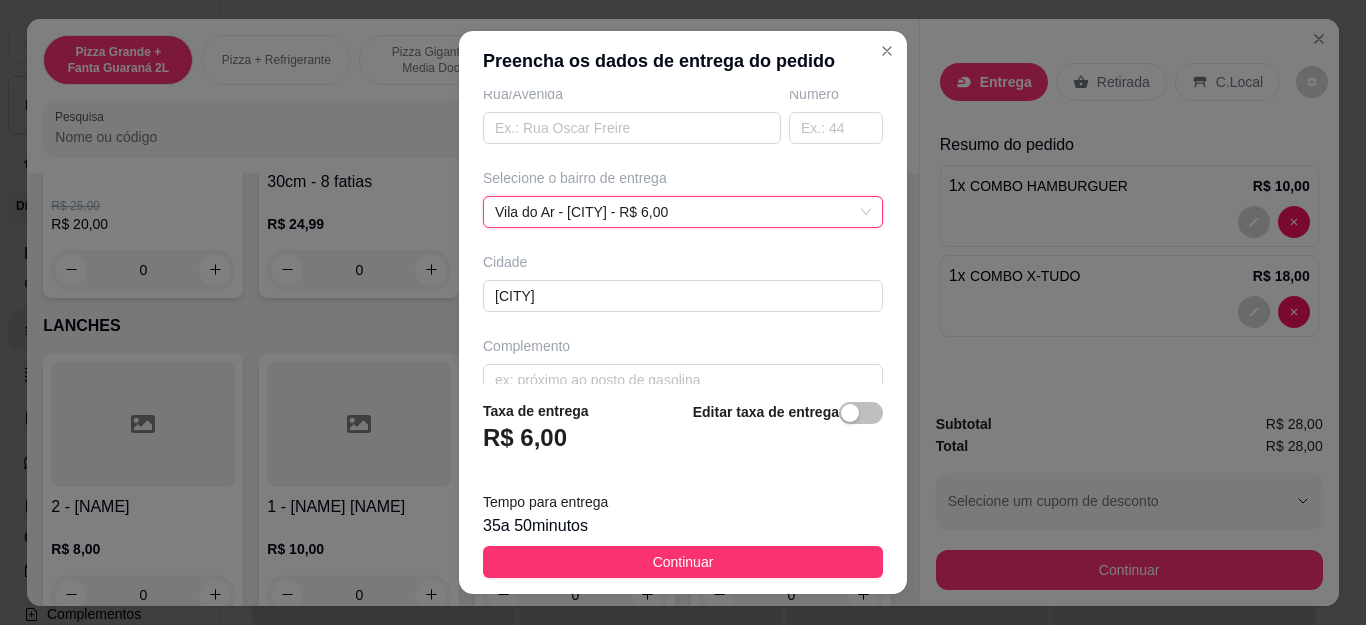 scroll, scrollTop: 381, scrollLeft: 0, axis: vertical 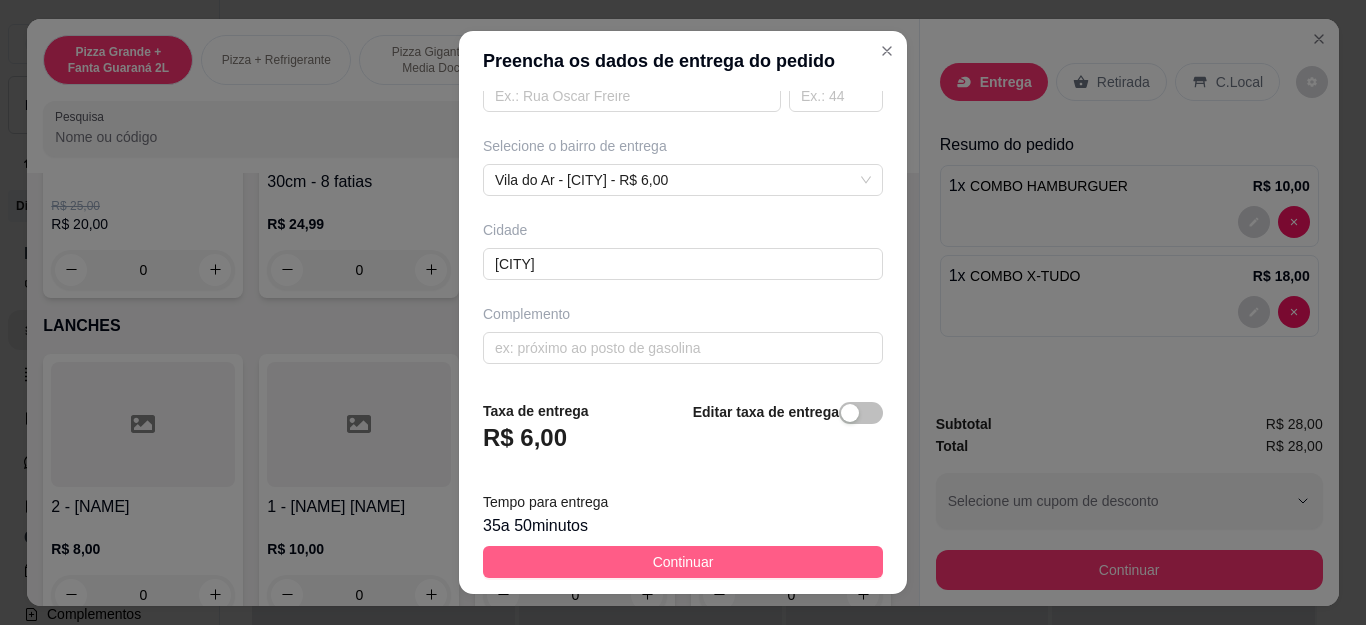 click on "Continuar" at bounding box center (683, 562) 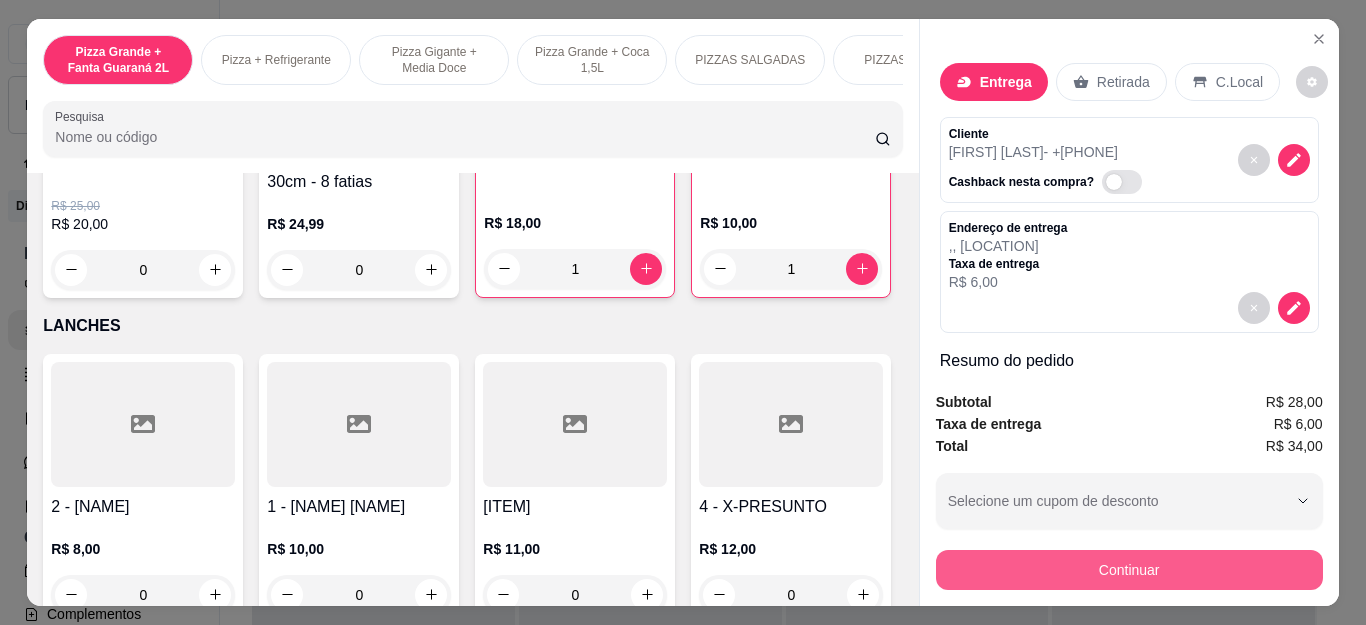 click on "Continuar" at bounding box center (1129, 570) 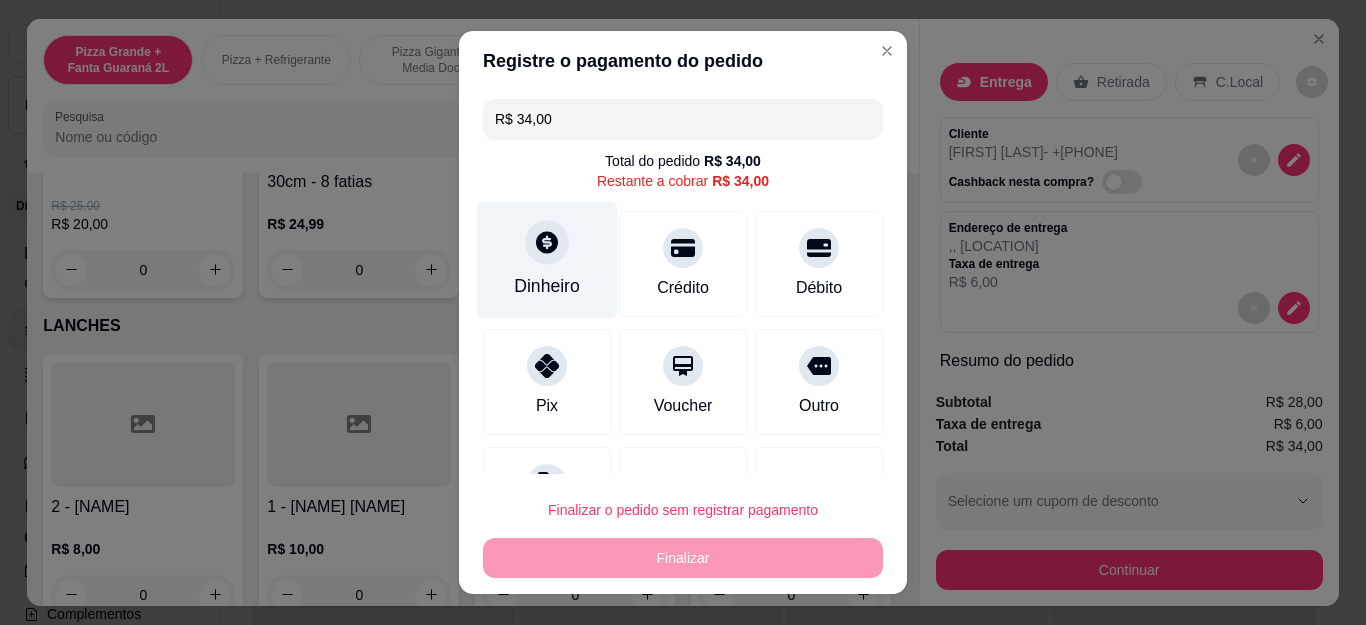 click on "Dinheiro" at bounding box center (547, 260) 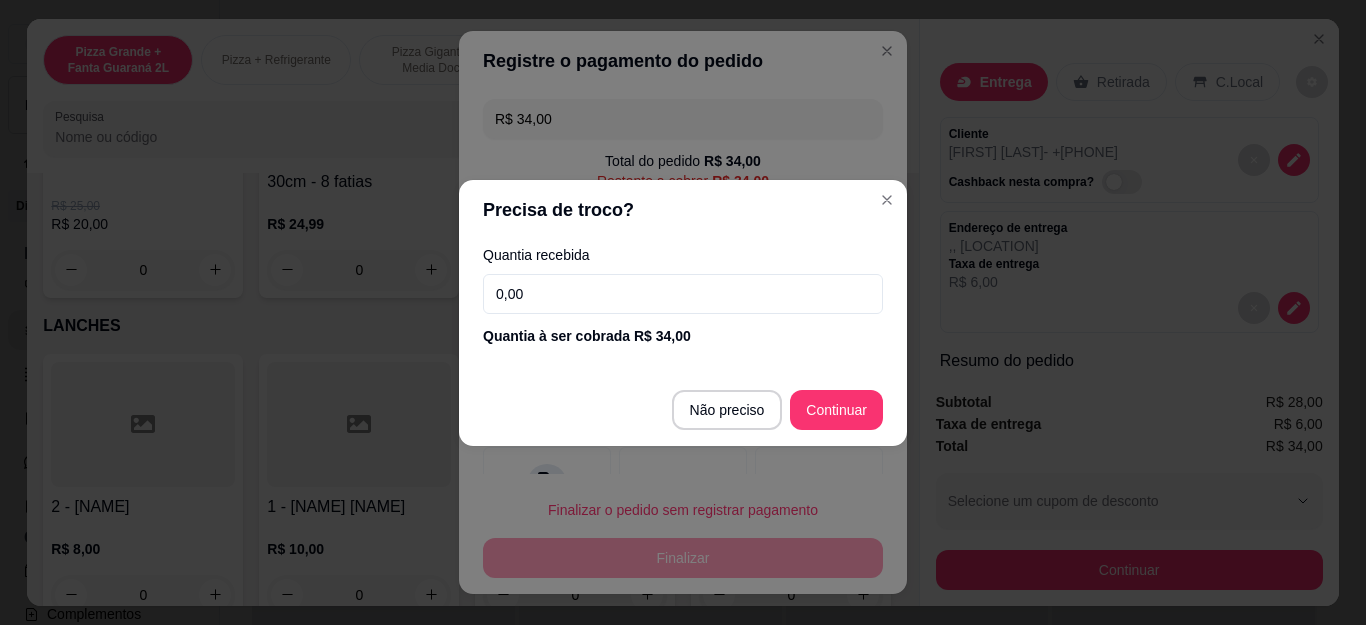 click on "0,00" at bounding box center (683, 294) 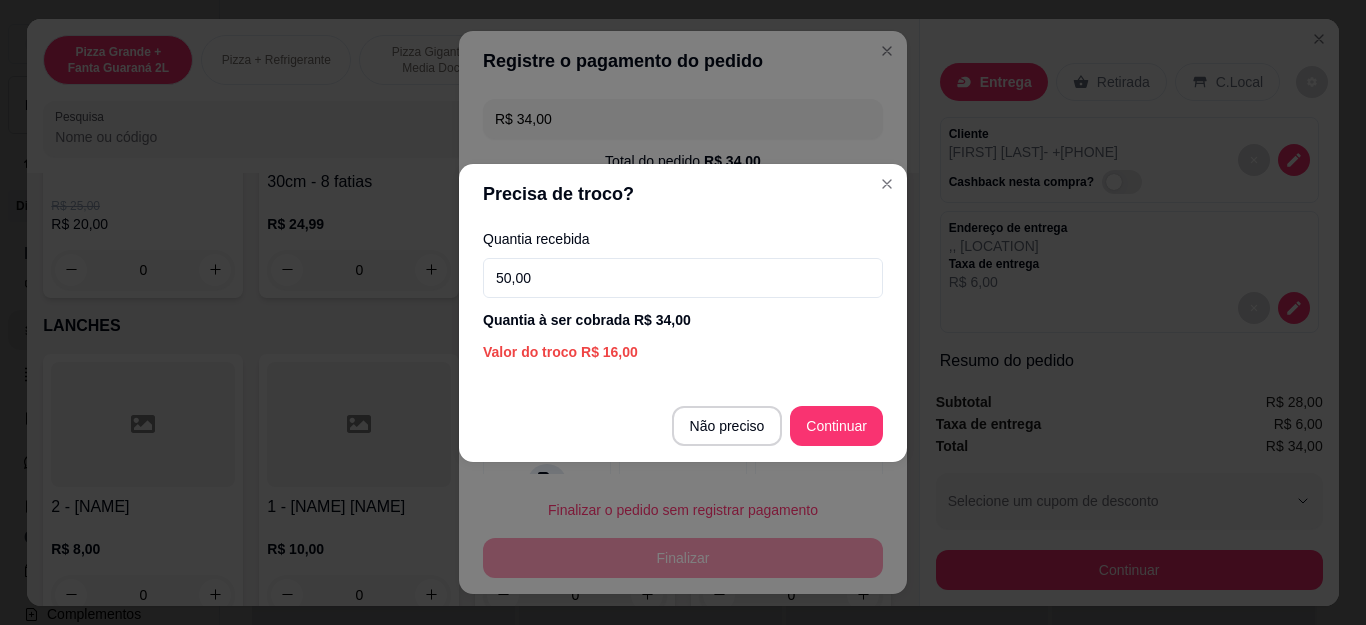 type on "50,00" 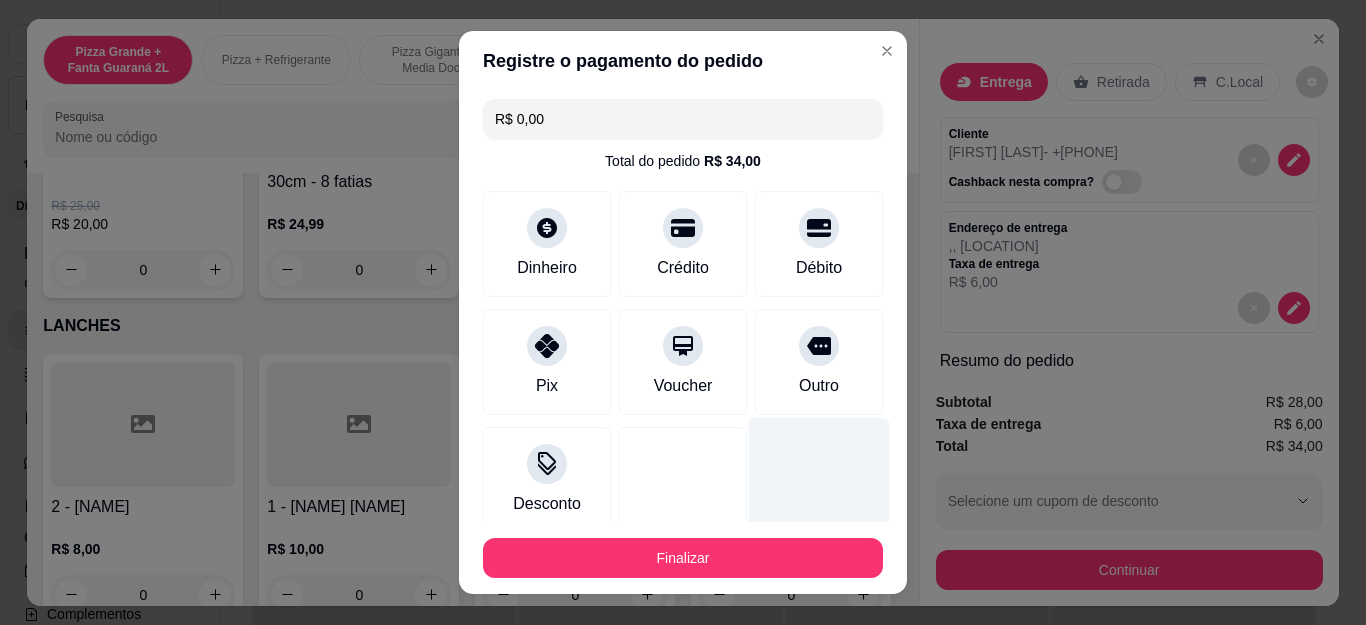 type on "R$ 0,00" 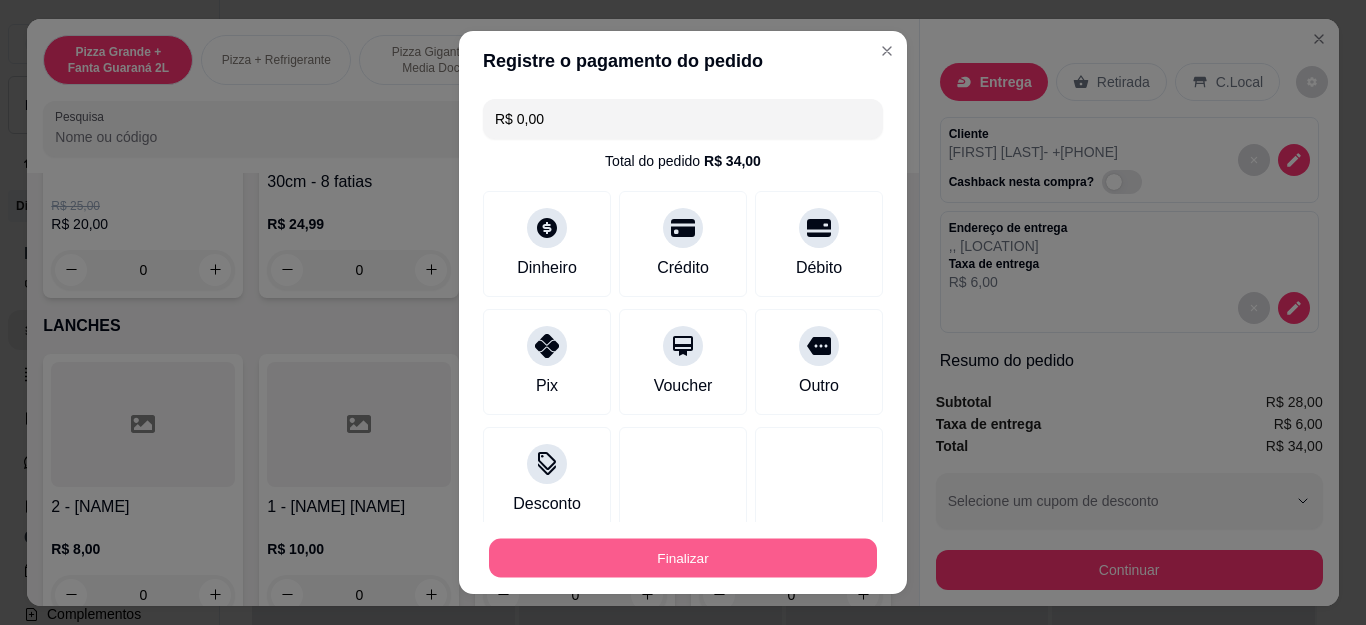 click on "Finalizar" at bounding box center [683, 557] 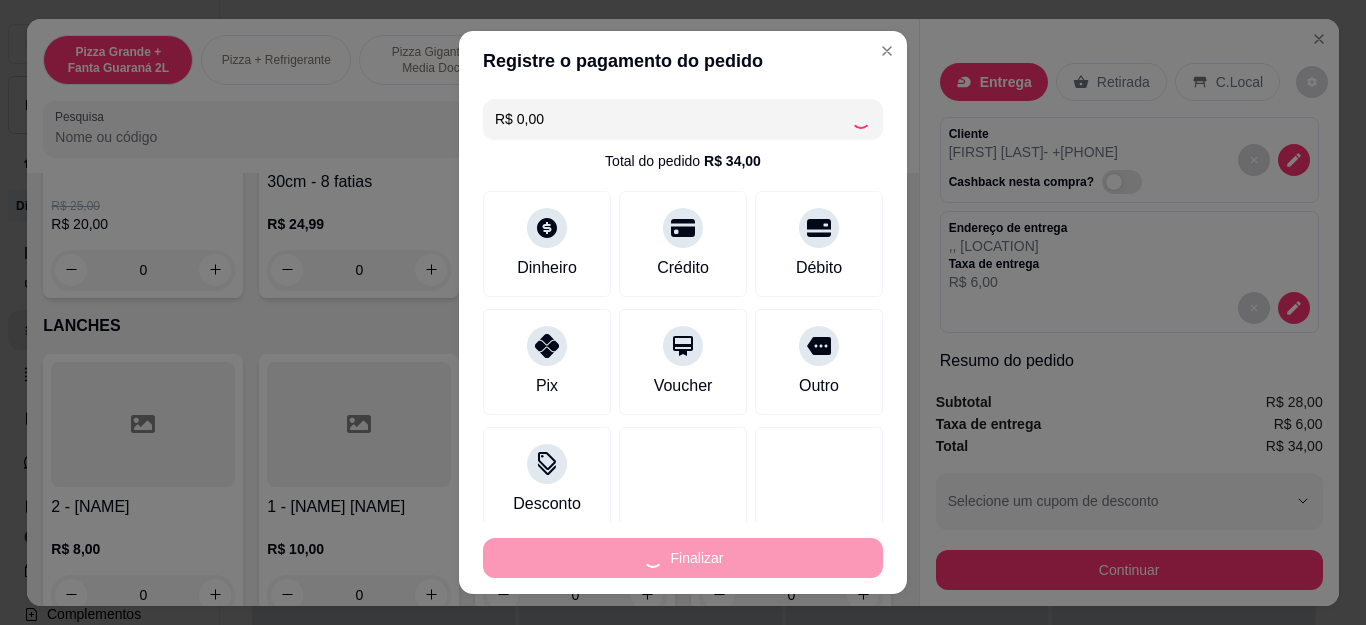 type on "0" 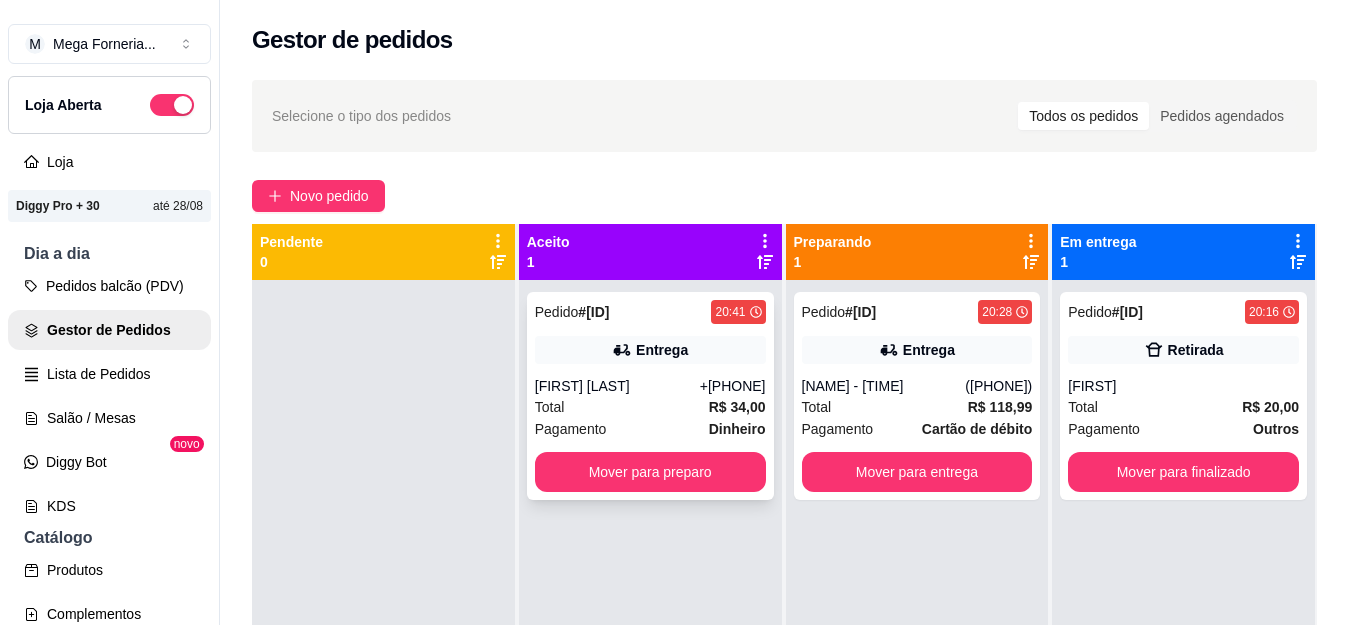 click on "+[PHONE]" at bounding box center [733, 386] 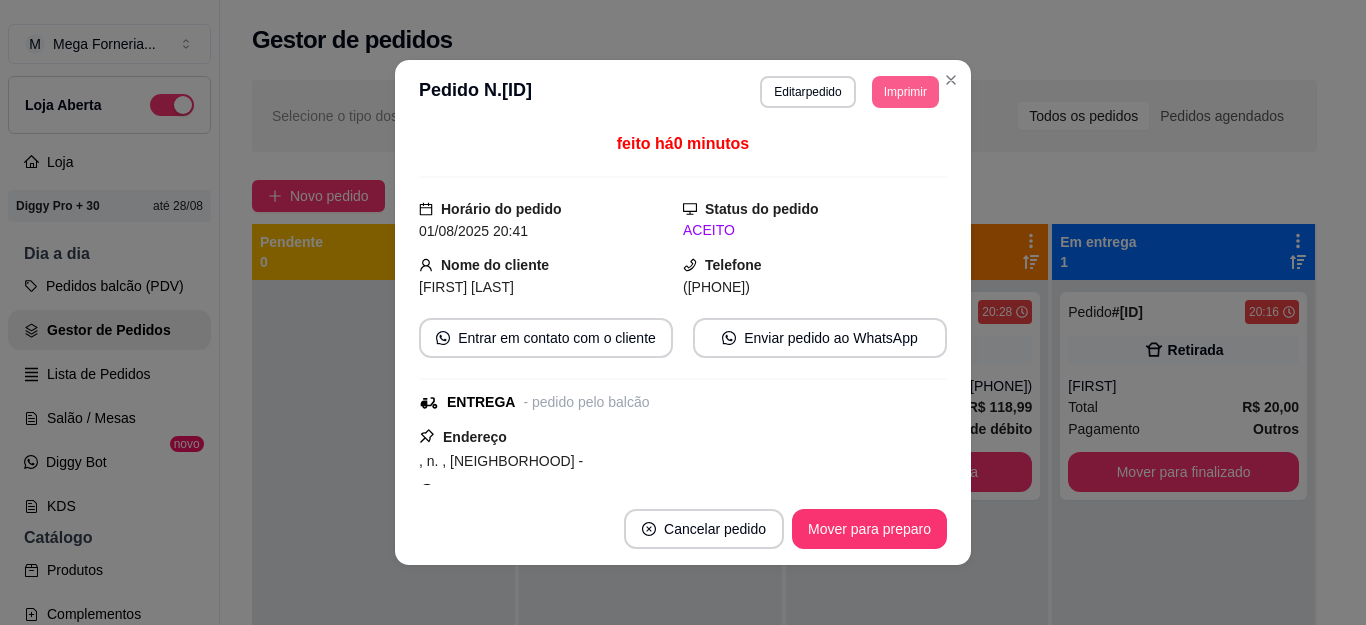 click on "Imprimir" at bounding box center [905, 92] 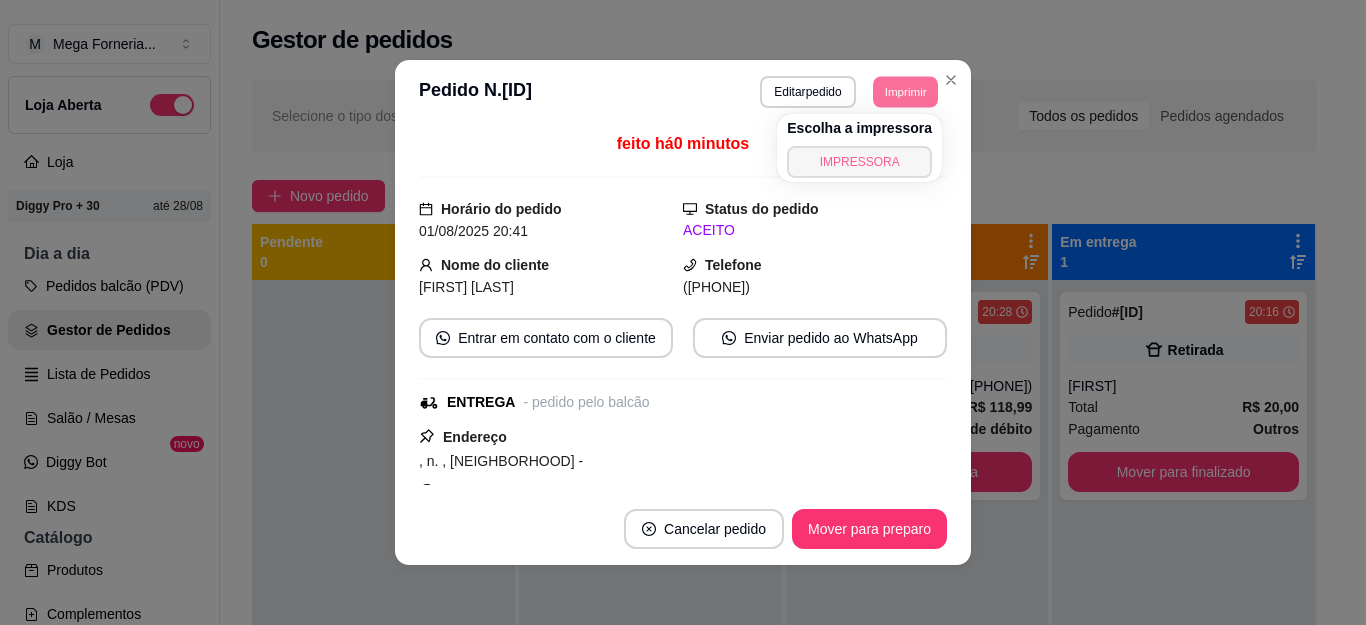 click on "IMPRESSORA" at bounding box center (859, 162) 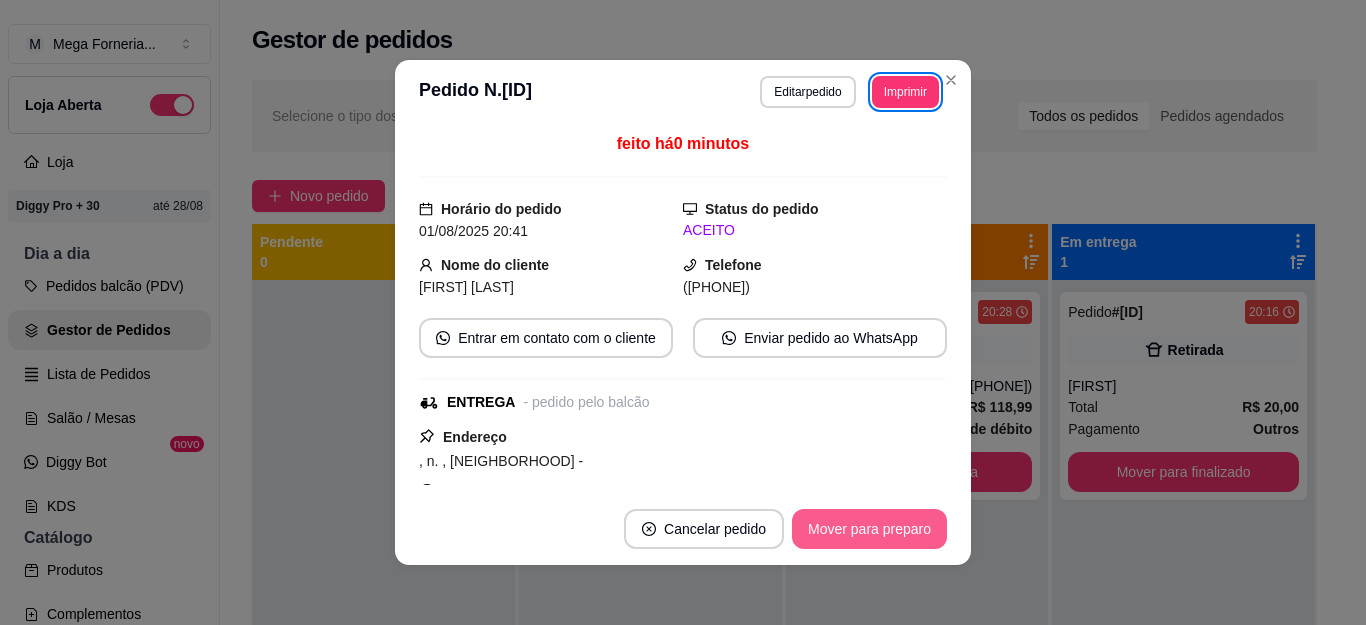 click on "Mover para preparo" at bounding box center (869, 529) 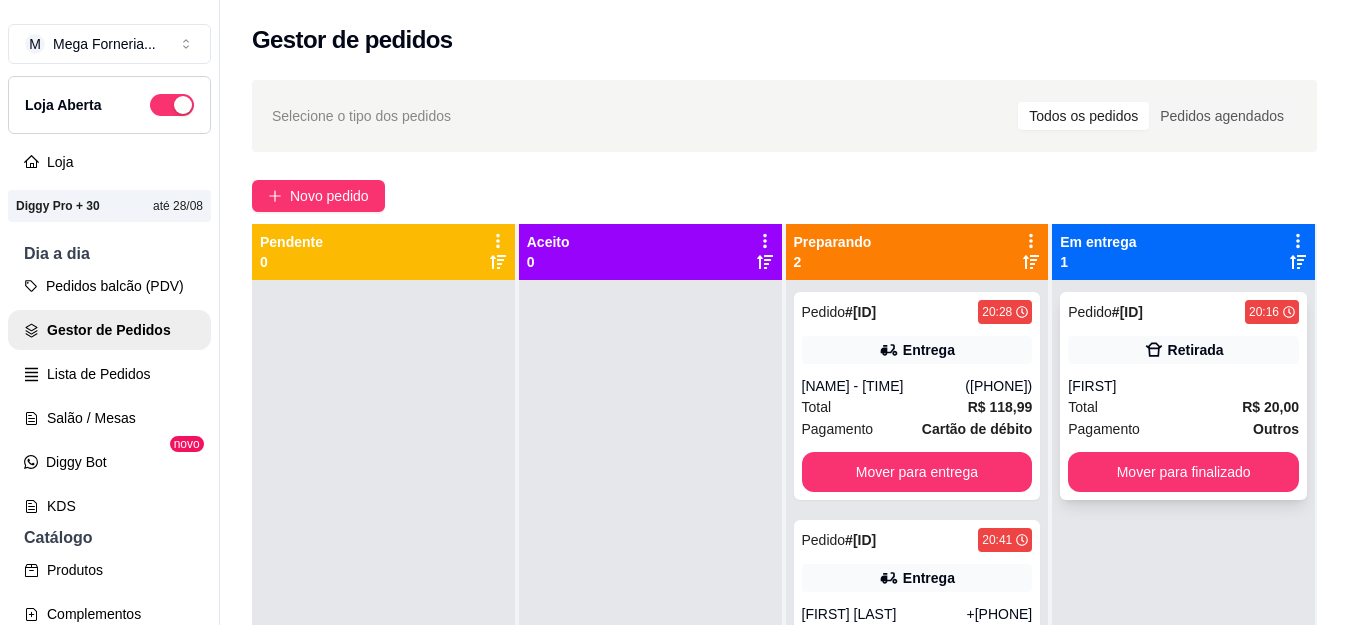 click on "[FIRST]" at bounding box center (1183, 386) 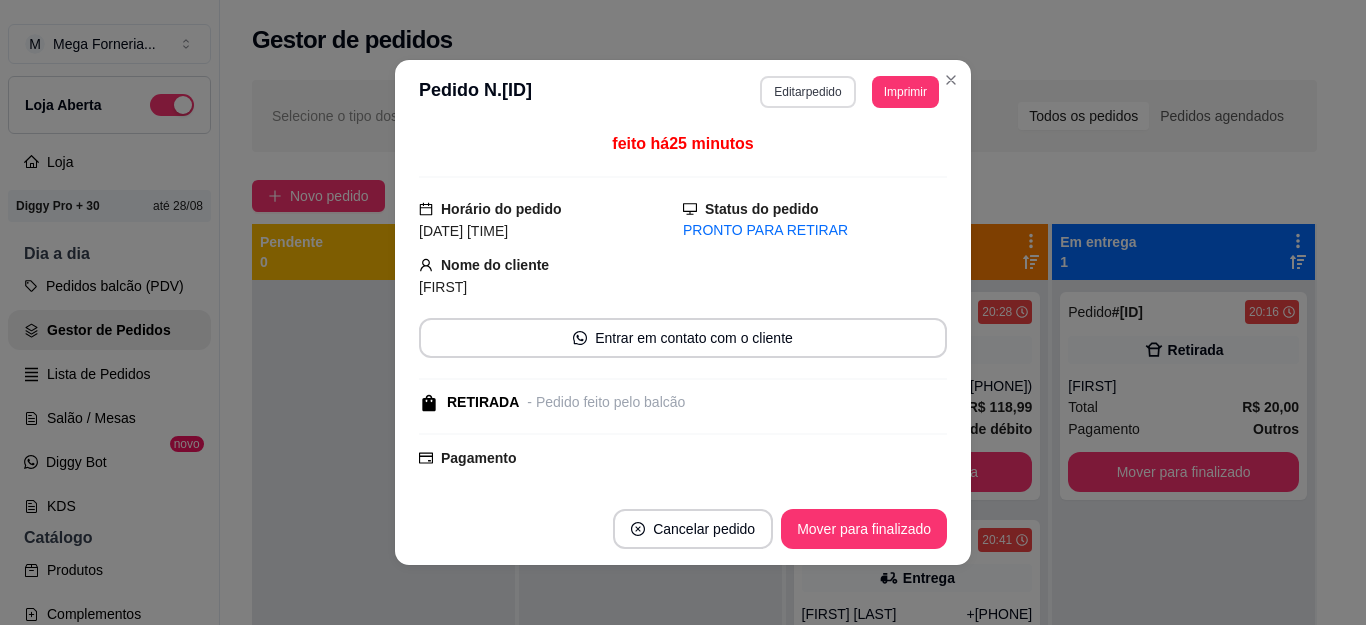 click on "Editar  pedido" at bounding box center (807, 92) 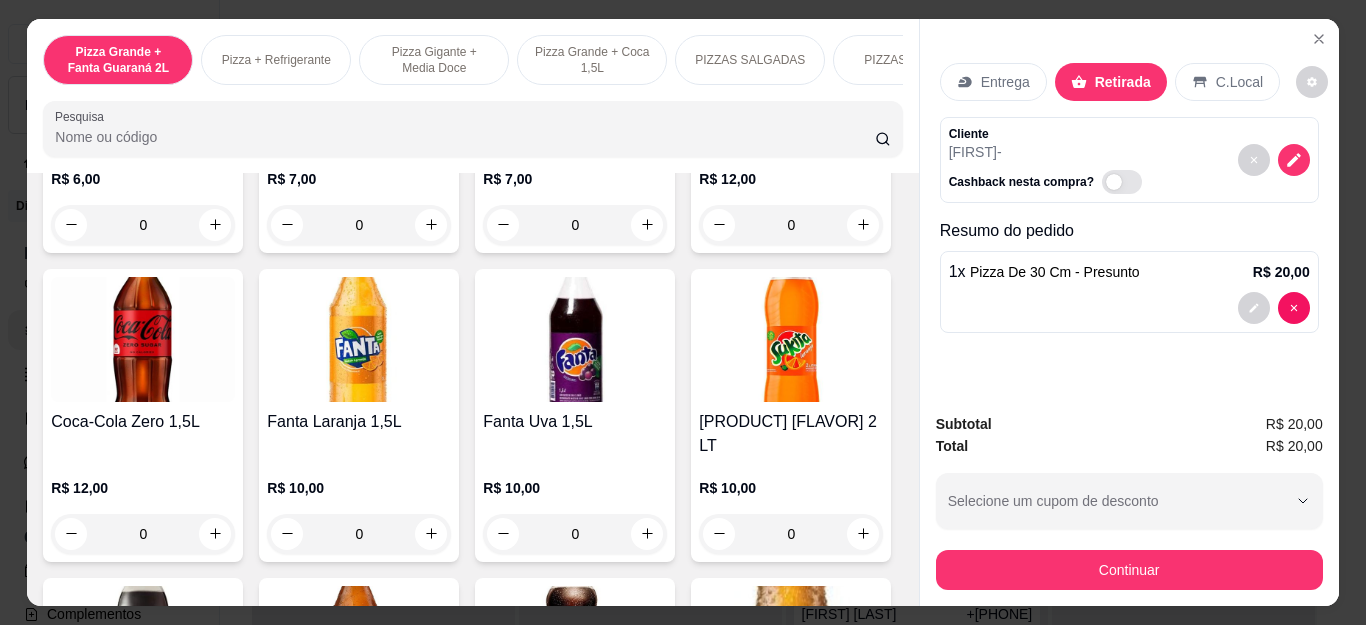 scroll, scrollTop: 4400, scrollLeft: 0, axis: vertical 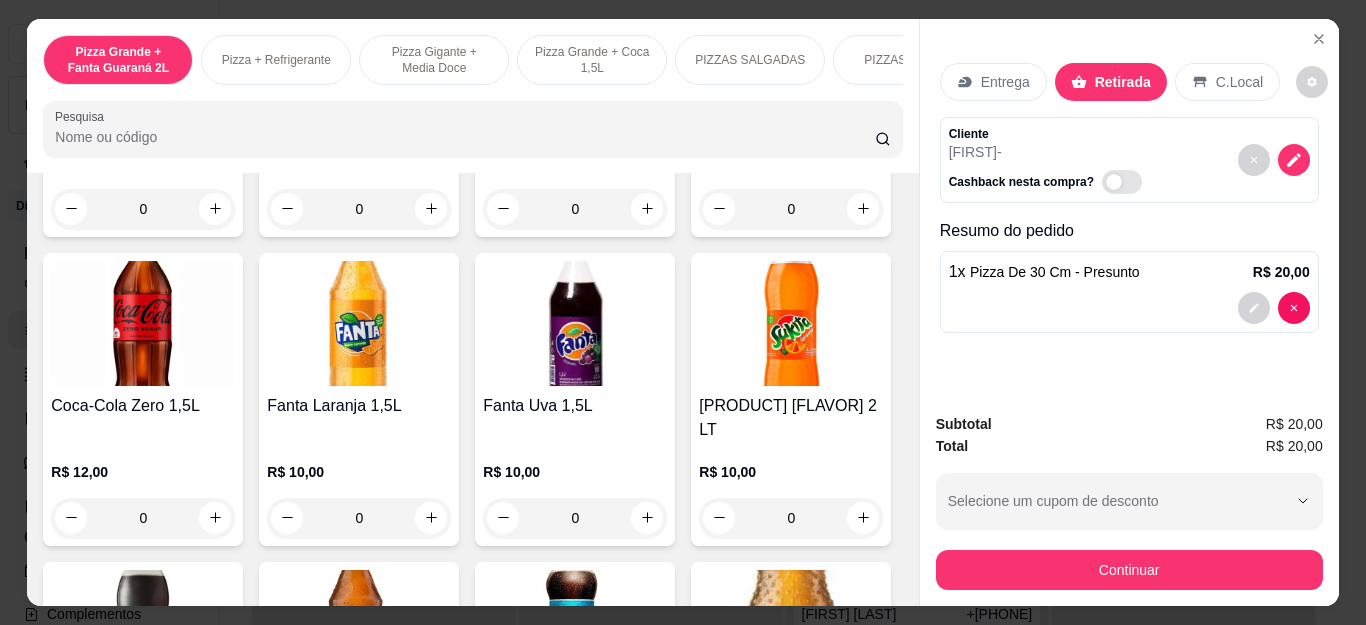 click 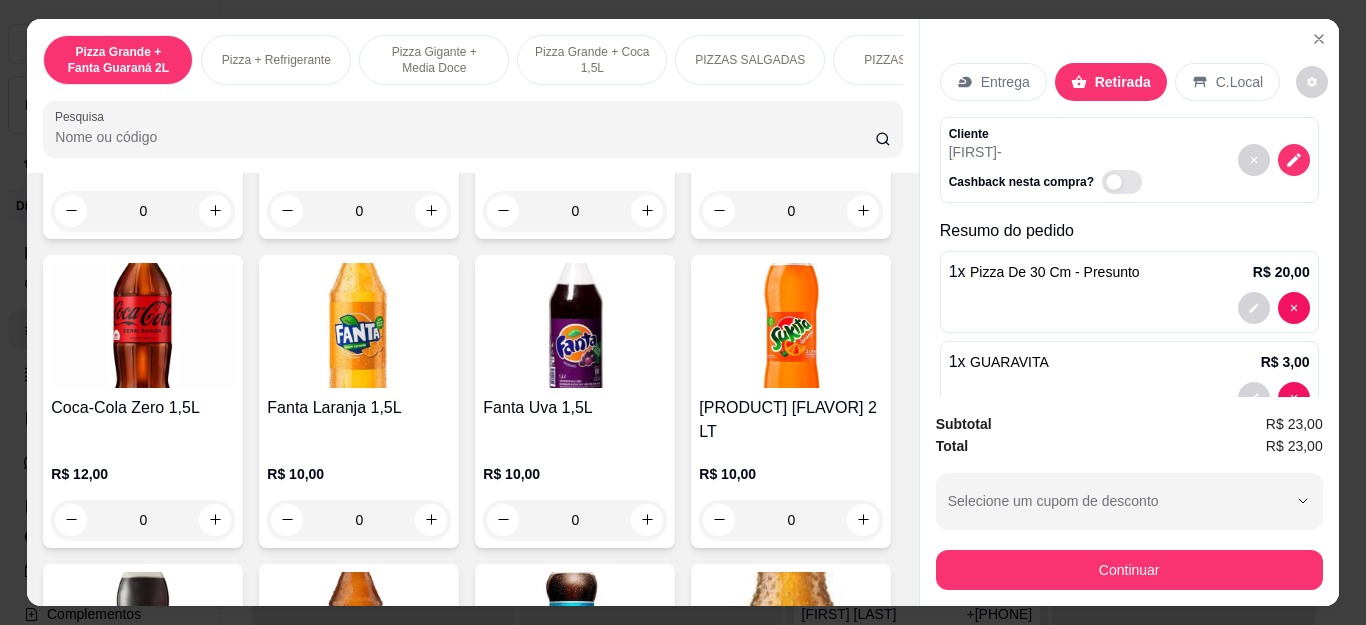 type on "1" 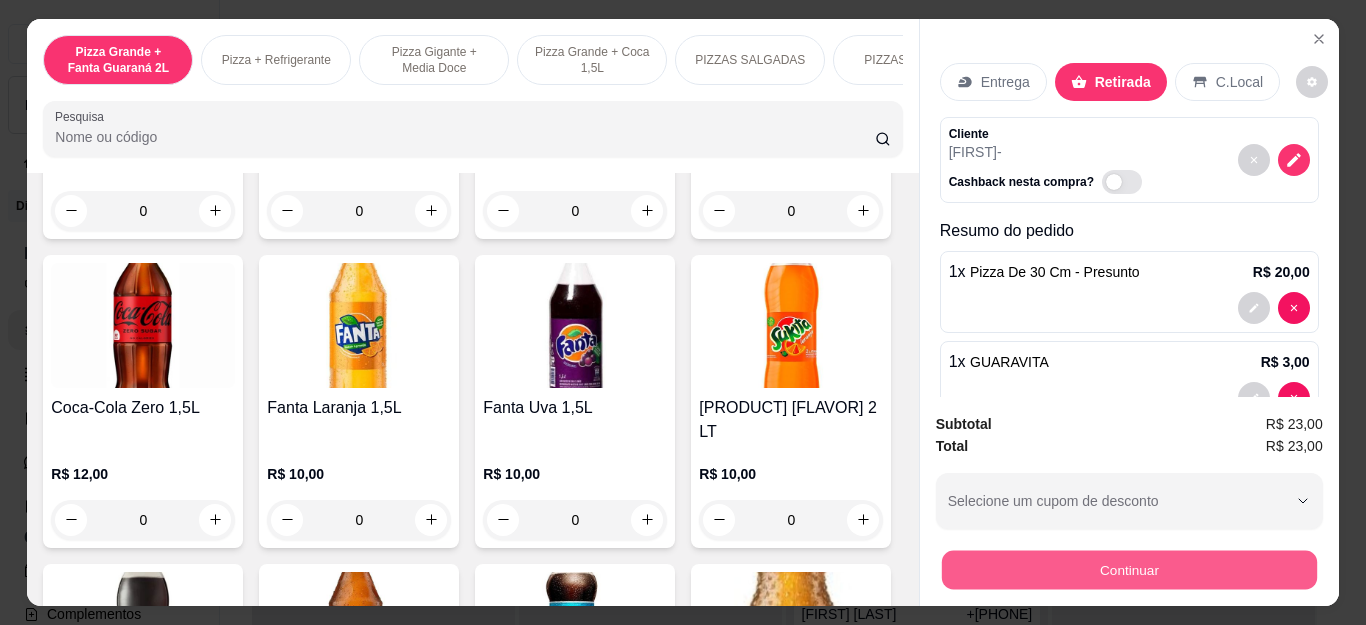 click on "Continuar" at bounding box center (1128, 570) 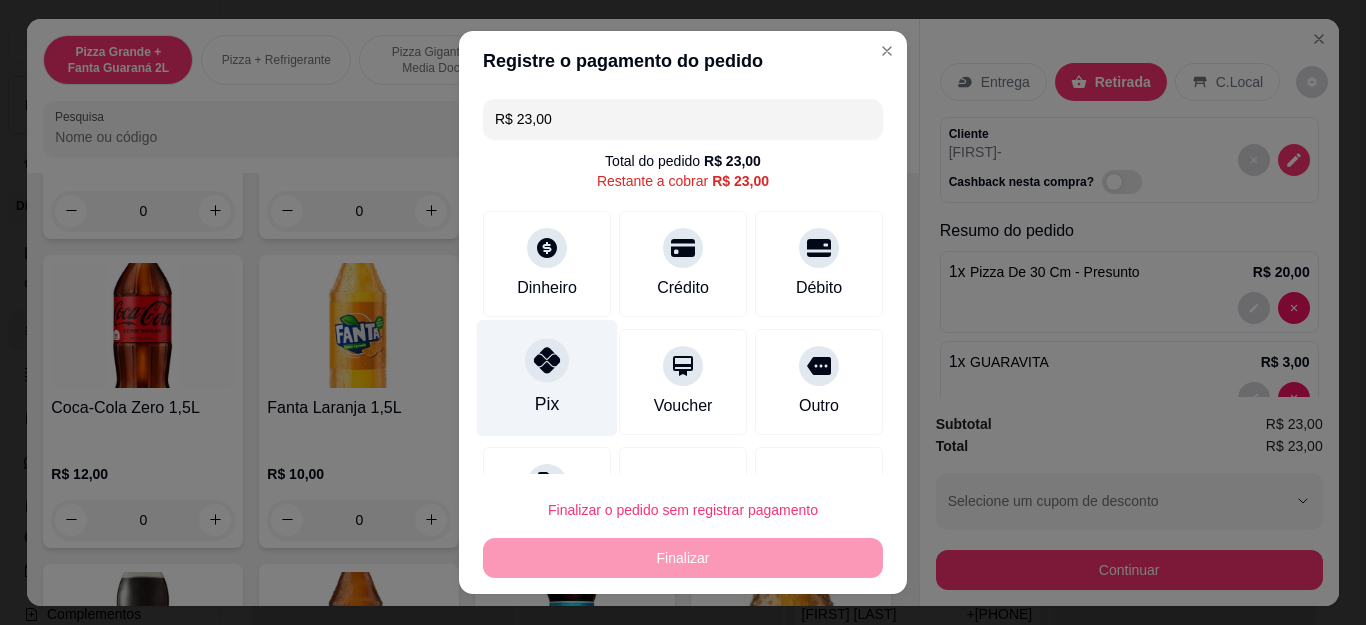 click on "Pix" at bounding box center [547, 378] 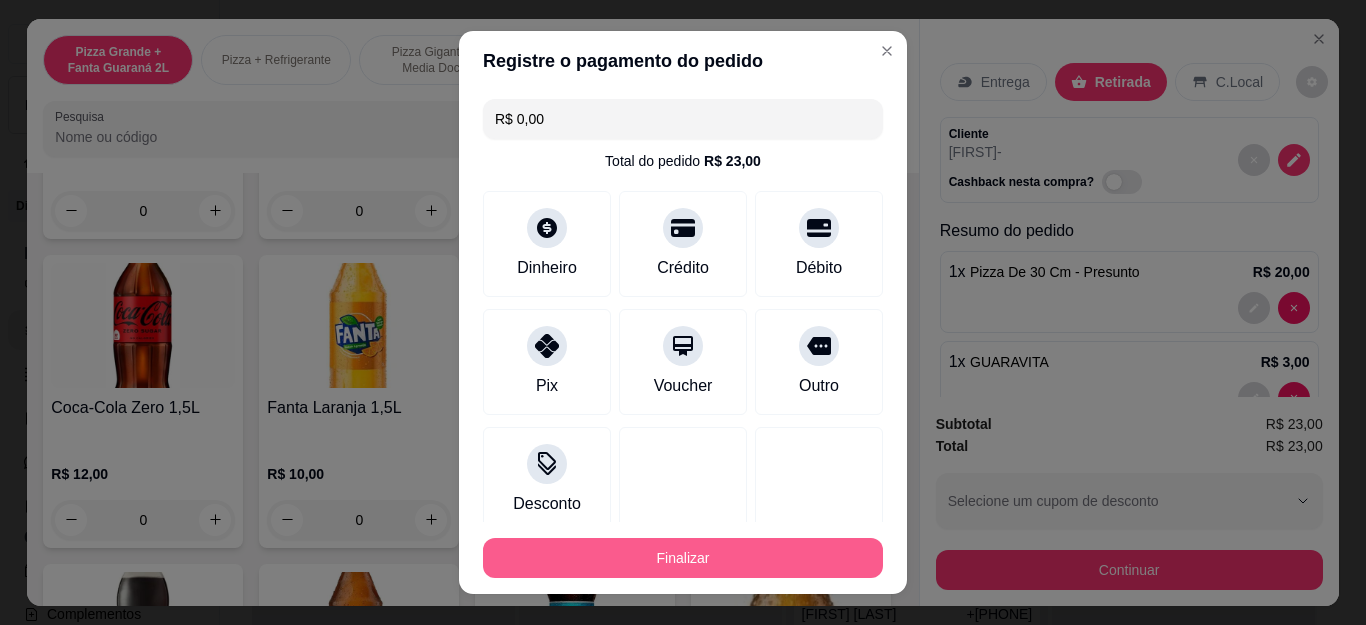 click on "Finalizar" at bounding box center [683, 558] 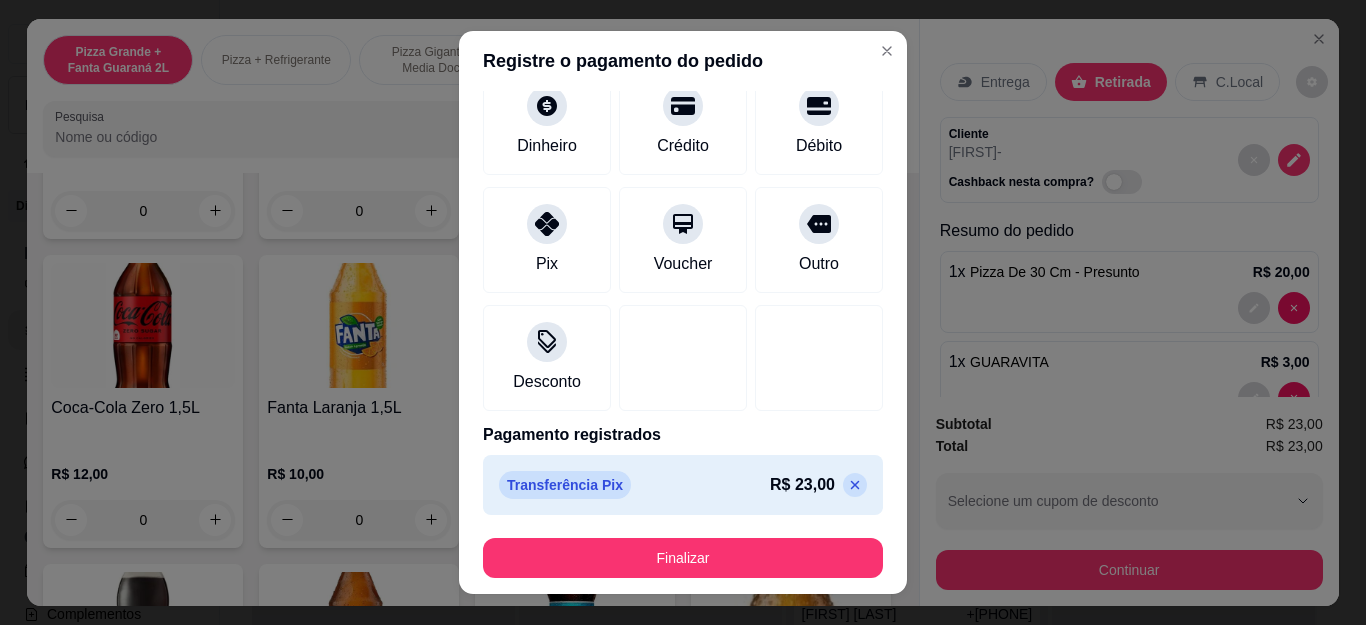 scroll, scrollTop: 123, scrollLeft: 0, axis: vertical 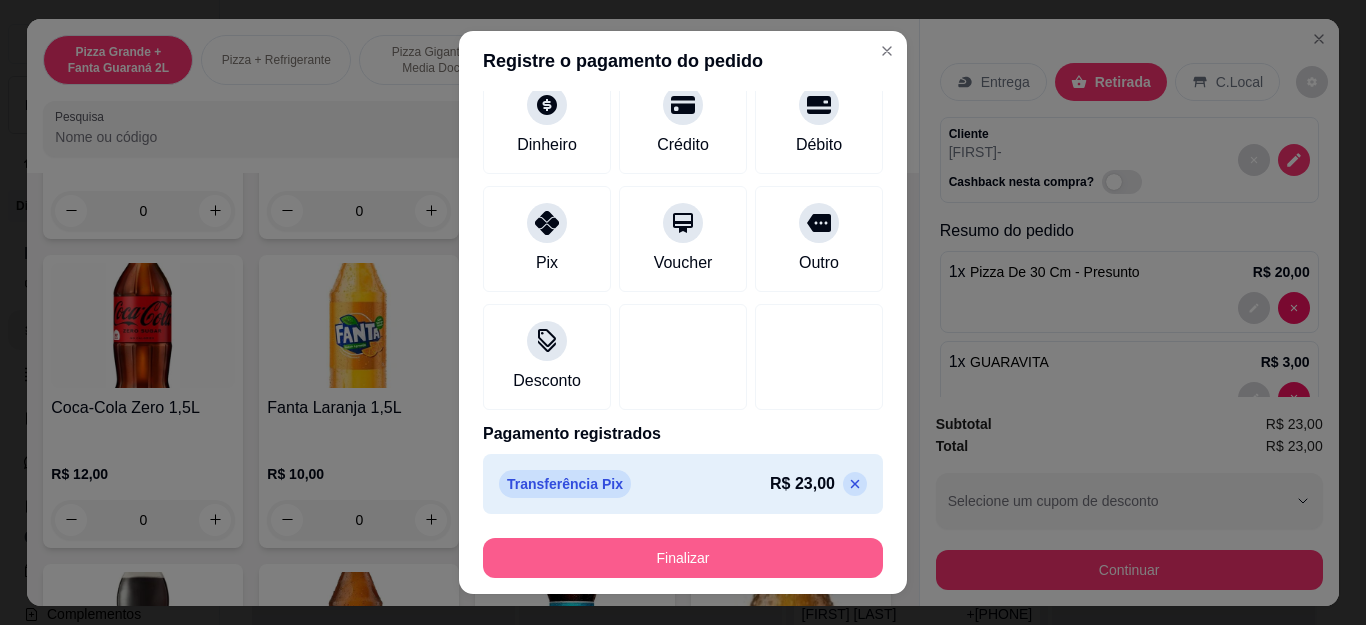 click on "Finalizar" at bounding box center [683, 558] 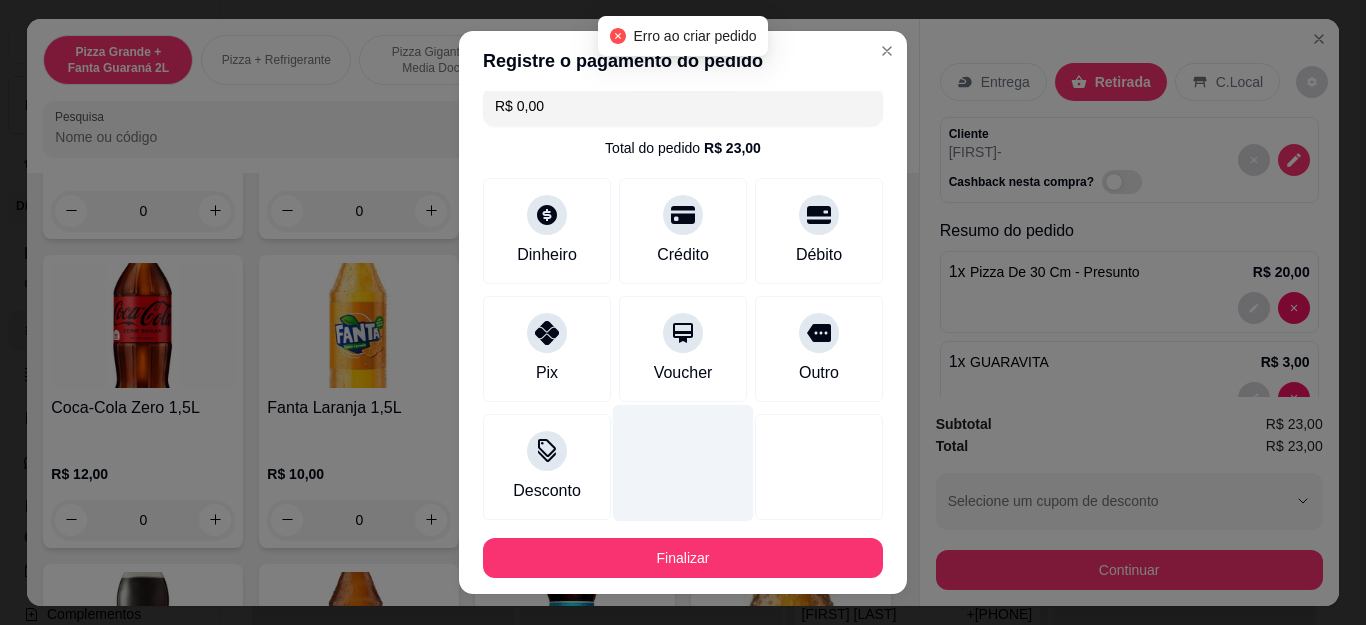 scroll, scrollTop: 0, scrollLeft: 0, axis: both 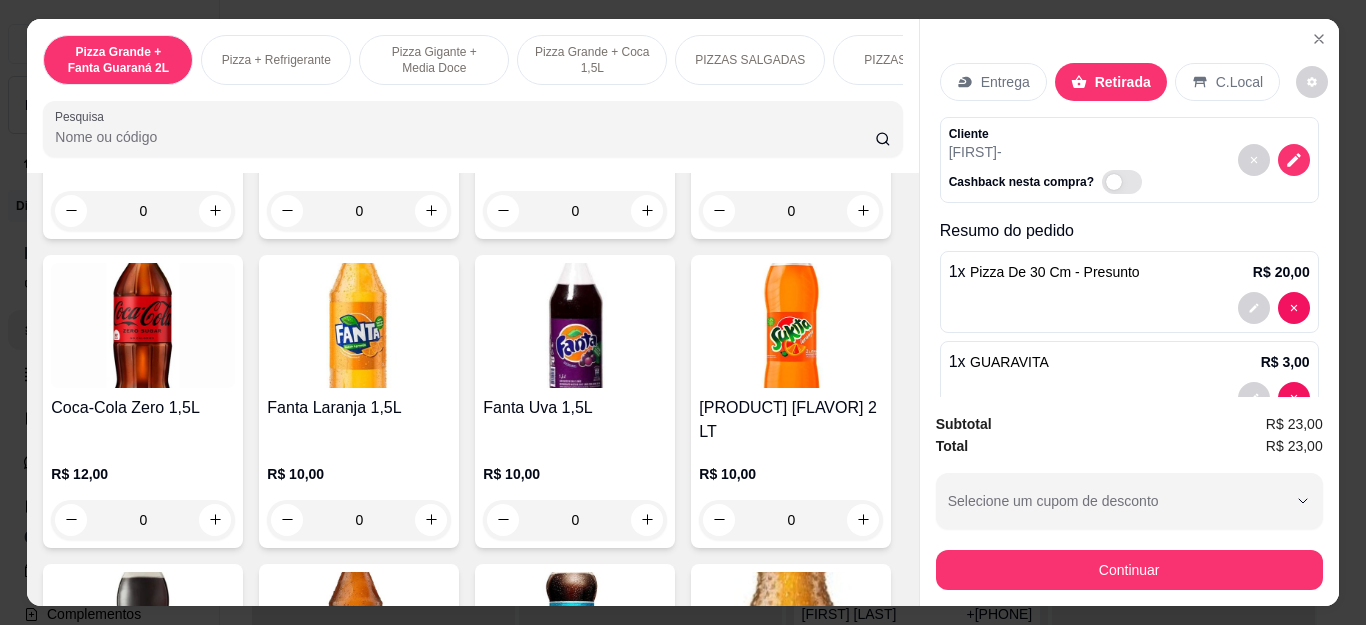 click on "Subtotal R$ 23,00 Total R$ 23,00 Selecione um cupom de desconto LISBOA5 BEMVINDO10 MEGA10 Selecione um cupom de desconto Continuar" at bounding box center (1129, 501) 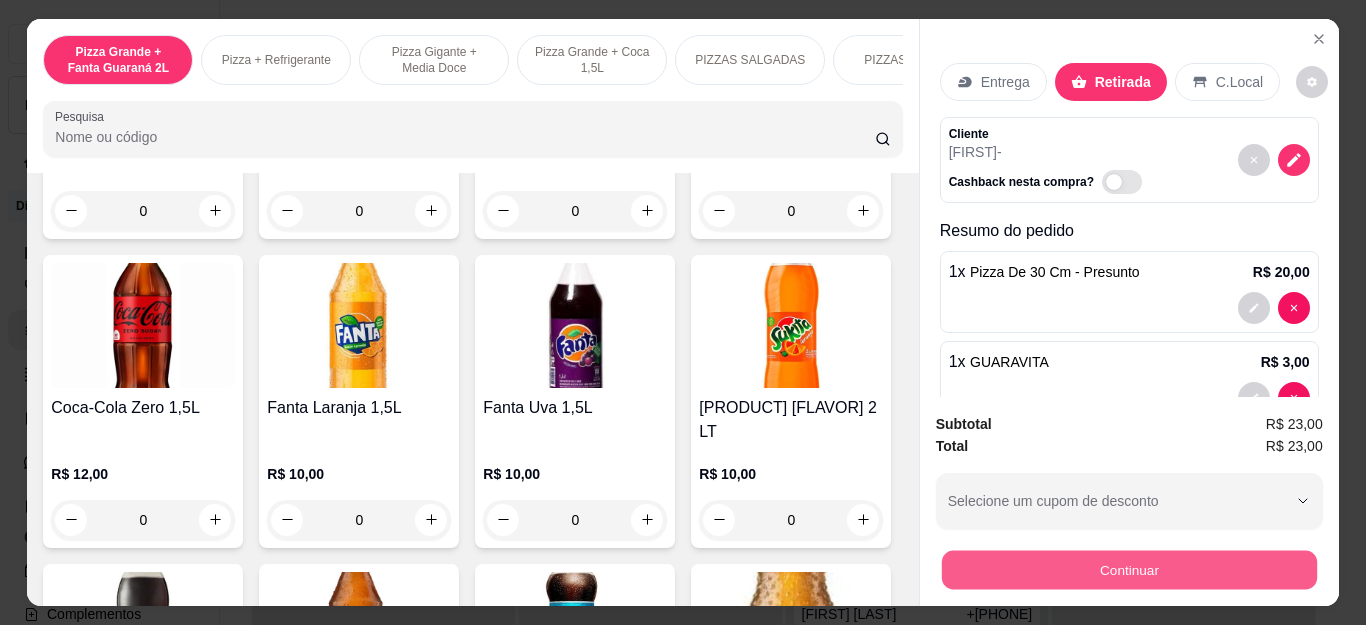 click on "Continuar" at bounding box center [1128, 570] 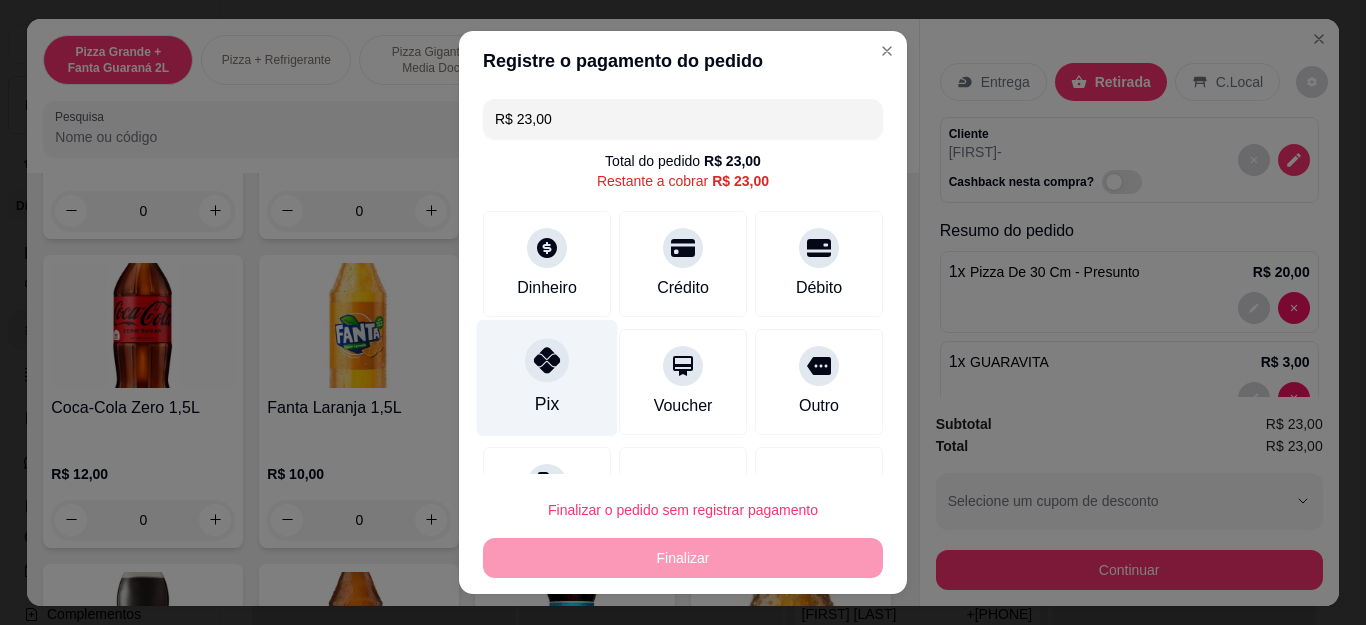 click 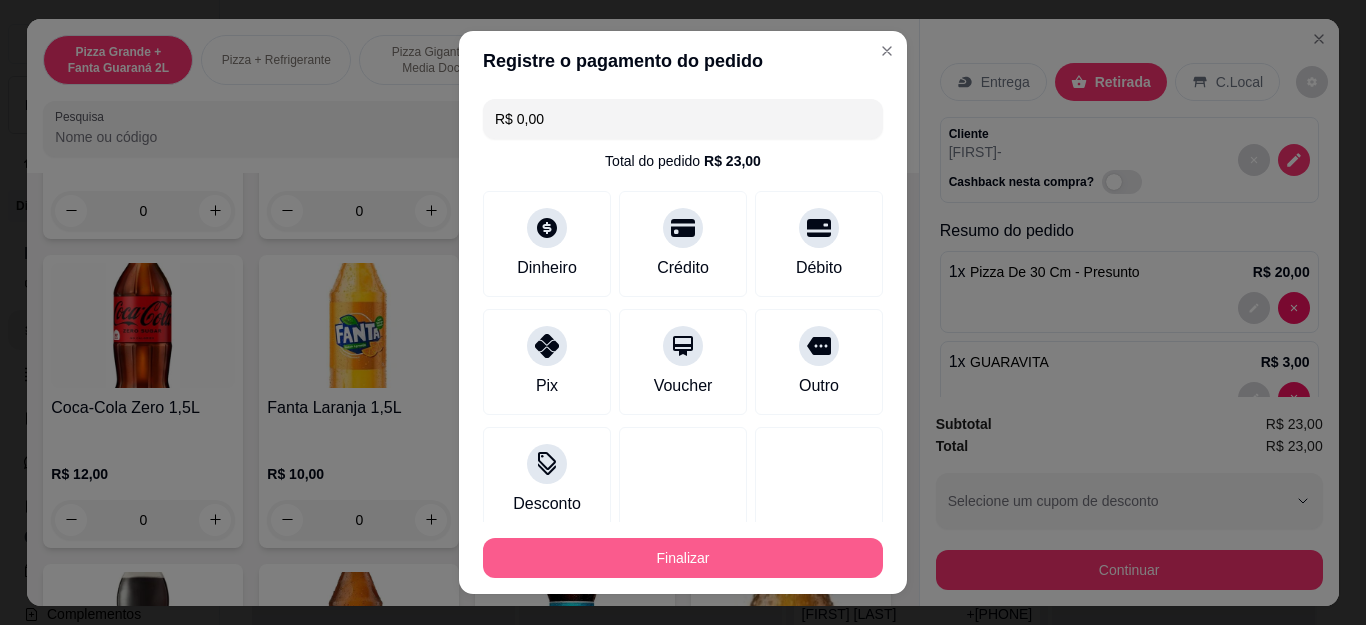 click on "Finalizar" at bounding box center [683, 558] 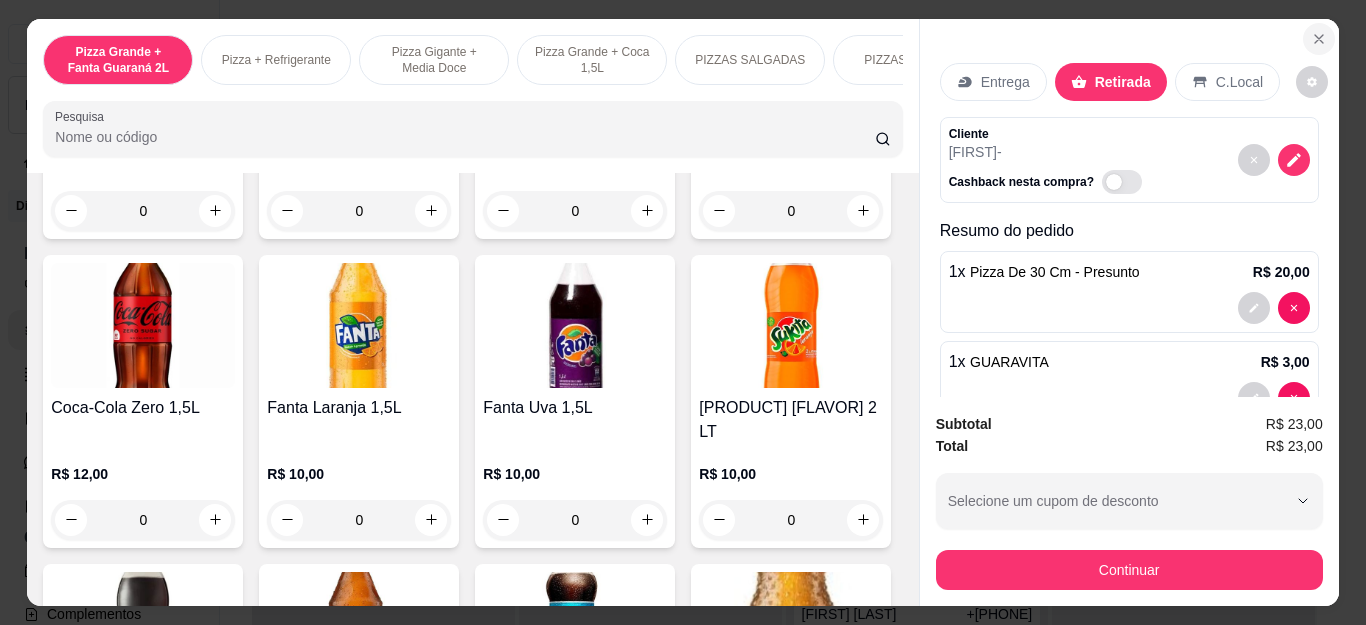 click 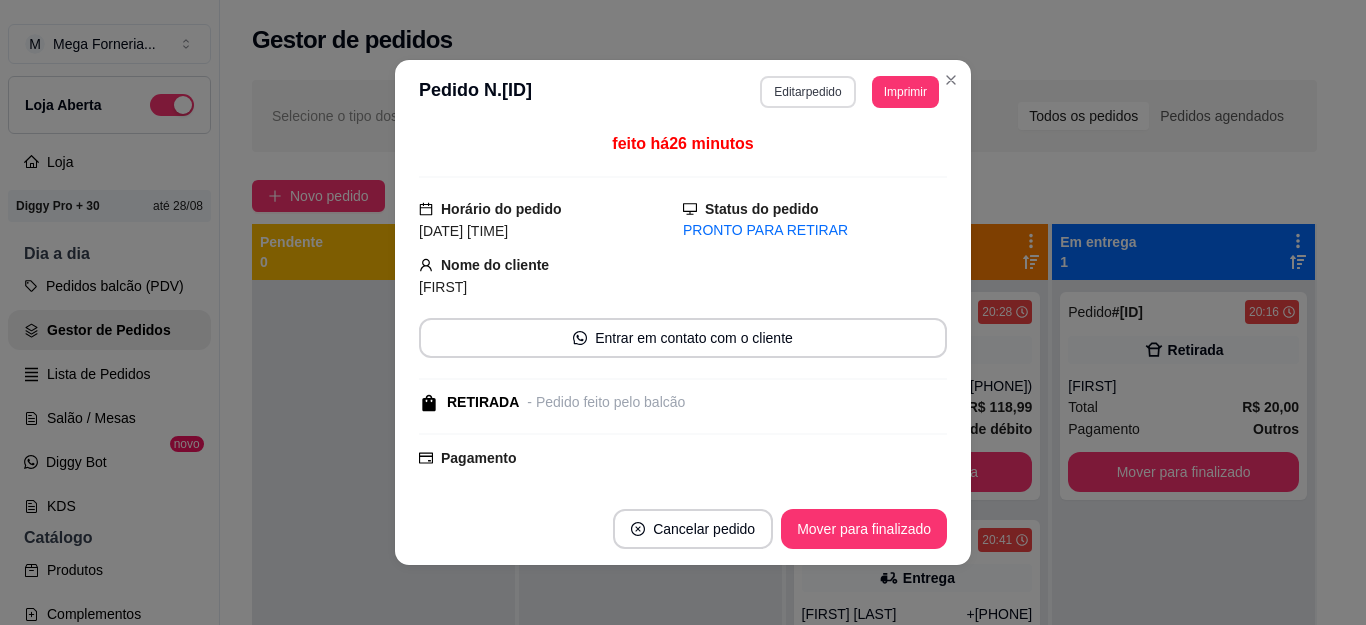 click on "Editar  pedido" at bounding box center [807, 92] 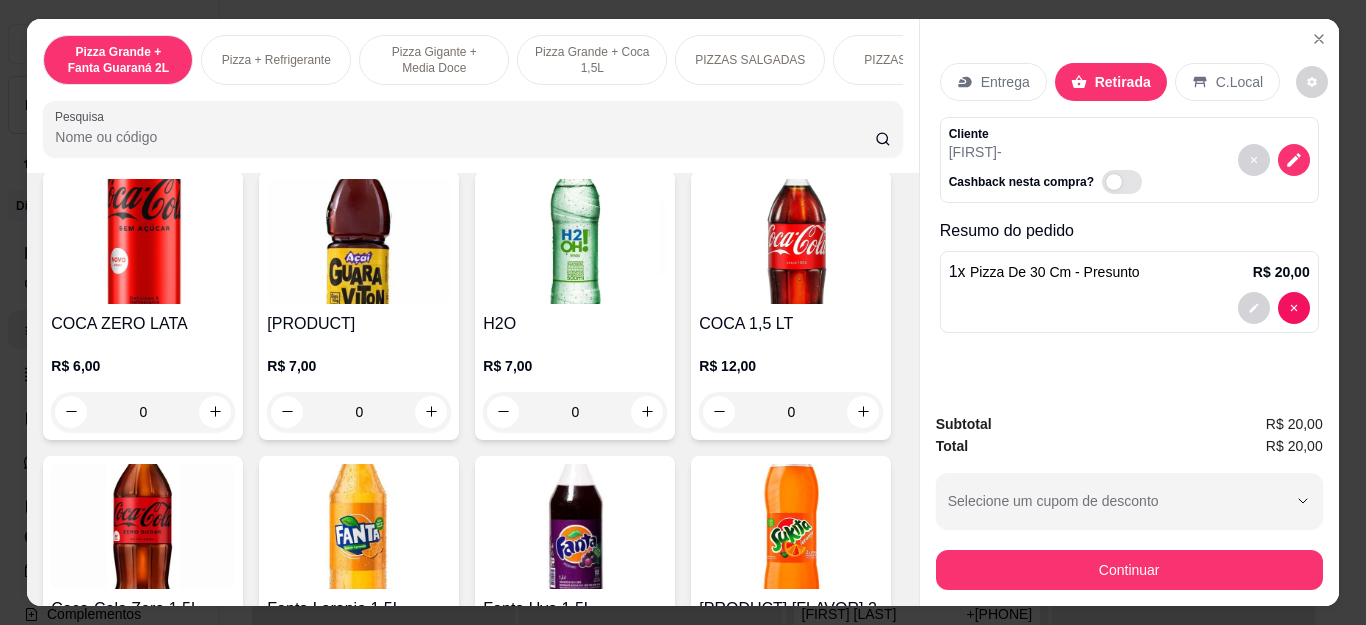 scroll, scrollTop: 4500, scrollLeft: 0, axis: vertical 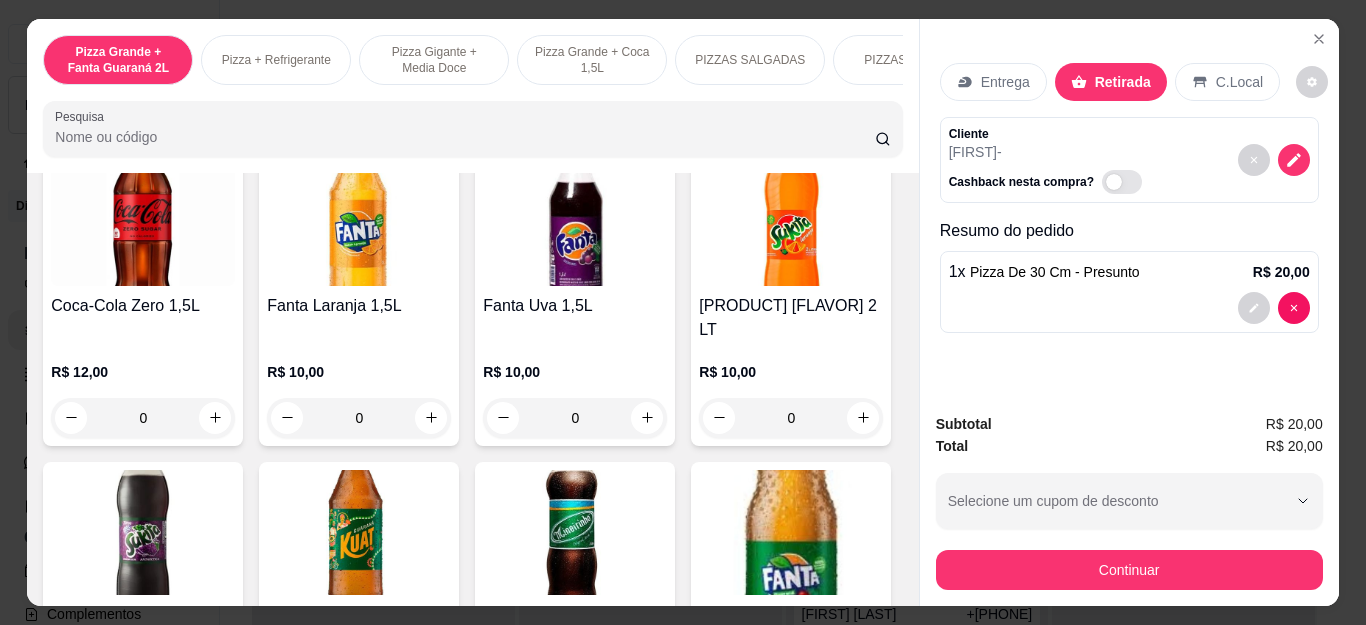 click 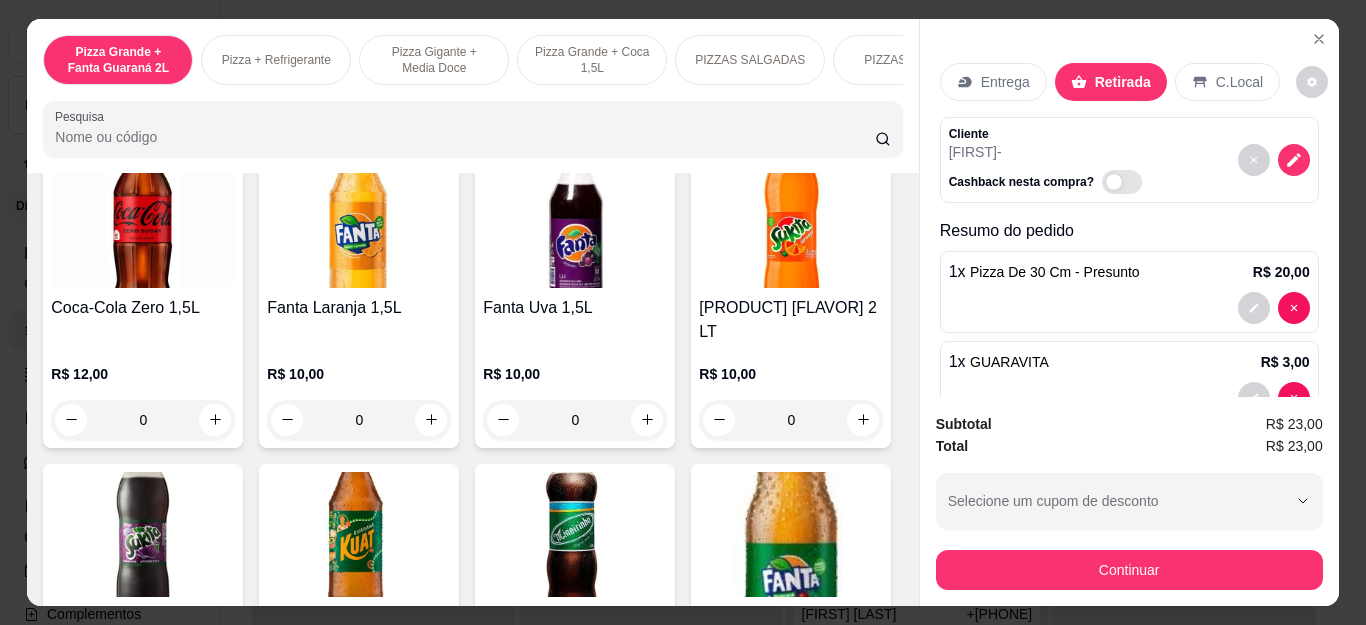 scroll, scrollTop: 4501, scrollLeft: 0, axis: vertical 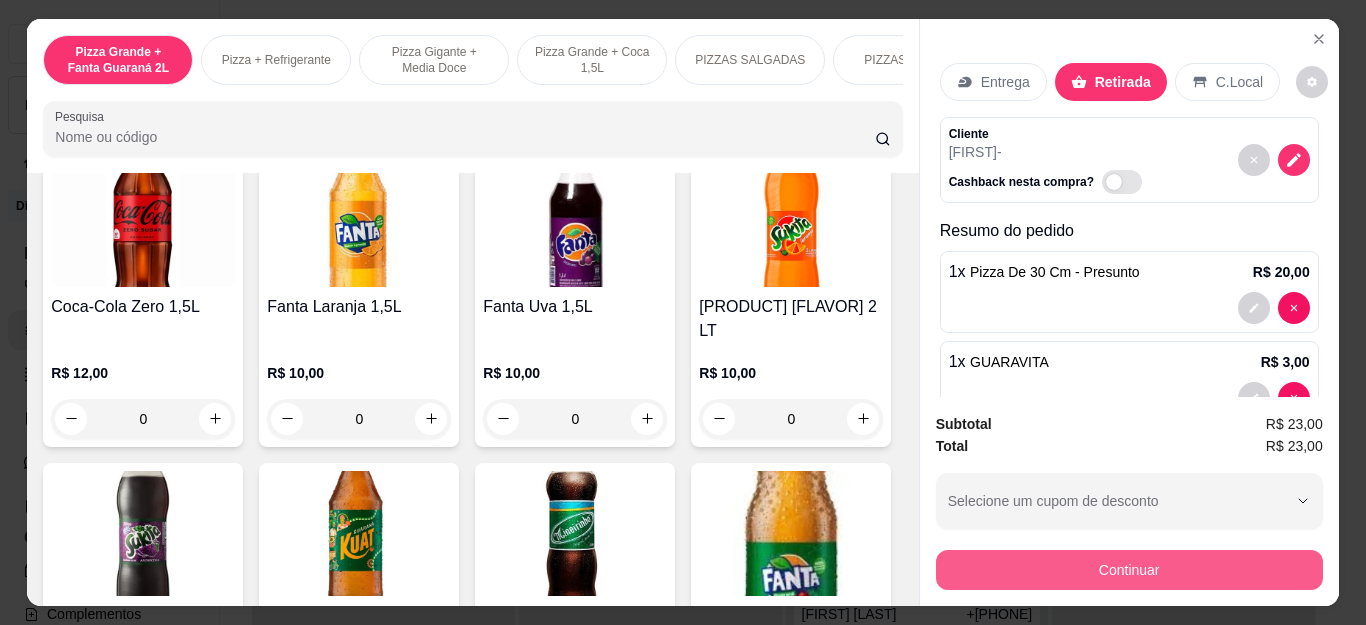 click on "Continuar" at bounding box center [1129, 570] 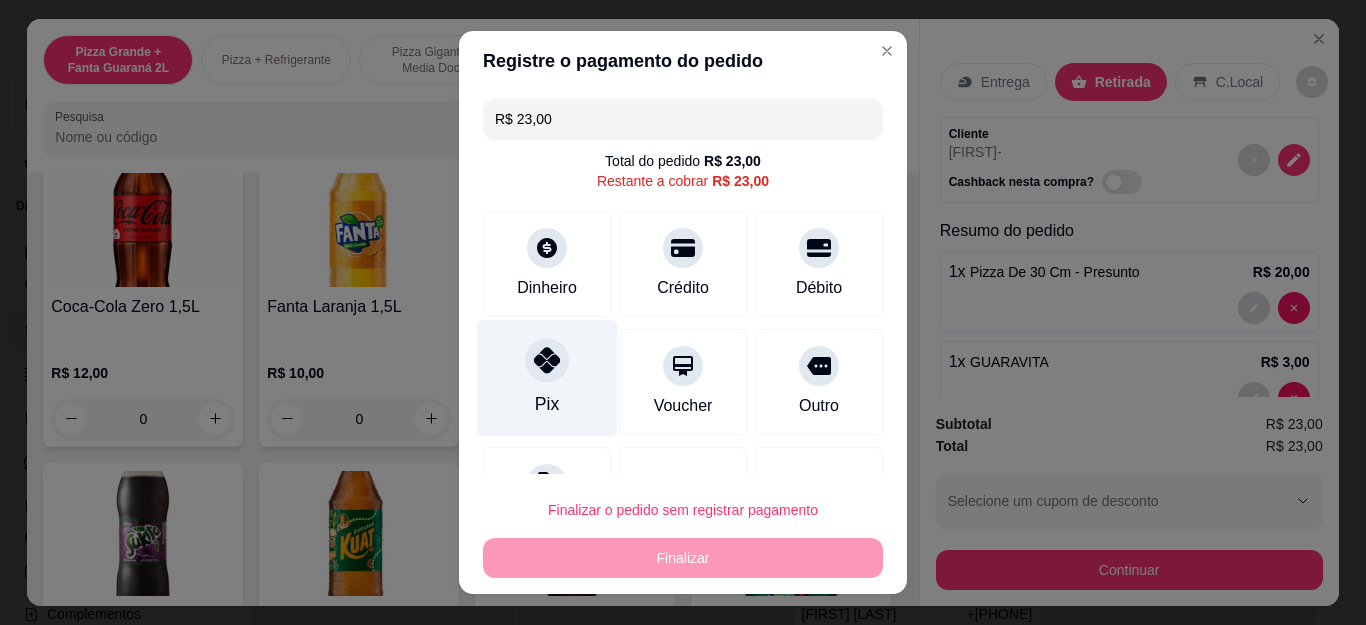click on "Pix" at bounding box center (547, 378) 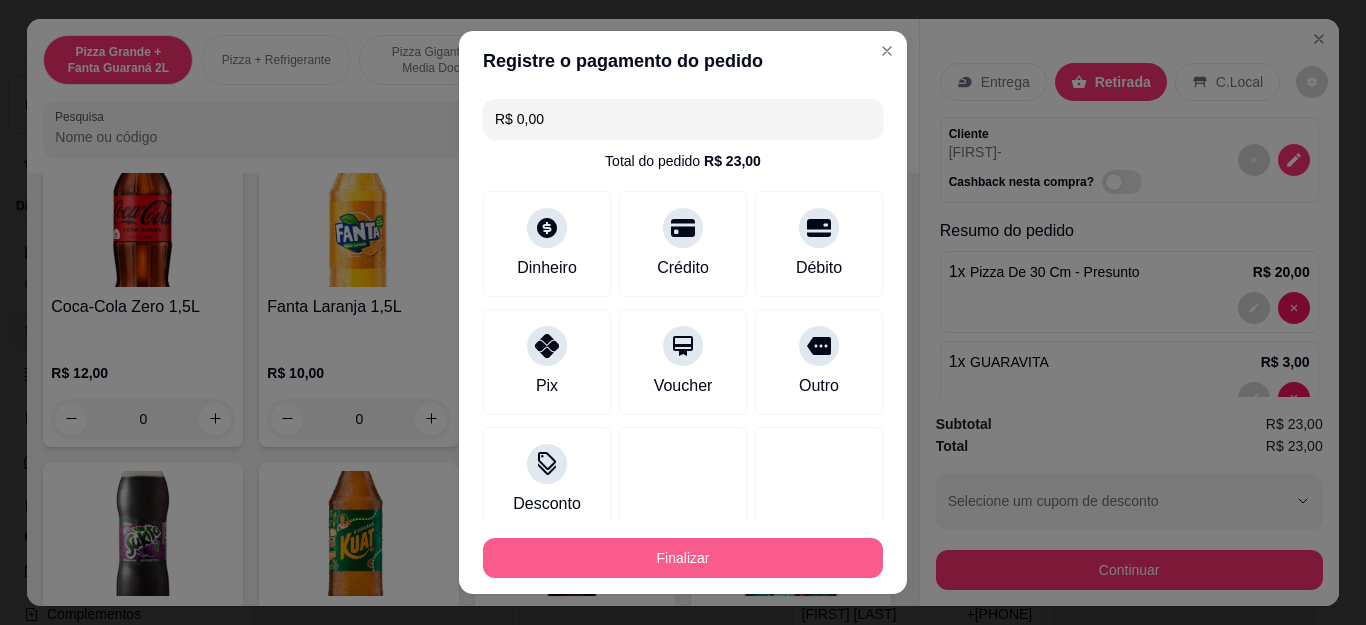 click on "Finalizar" at bounding box center [683, 558] 